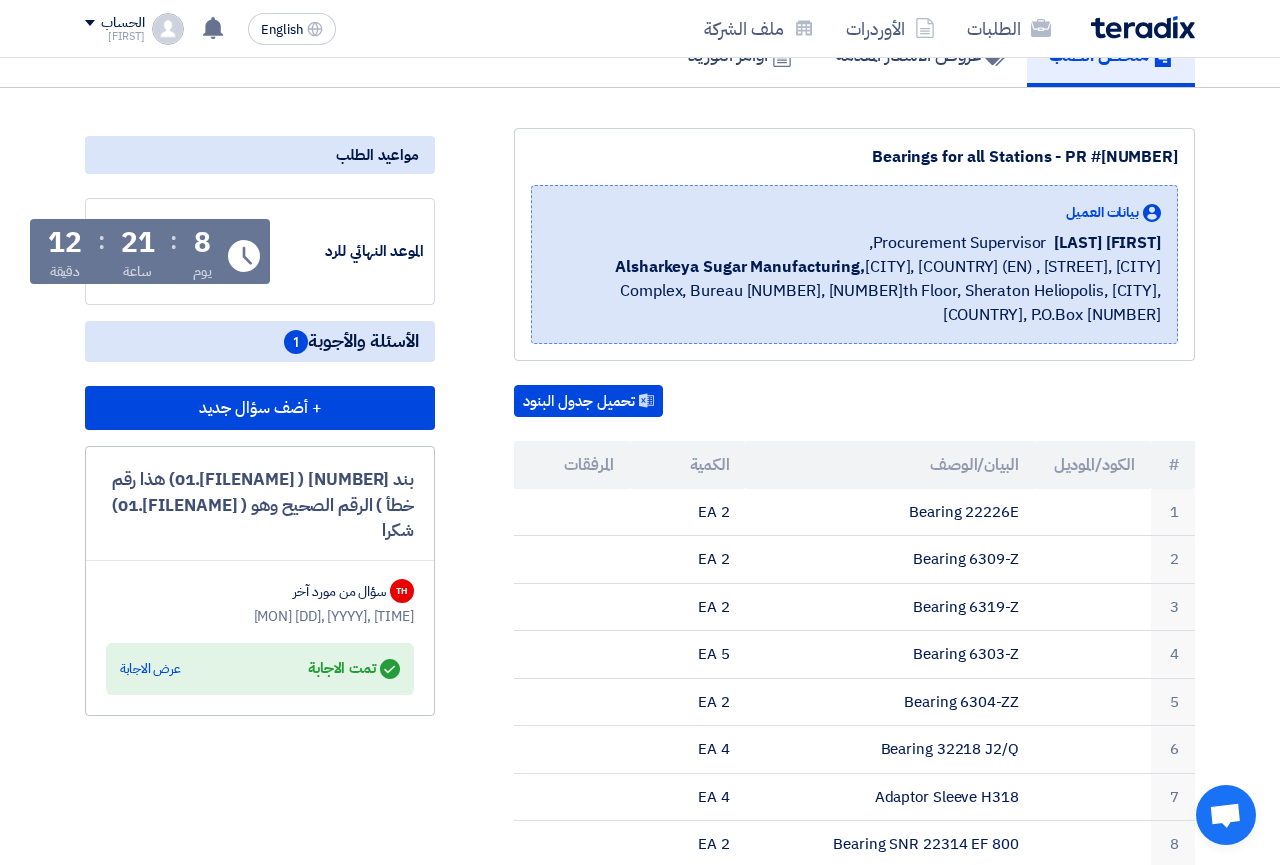scroll, scrollTop: 0, scrollLeft: 0, axis: both 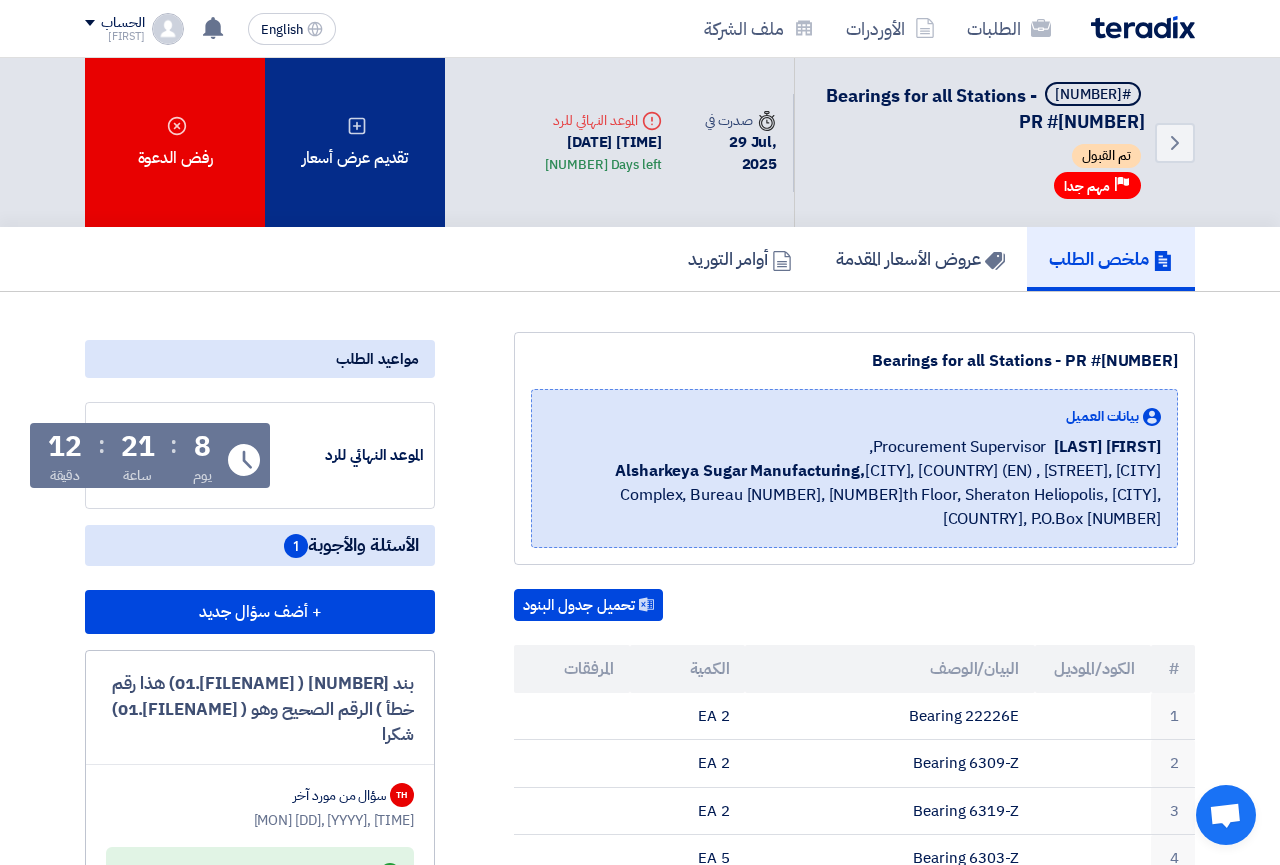click on "تقديم عرض أسعار" 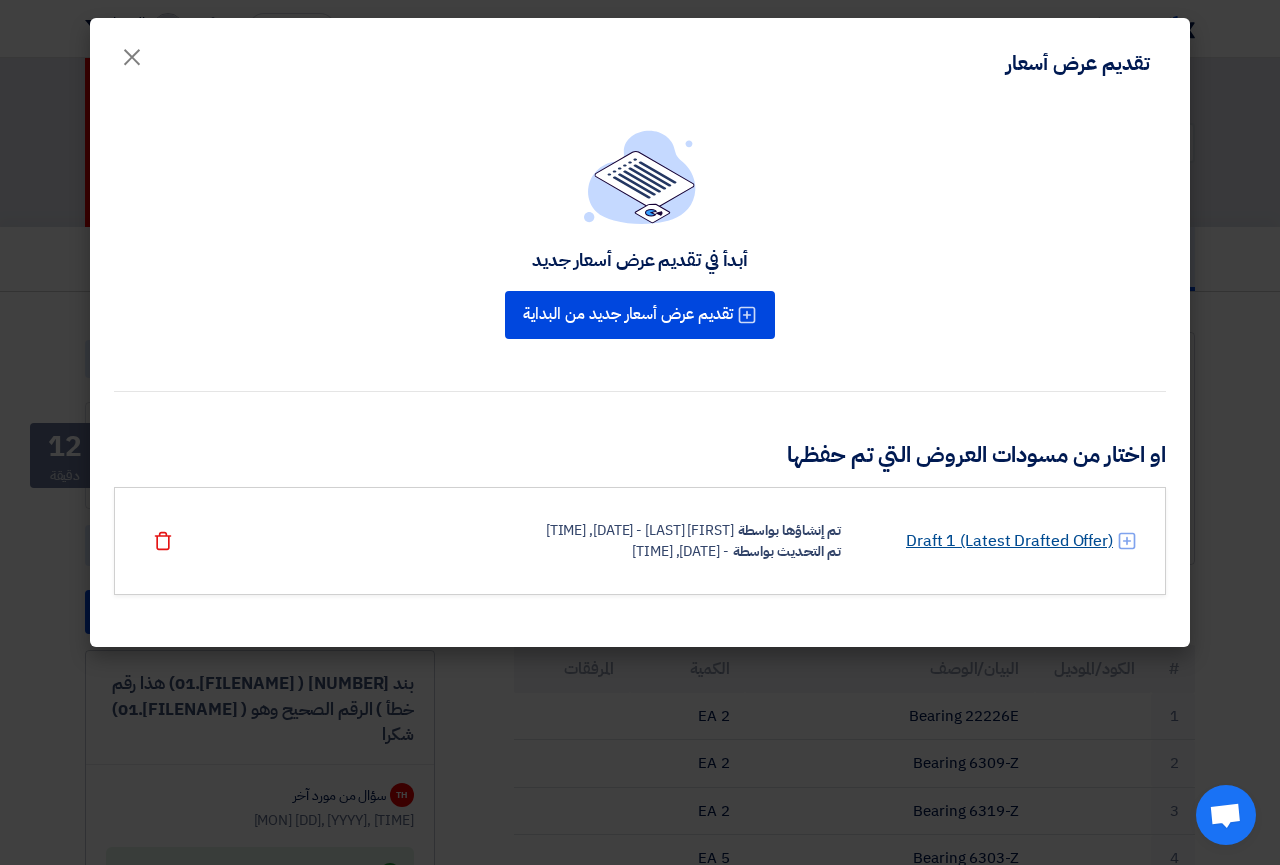click on "Draft 1 (Latest Drafted Offer)" 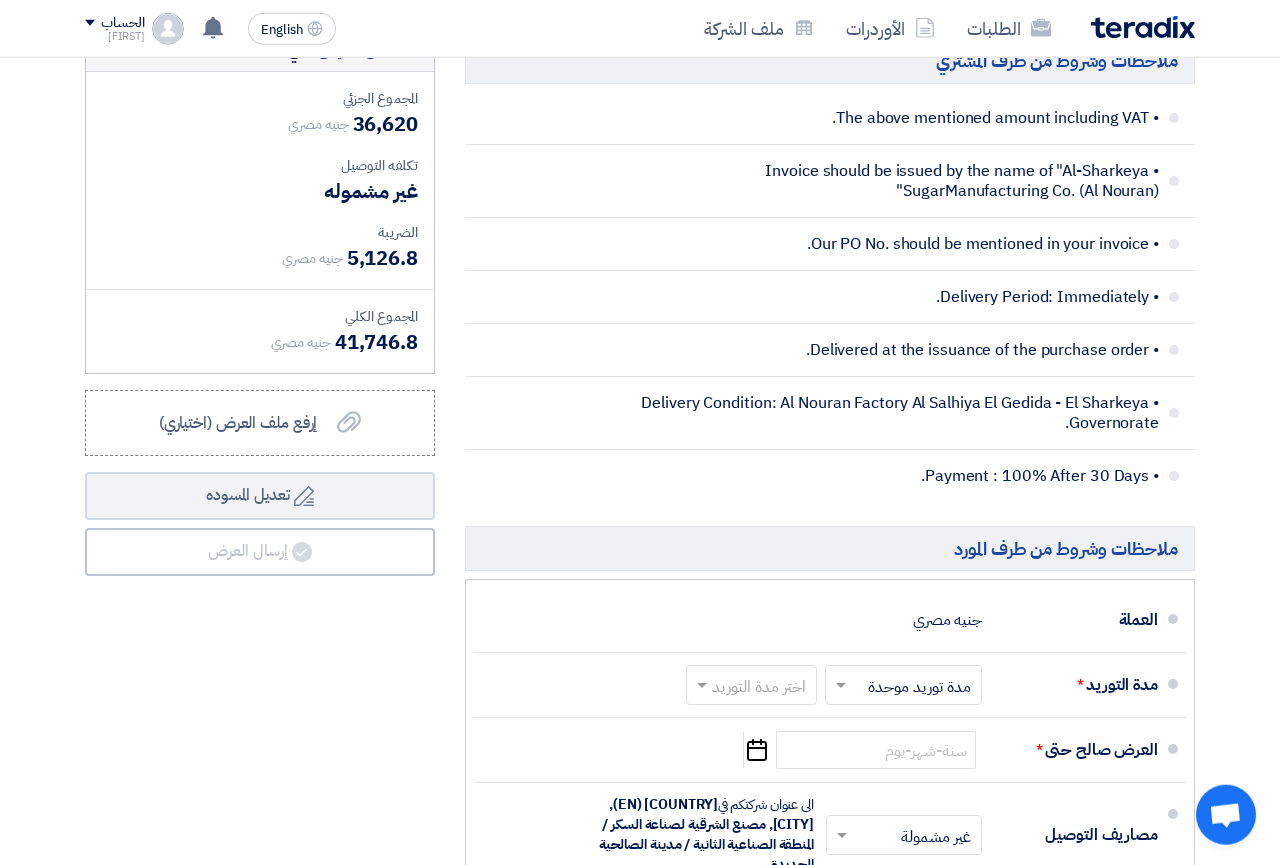 scroll, scrollTop: 5814, scrollLeft: 0, axis: vertical 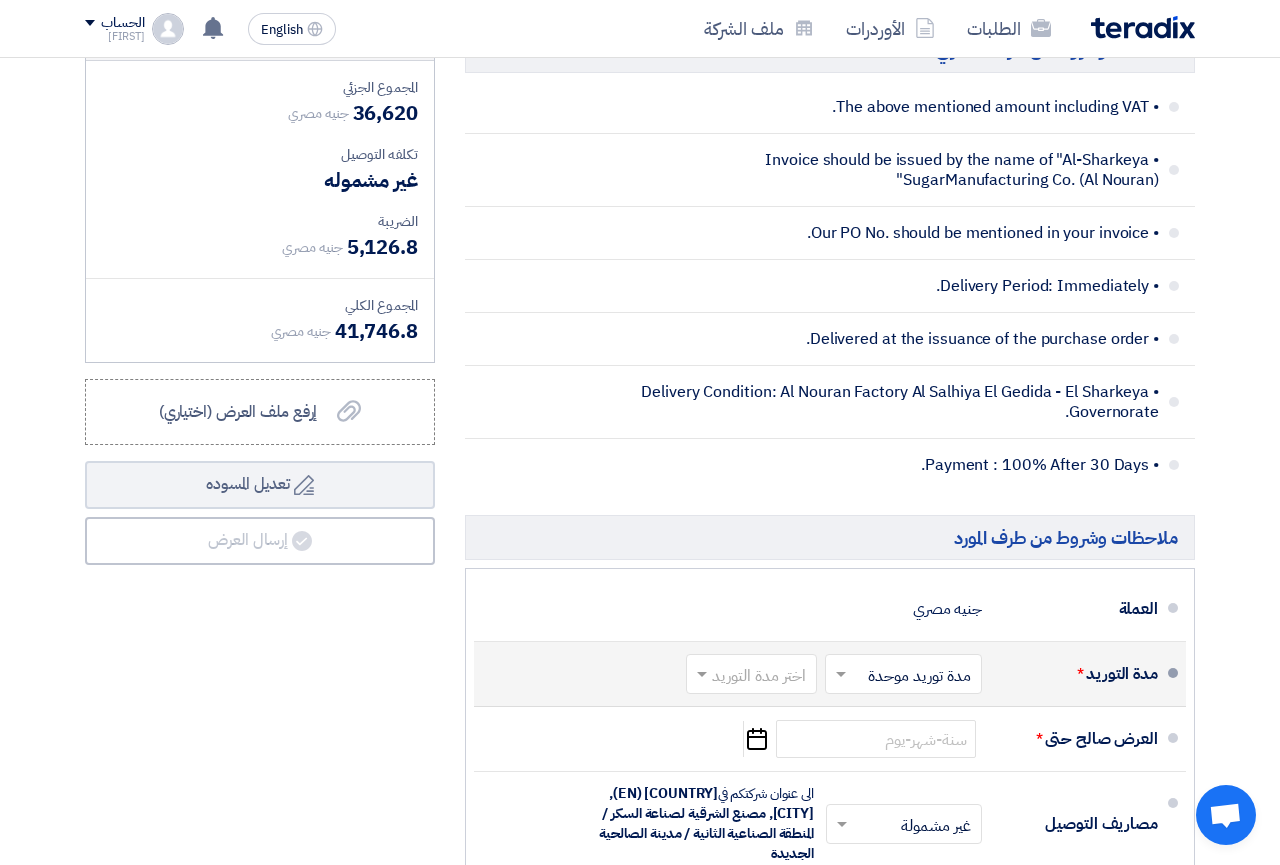 click 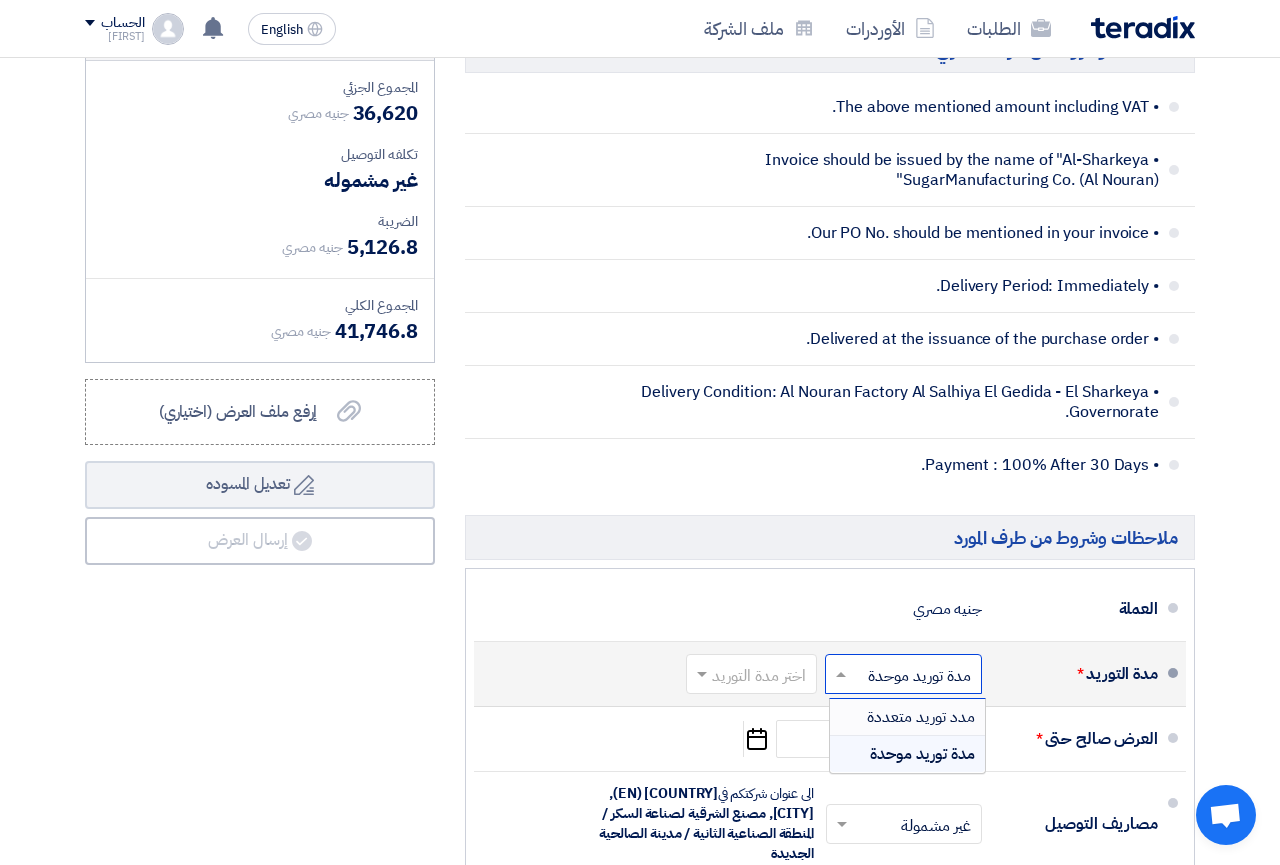 click on "مدد توريد متعددة" at bounding box center (921, 717) 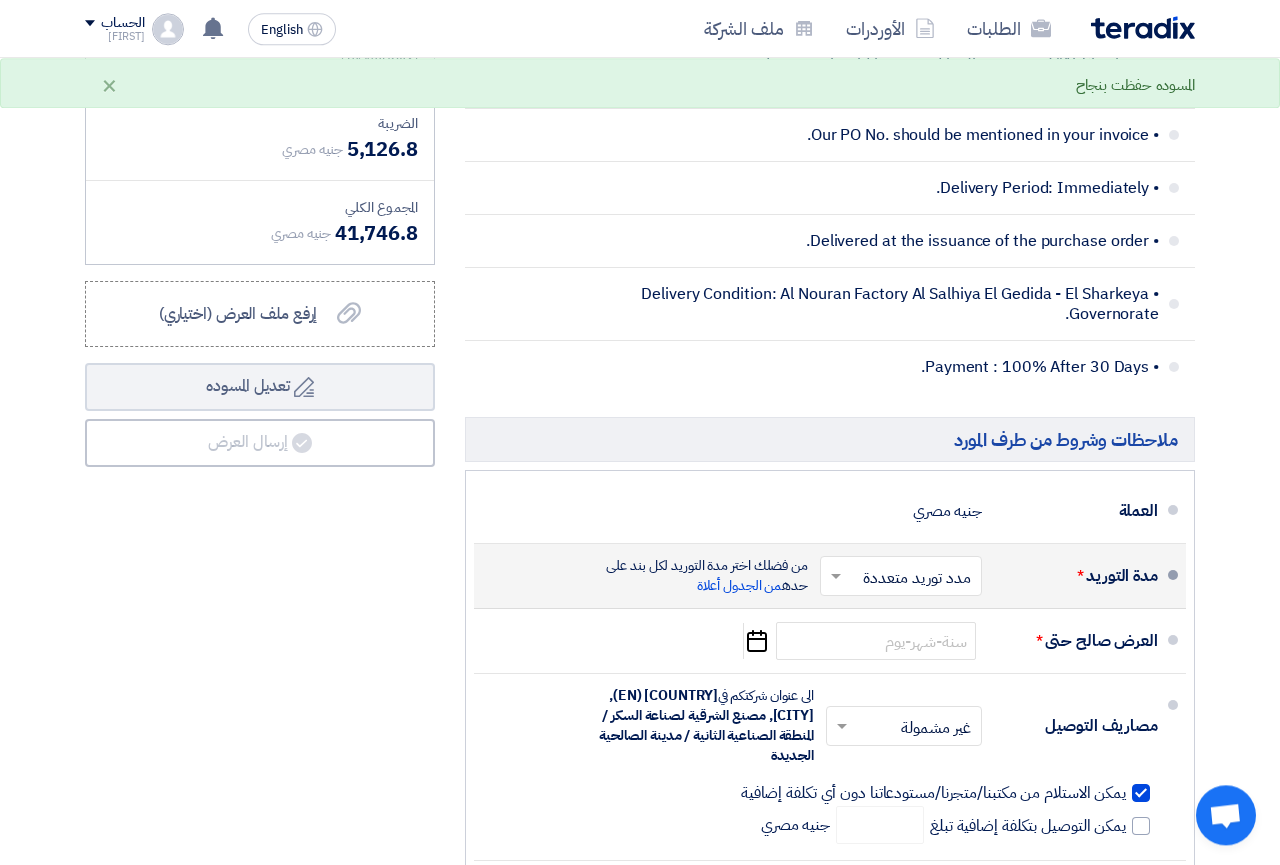 scroll, scrollTop: 6120, scrollLeft: 0, axis: vertical 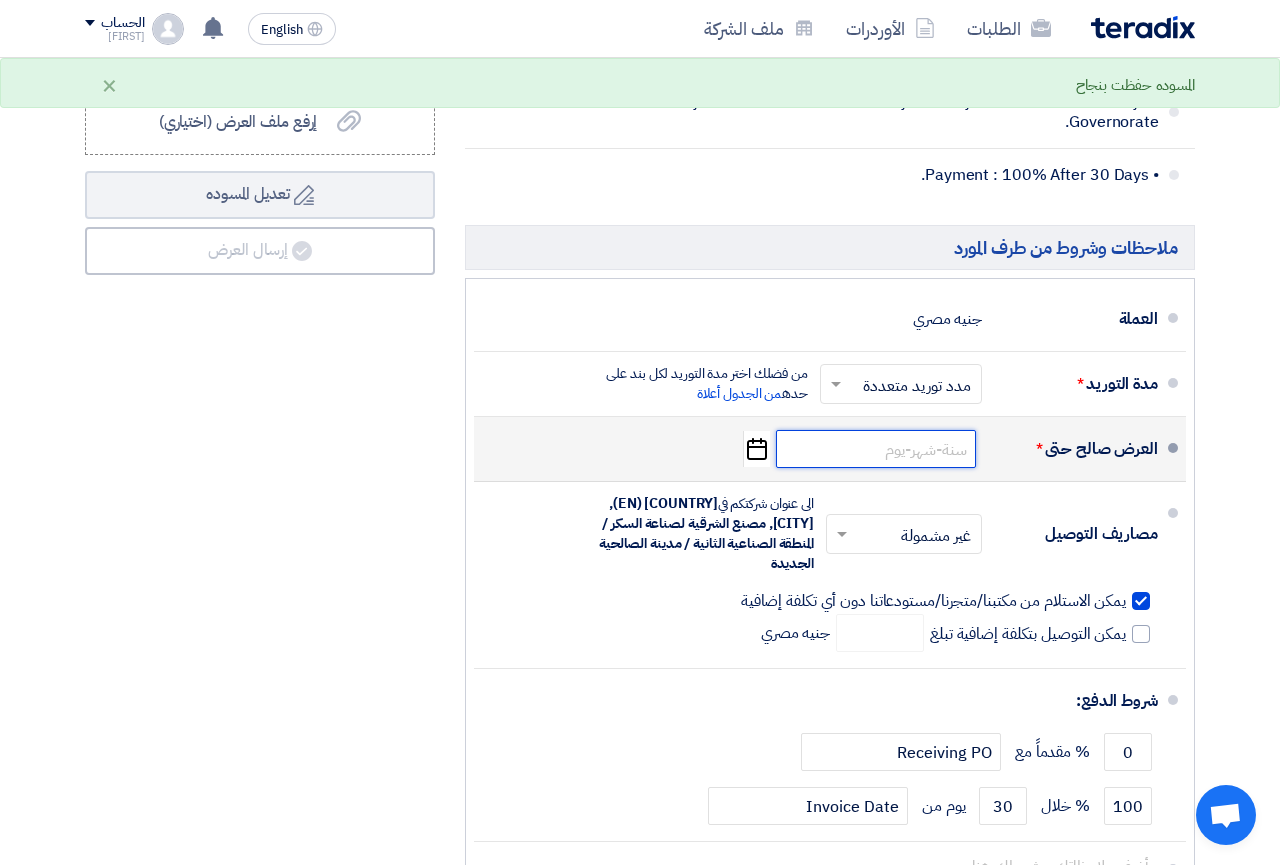 click 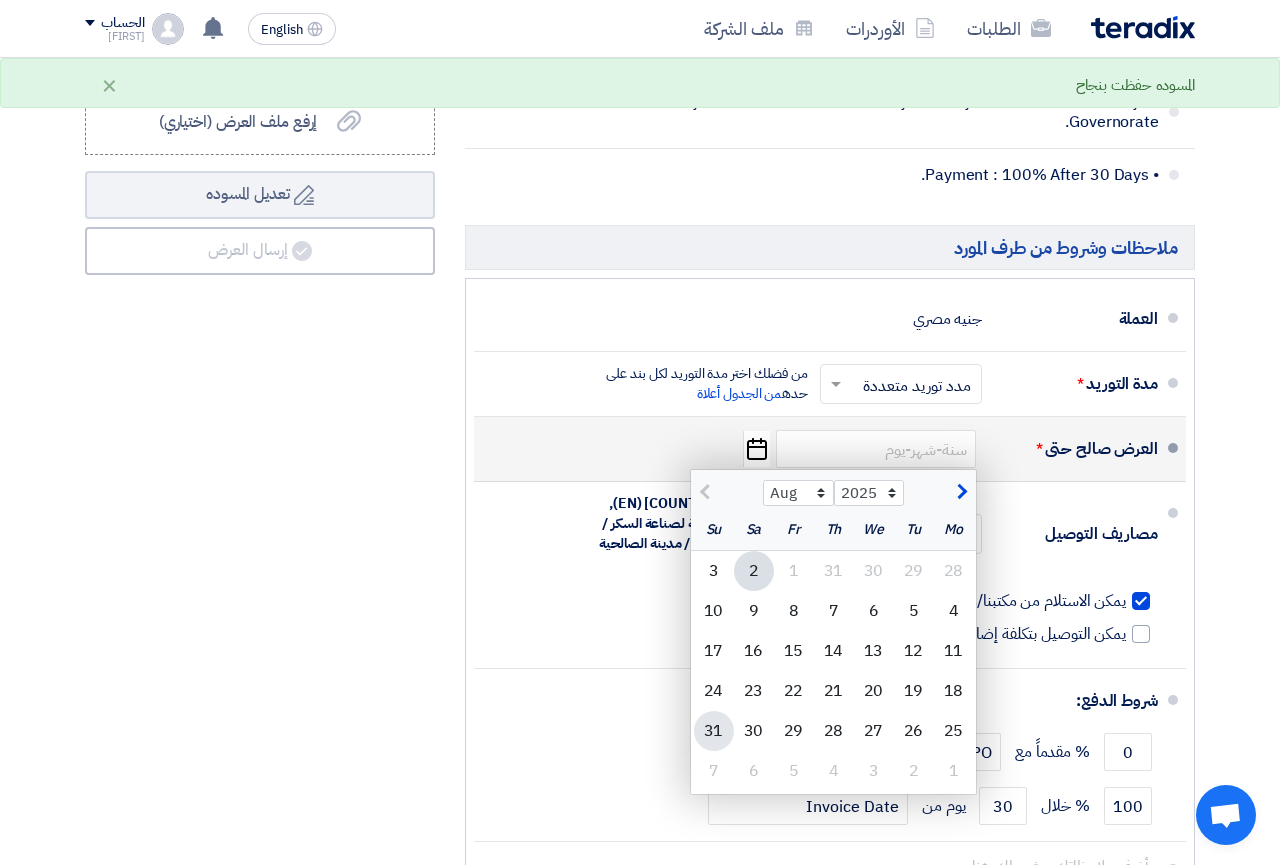 click on "31" 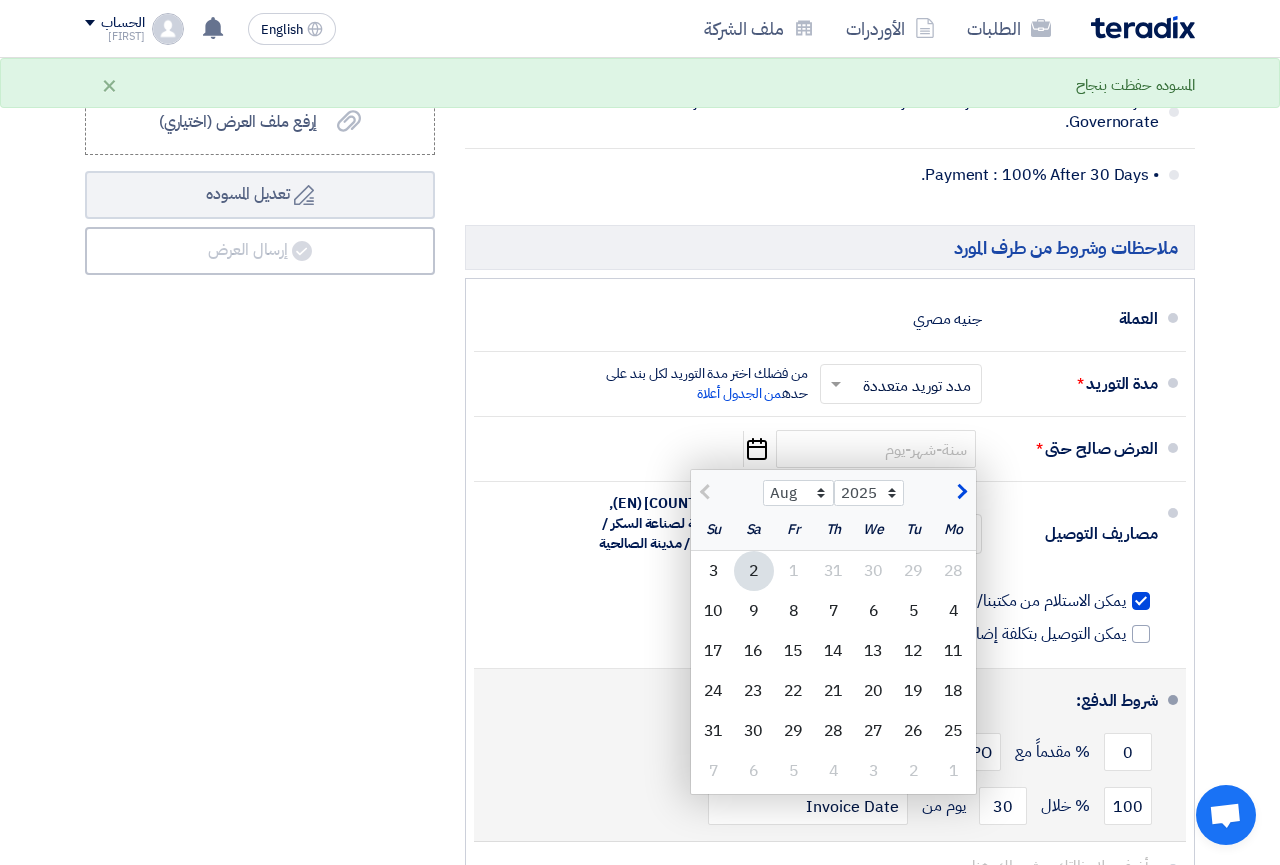 type on "[MM]/[DD]/[YYYY]" 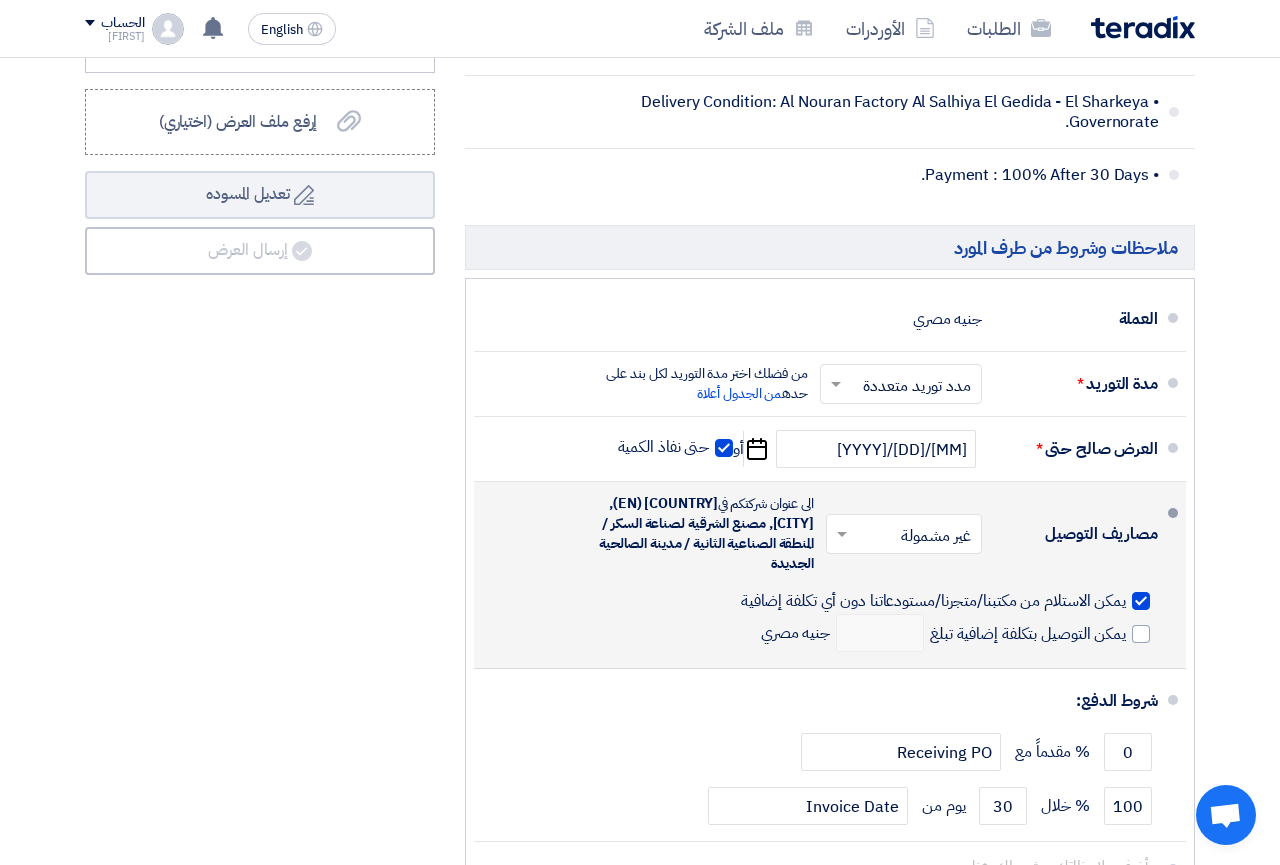 click 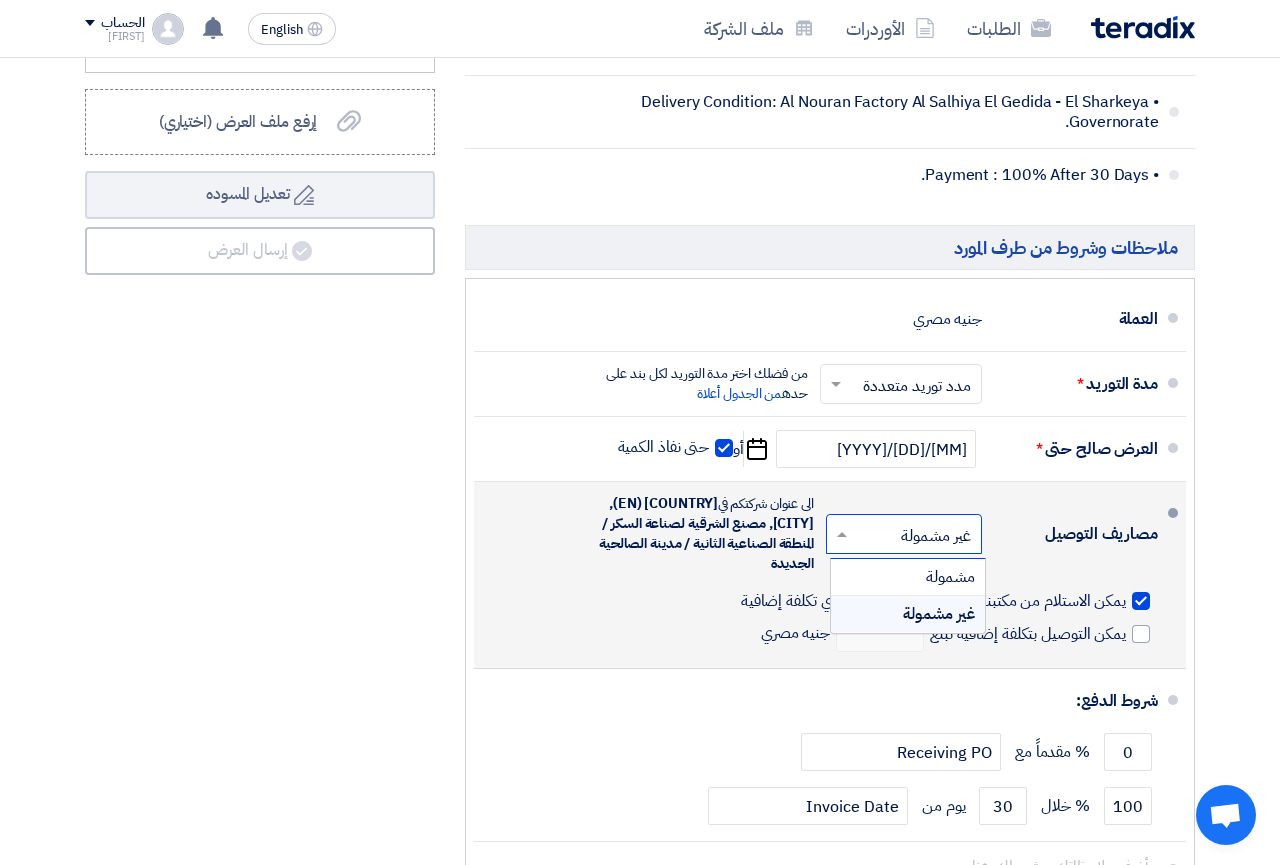 click on "غير مشمولة" at bounding box center (908, 614) 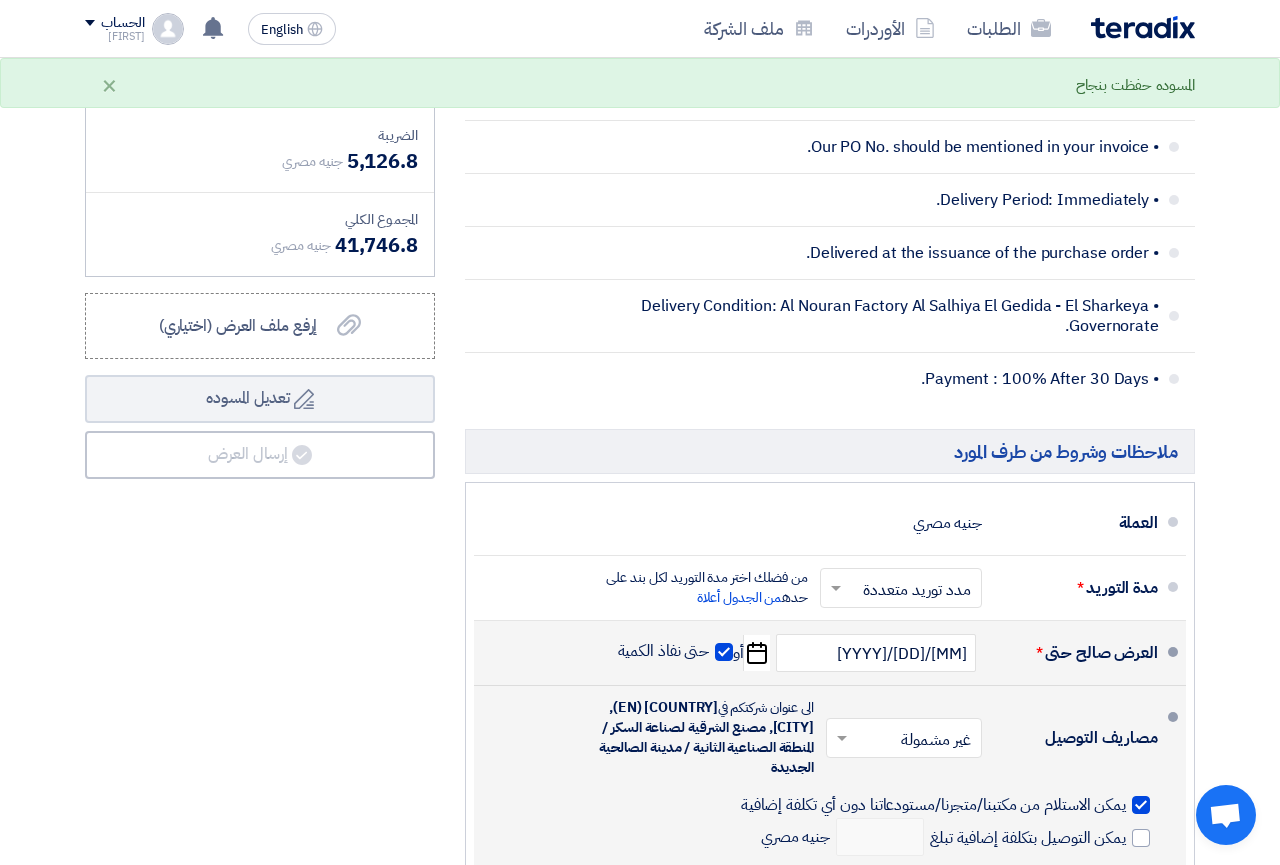 scroll, scrollTop: 5508, scrollLeft: 0, axis: vertical 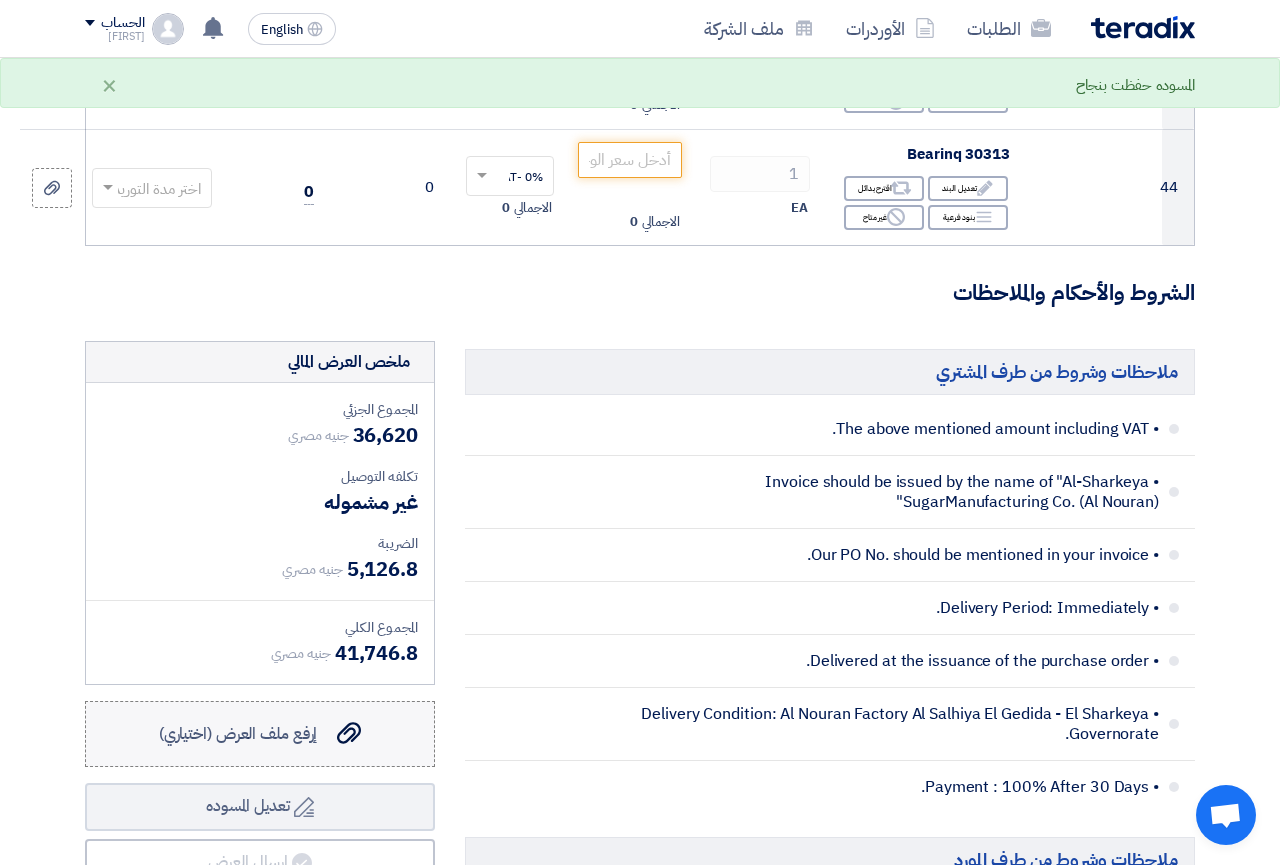 click on "إرفع ملف العرض (اختياري)" 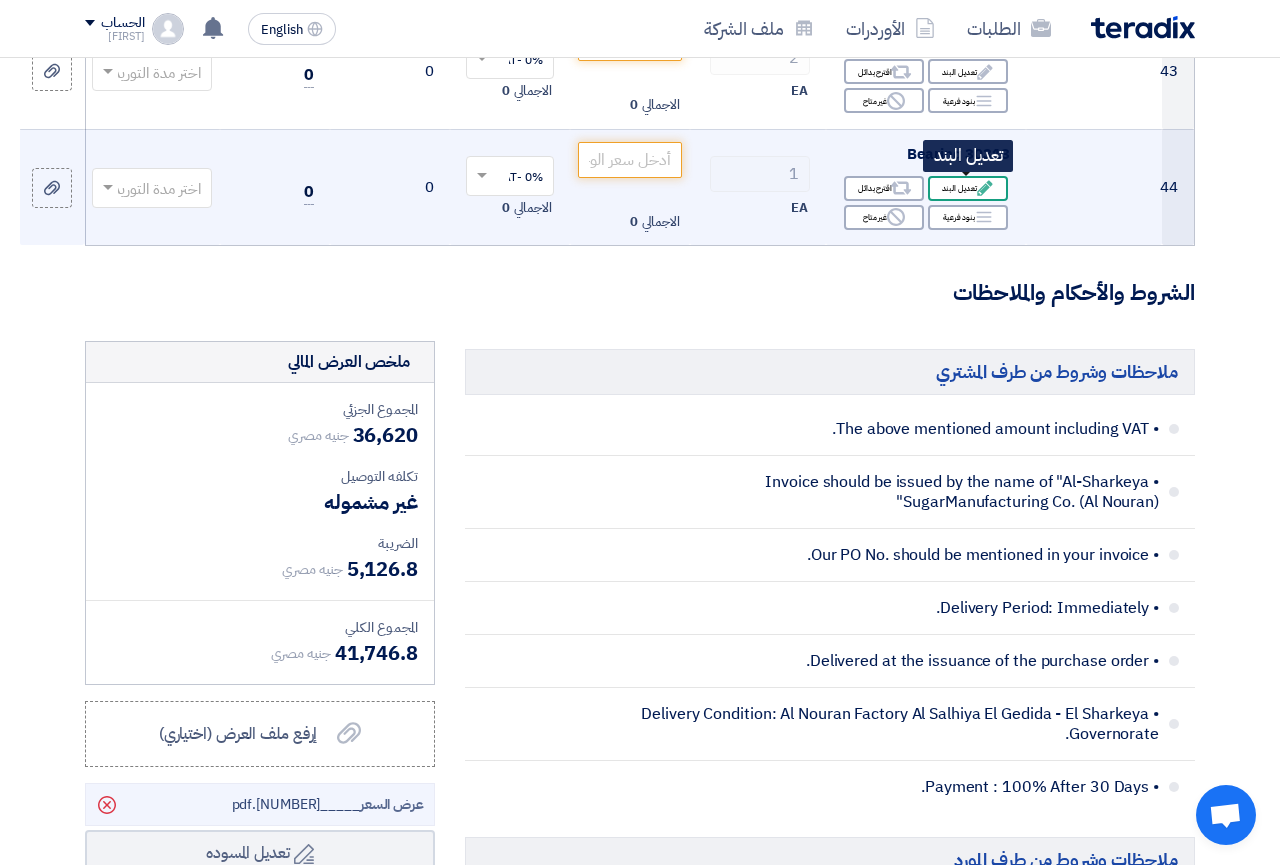 click on "Edit
تعديل البند" 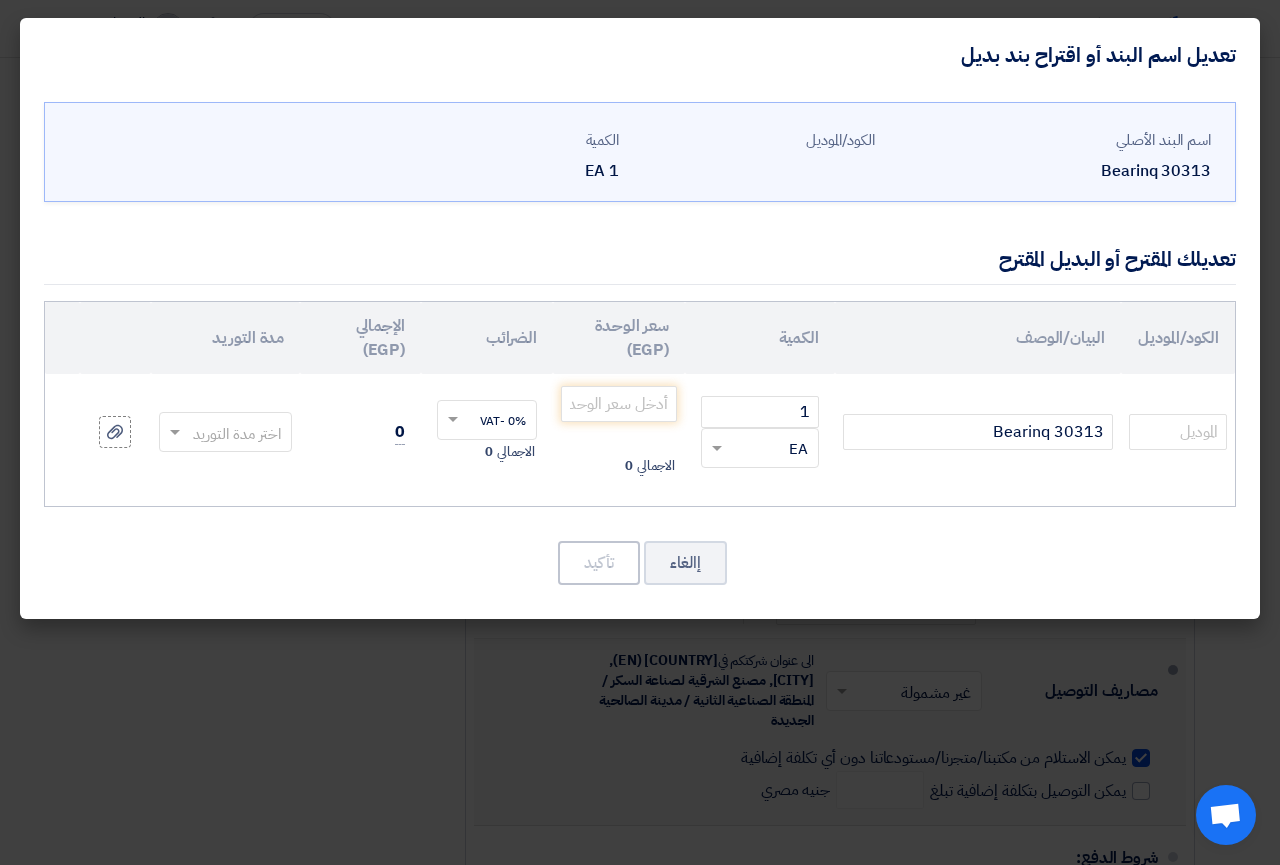 scroll, scrollTop: 5052, scrollLeft: 0, axis: vertical 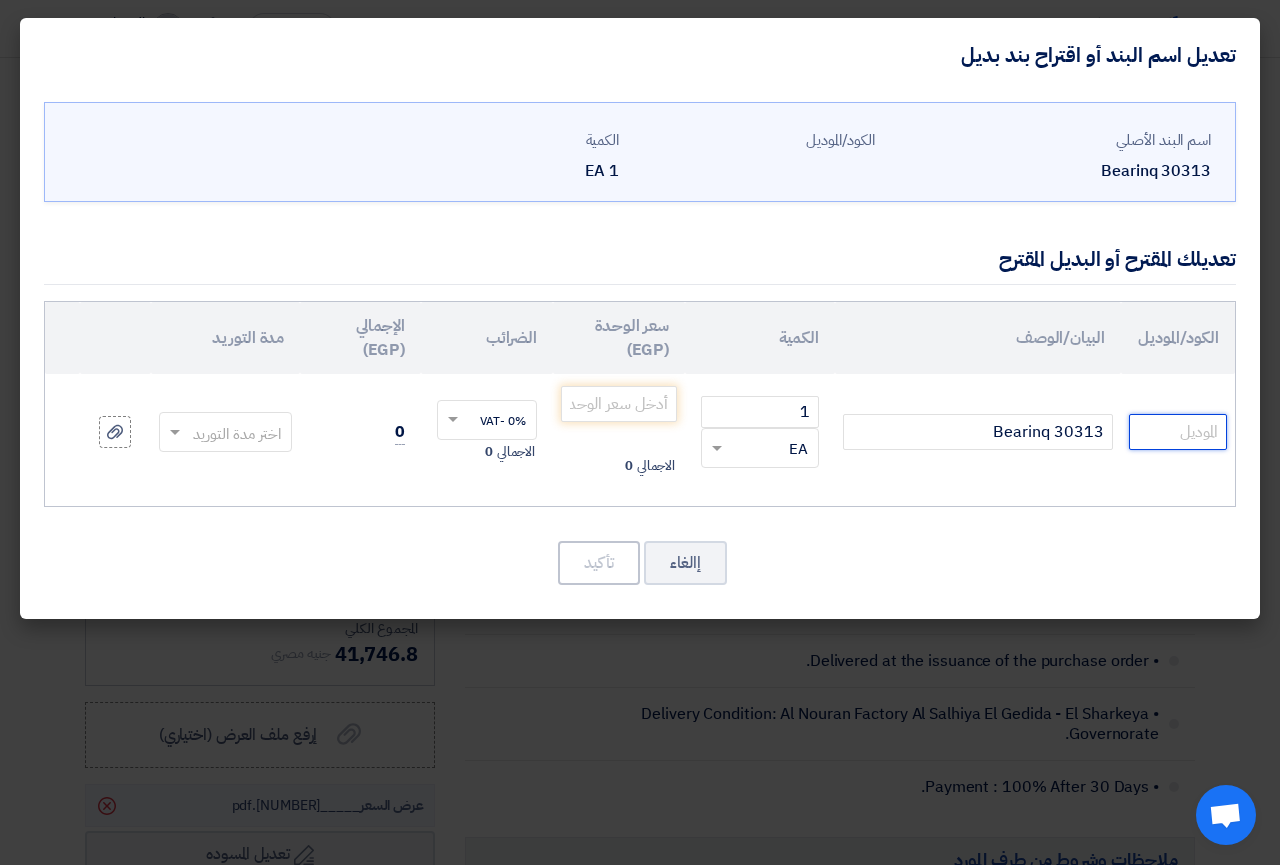 click 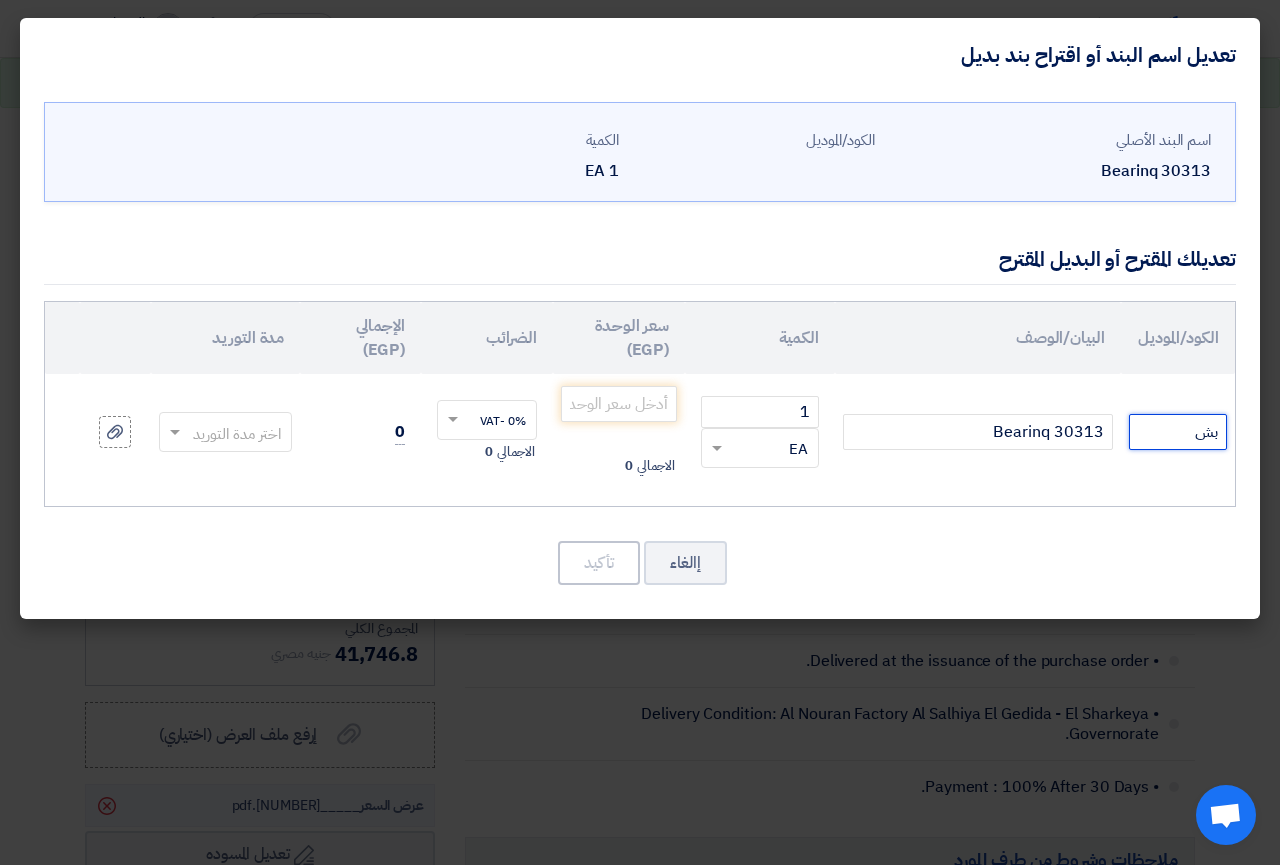 type on "ب" 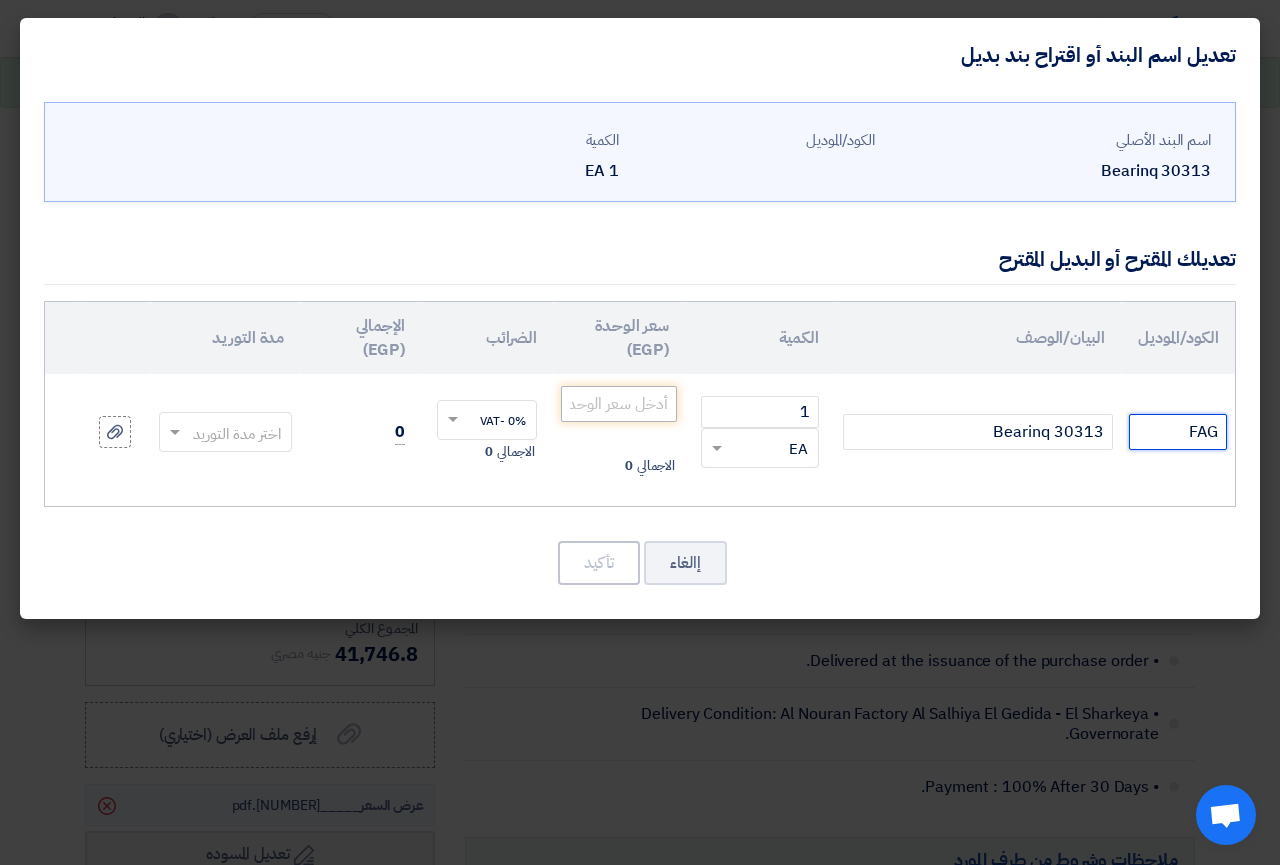 type on "FAG" 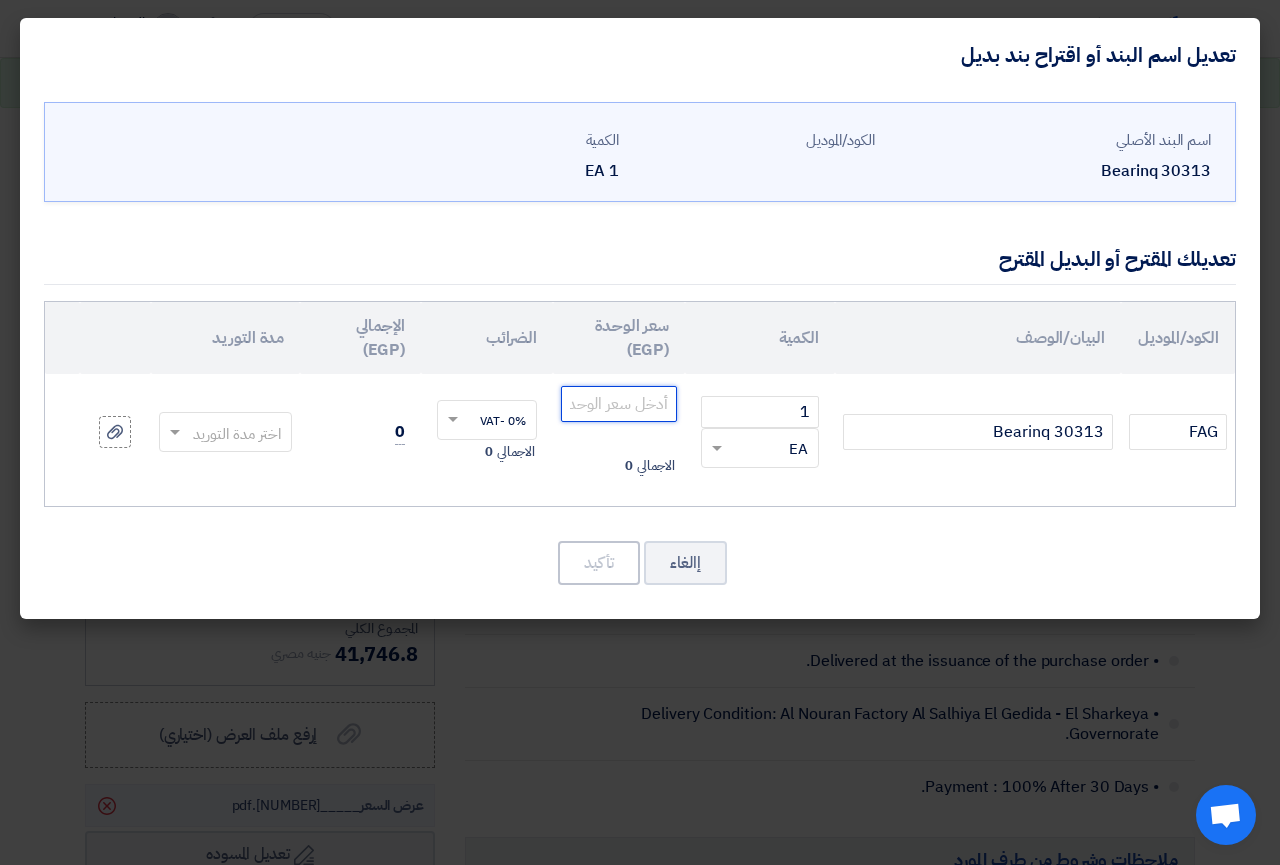 click 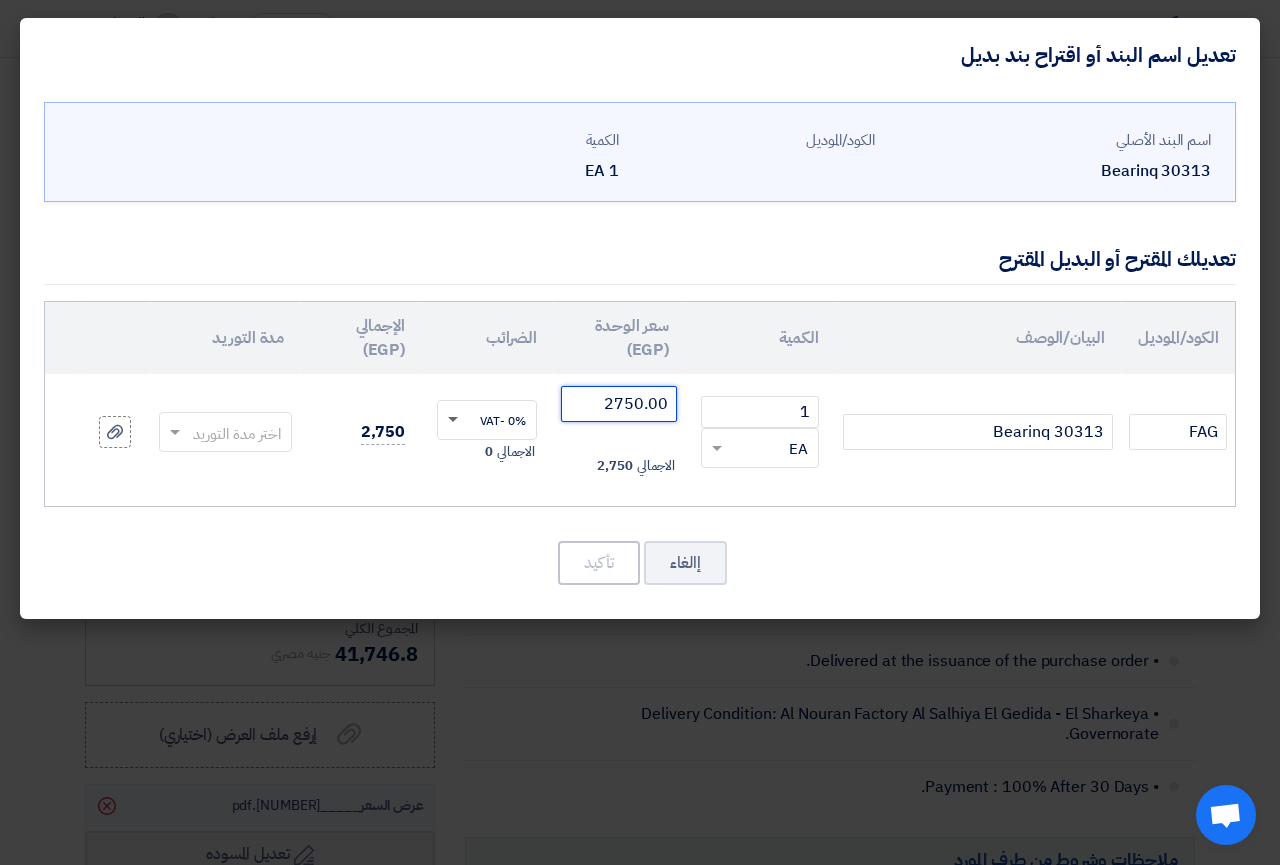type on "2750.00" 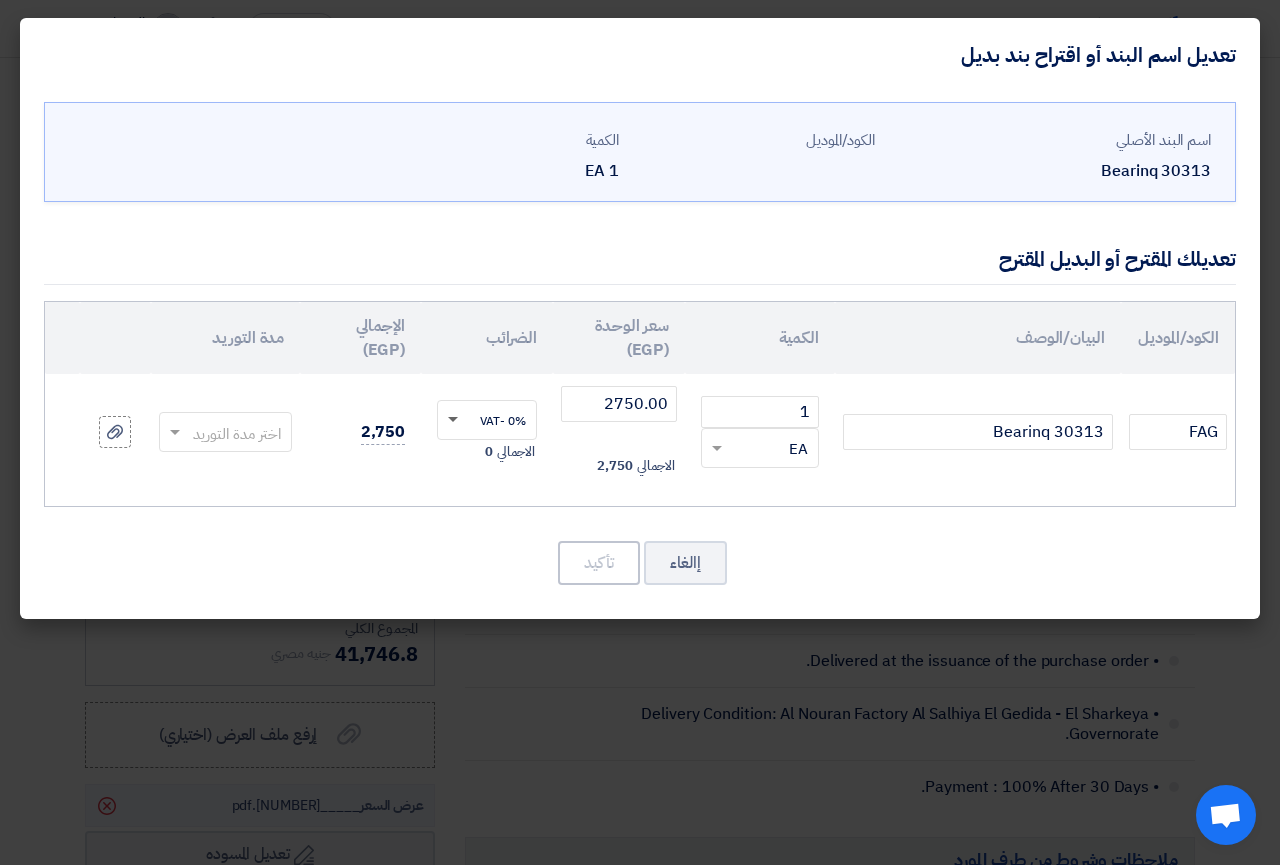click 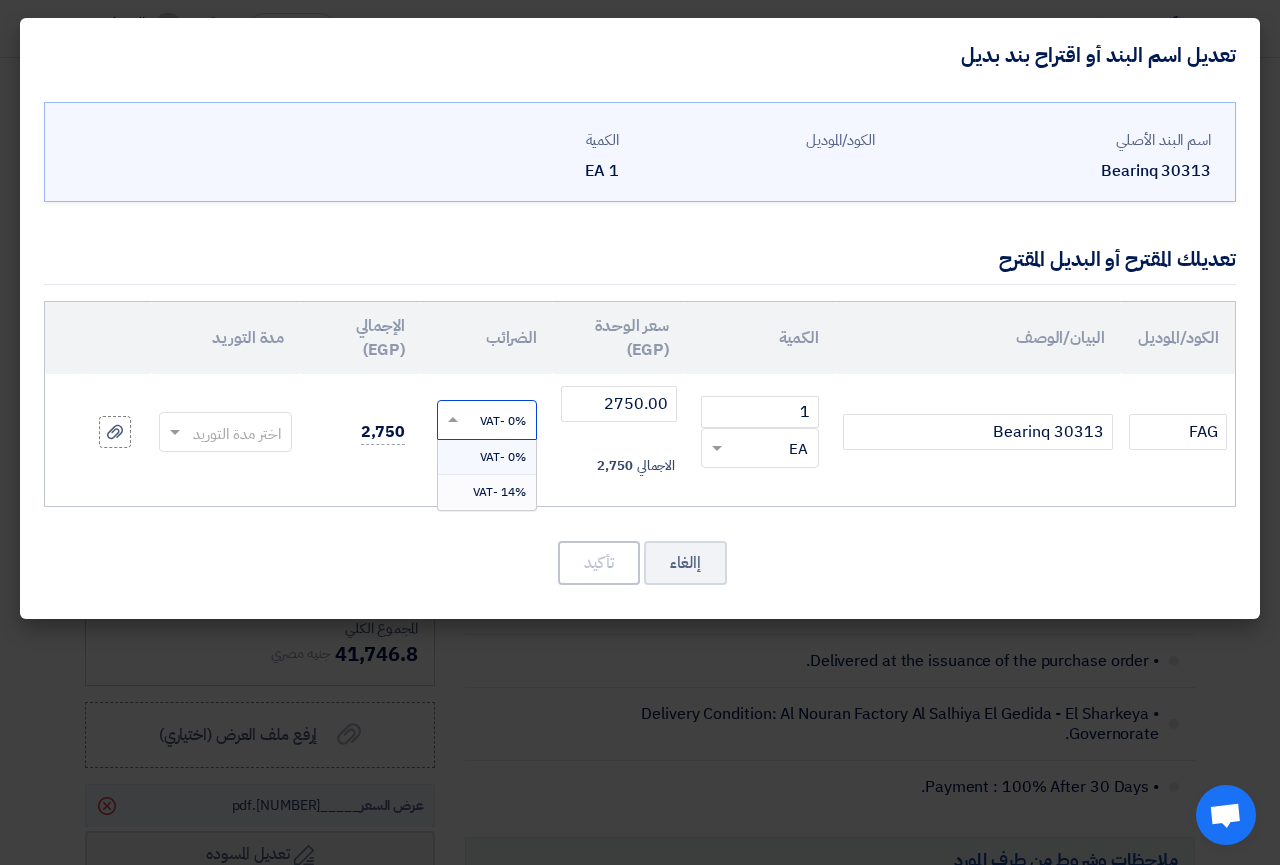 click on "14% -VAT" at bounding box center (499, 492) 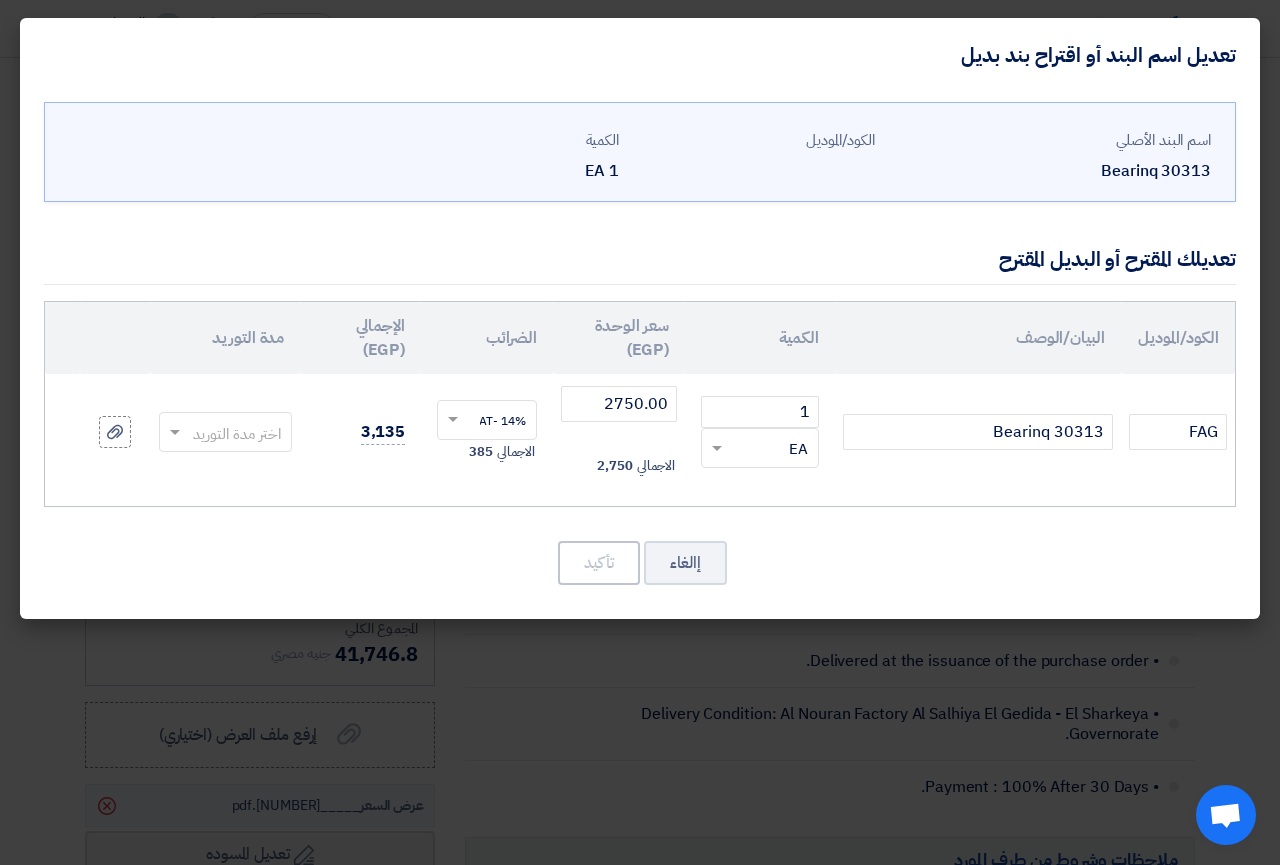 click 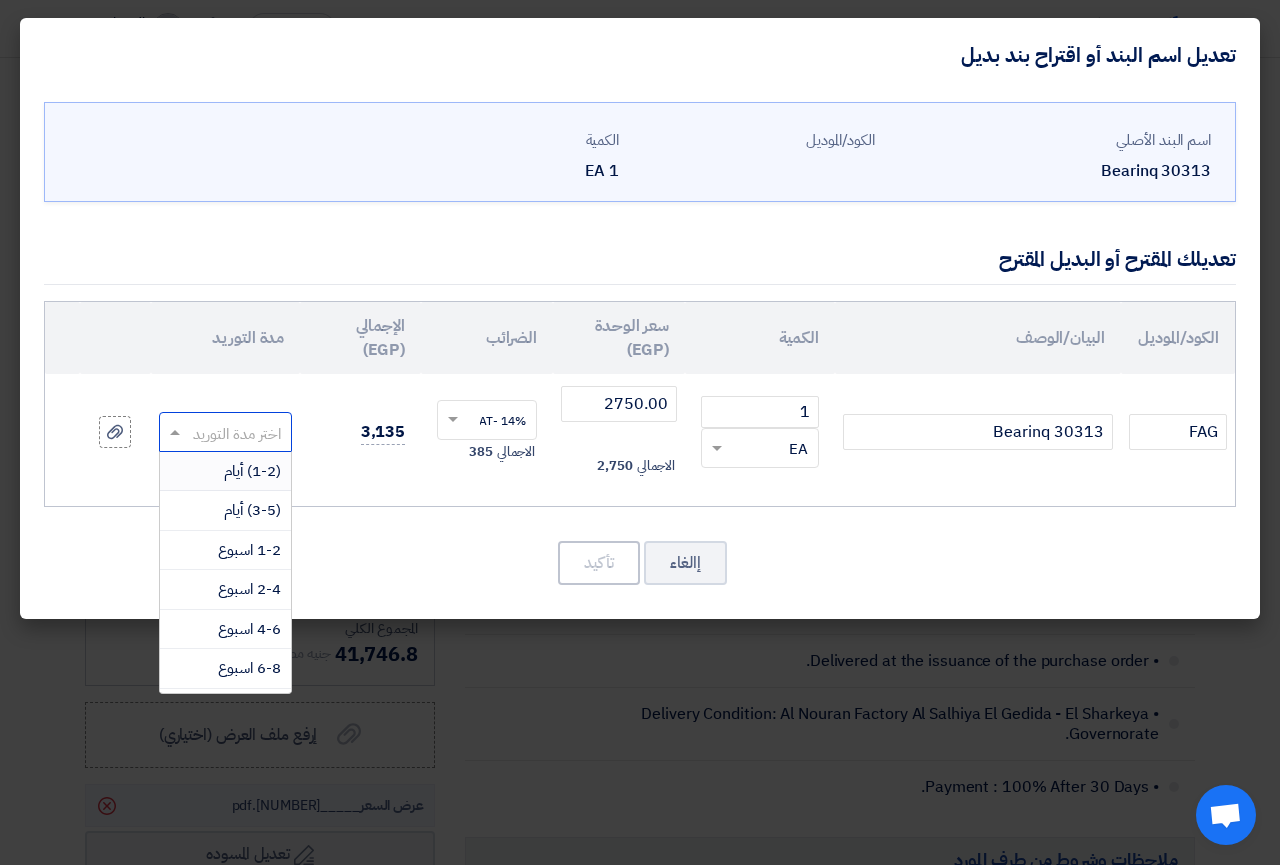 click on "(1-2) أيام" at bounding box center [252, 471] 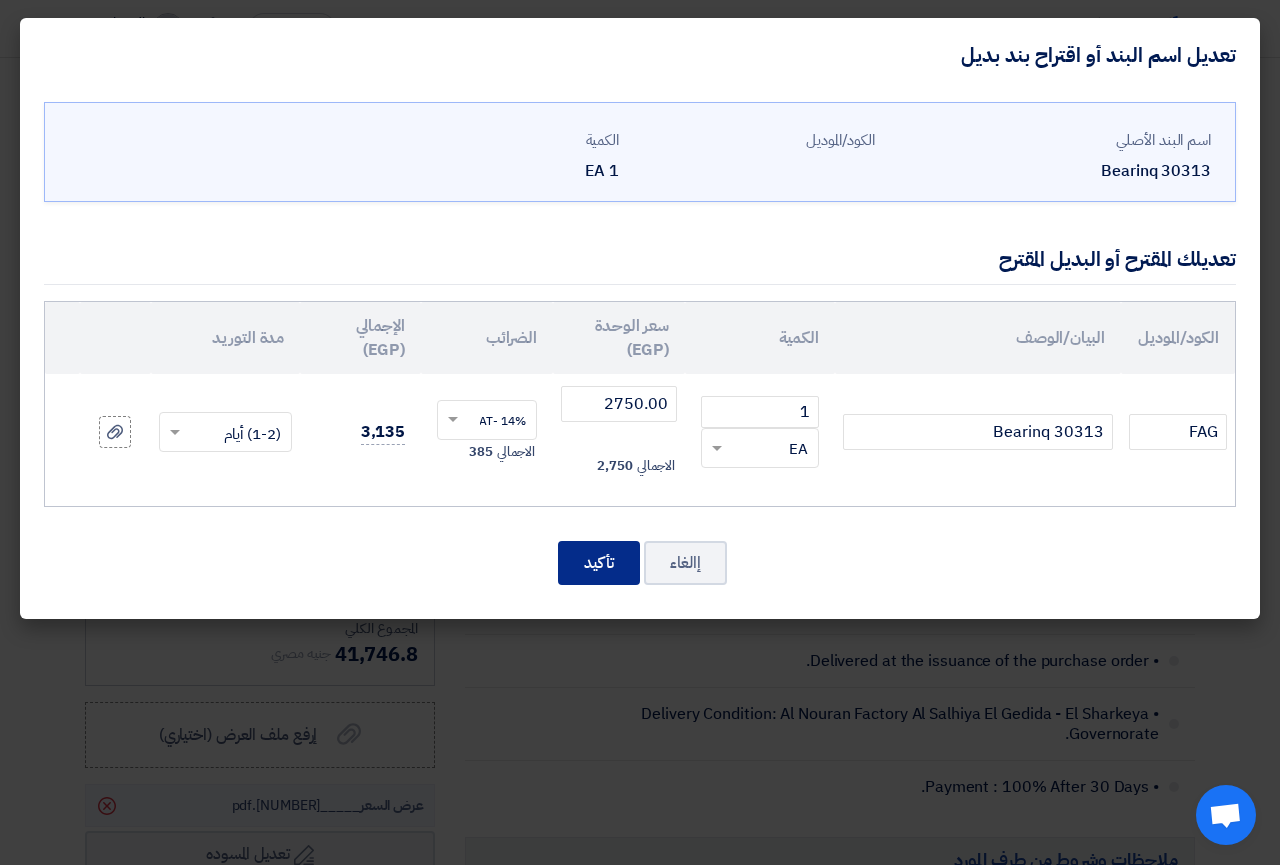 click on "تأكيد" 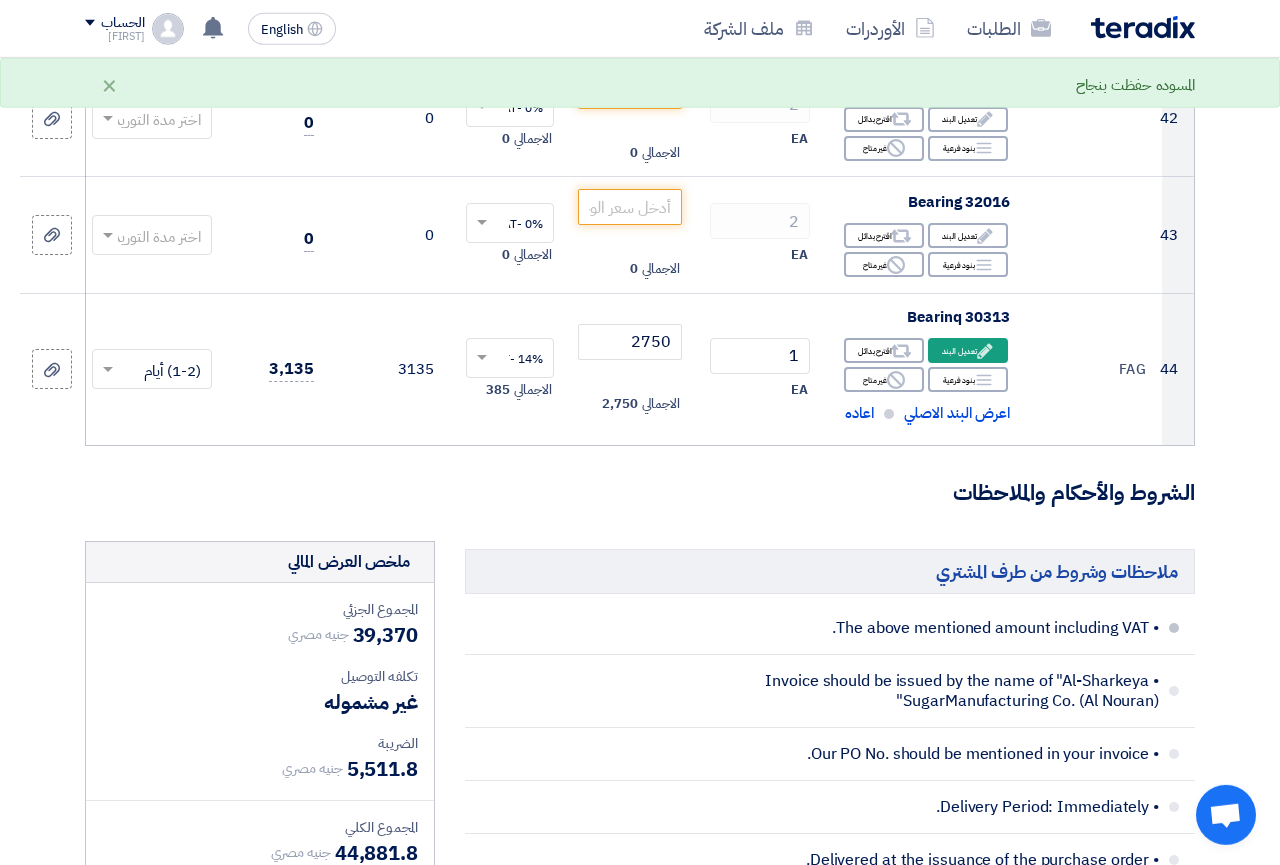 scroll, scrollTop: 5304, scrollLeft: 0, axis: vertical 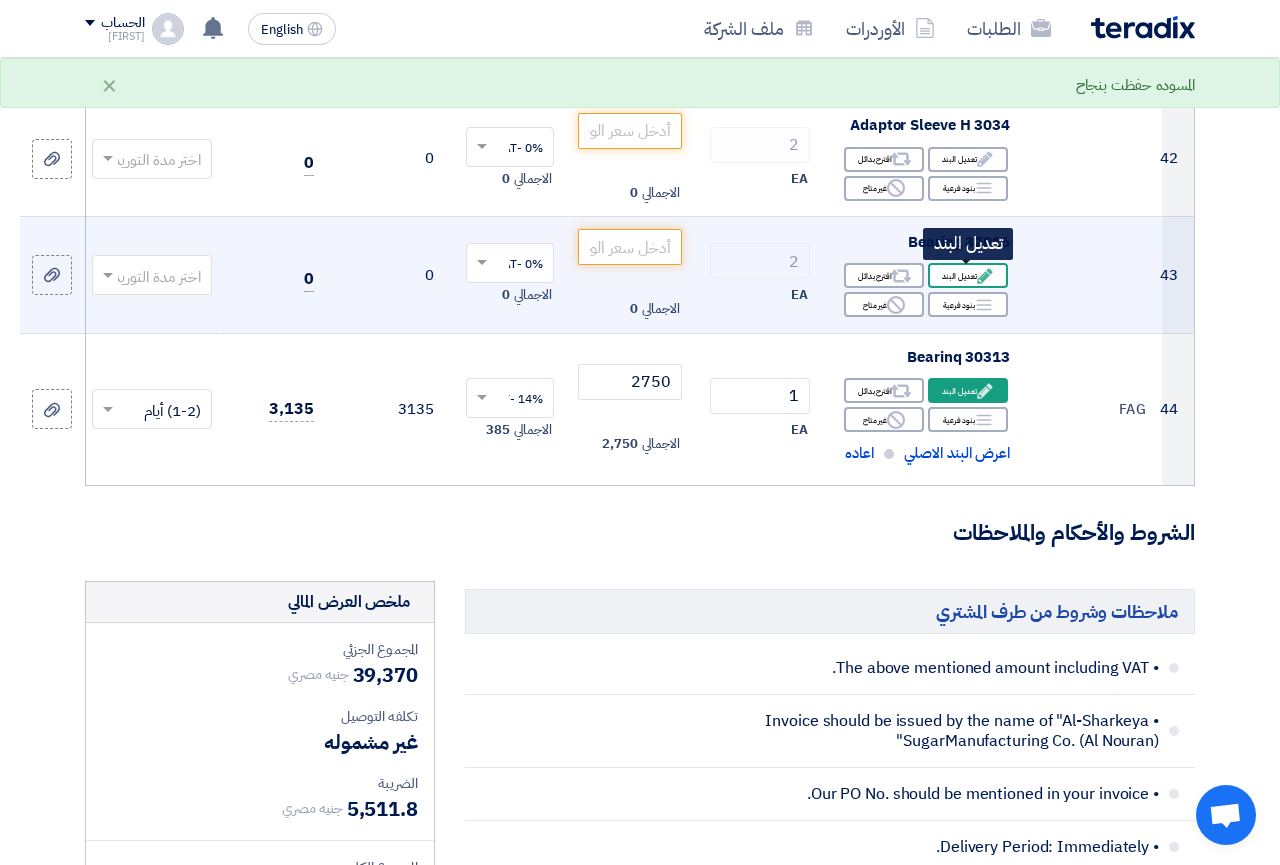 click on "Edit" 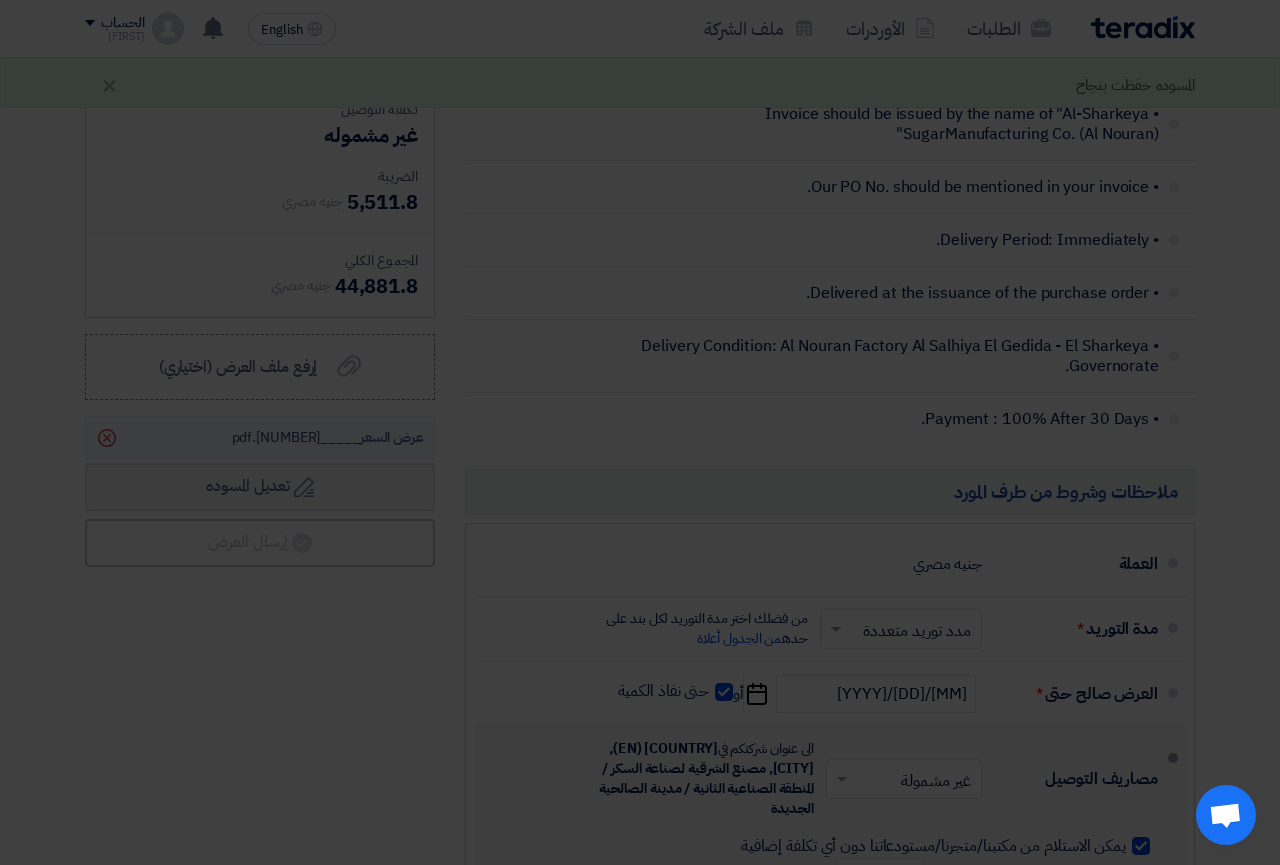 scroll, scrollTop: 4848, scrollLeft: 0, axis: vertical 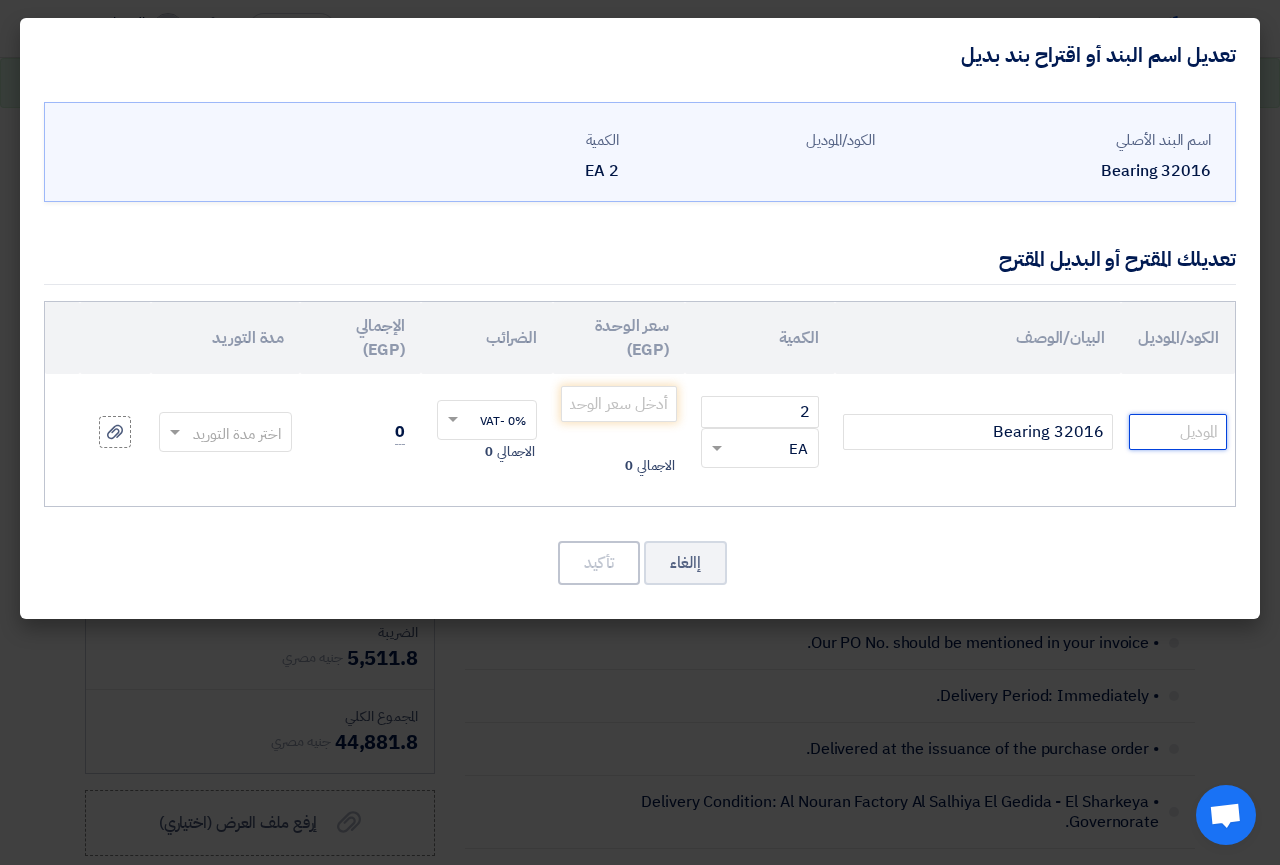 click 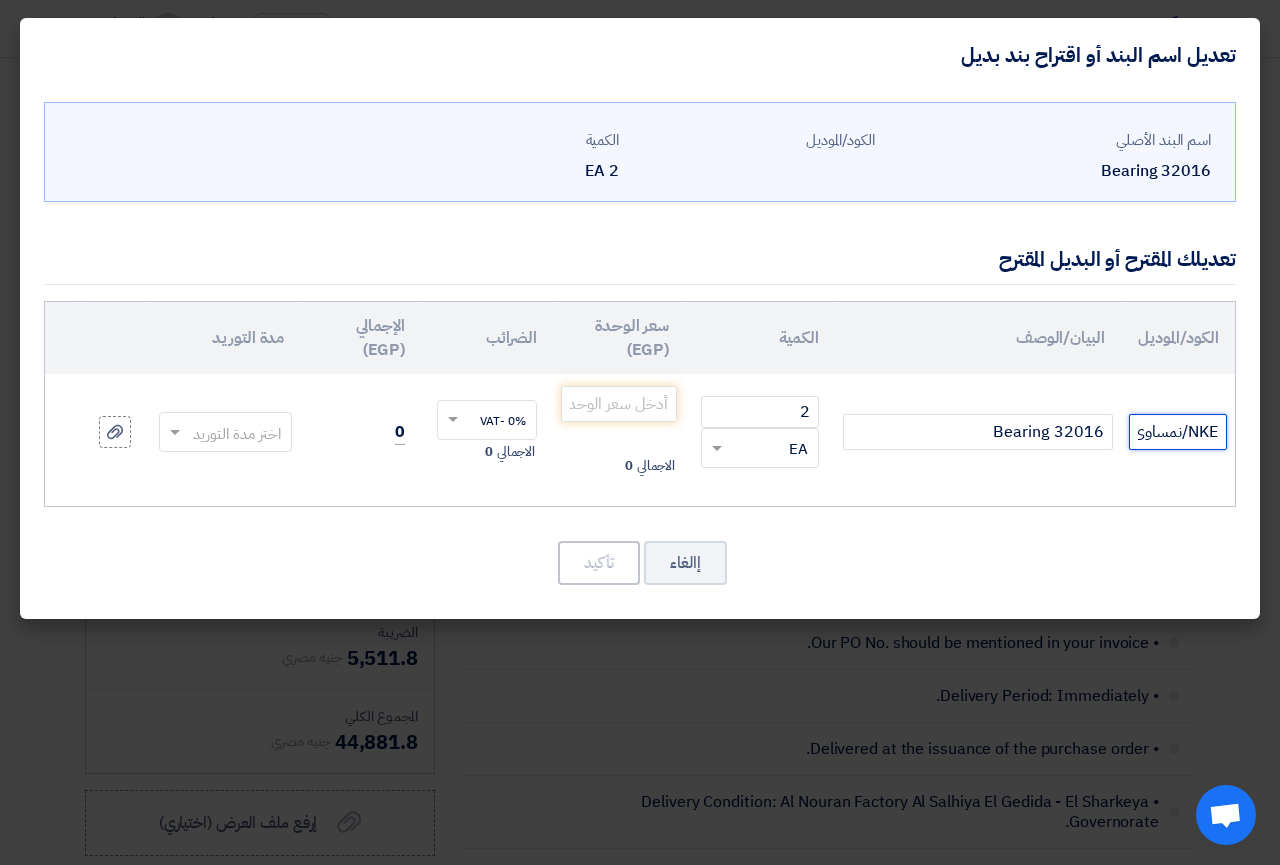 scroll, scrollTop: 0, scrollLeft: -7, axis: horizontal 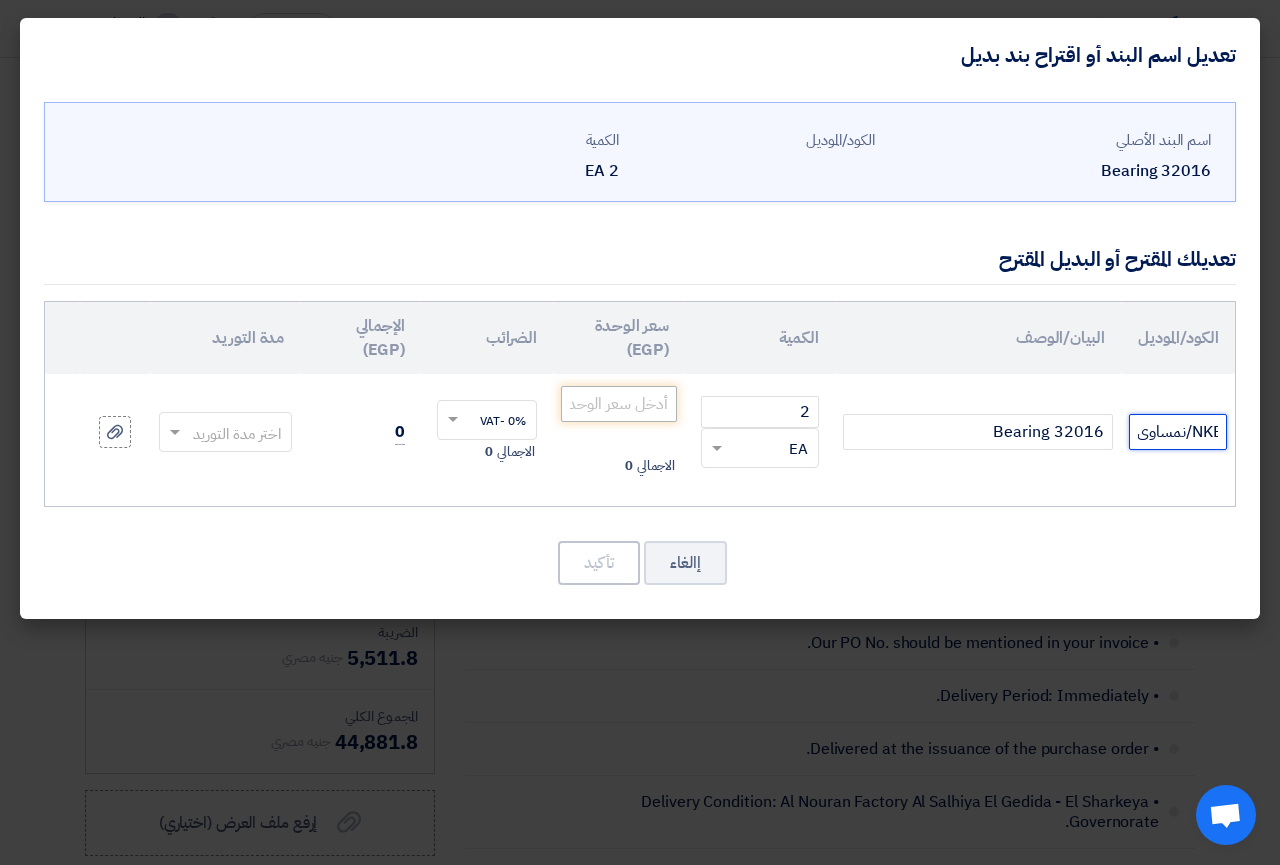 type on "NKE/نمساوى" 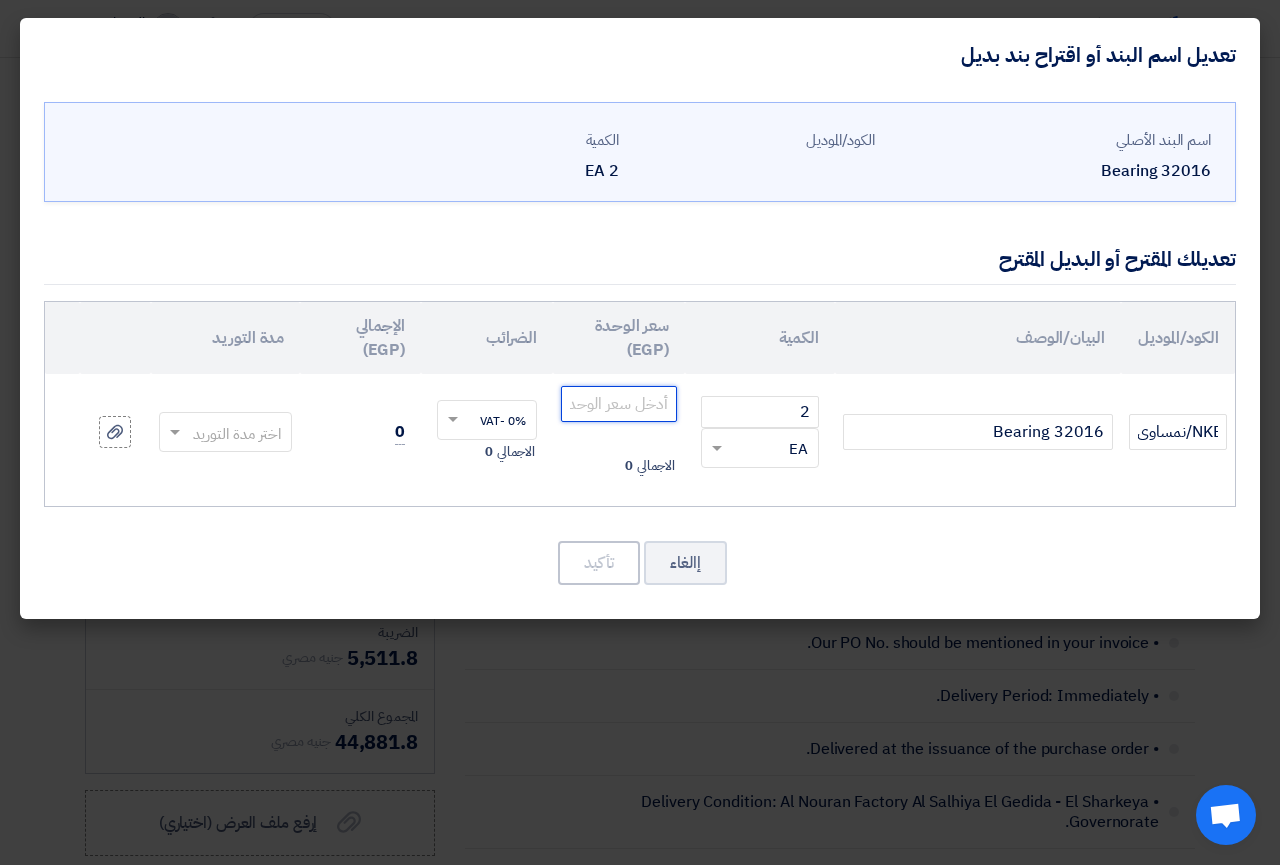 click 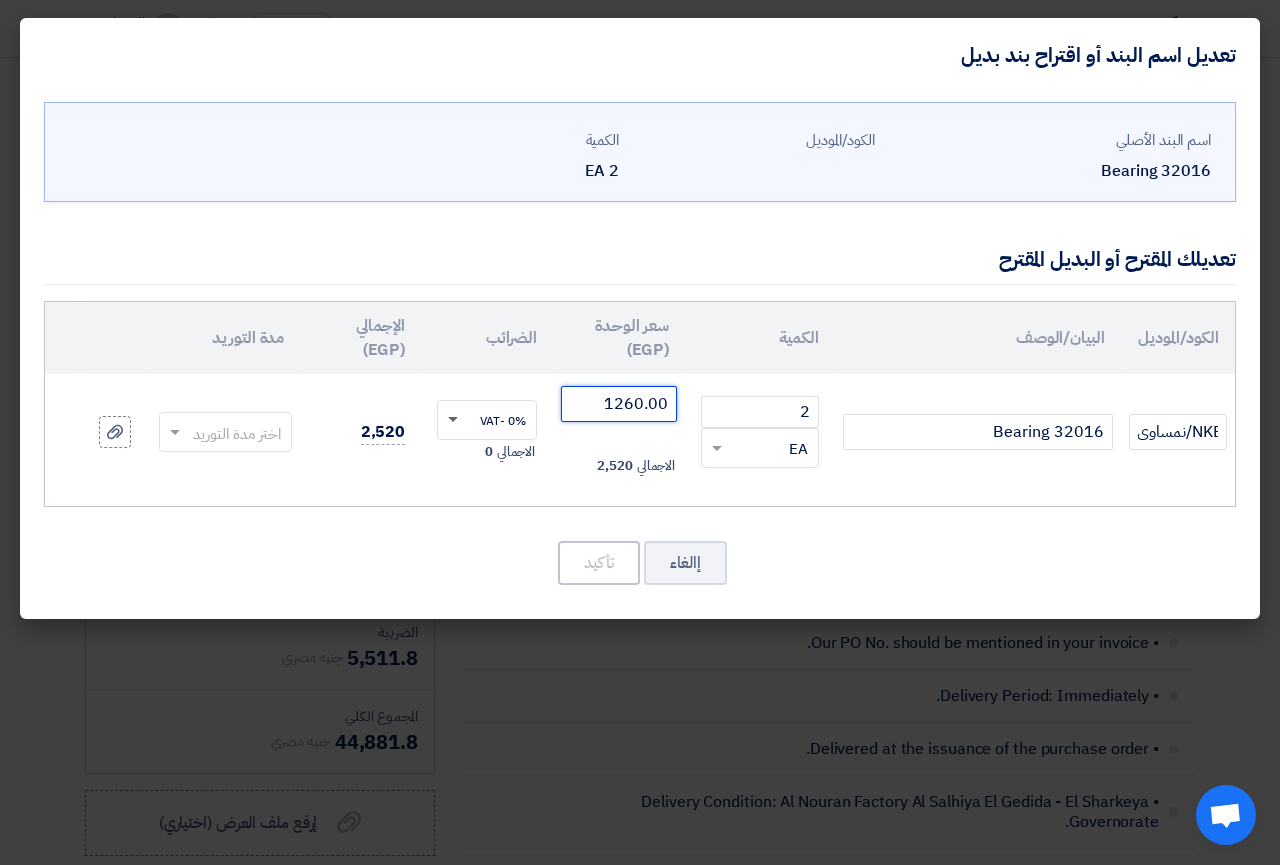 click 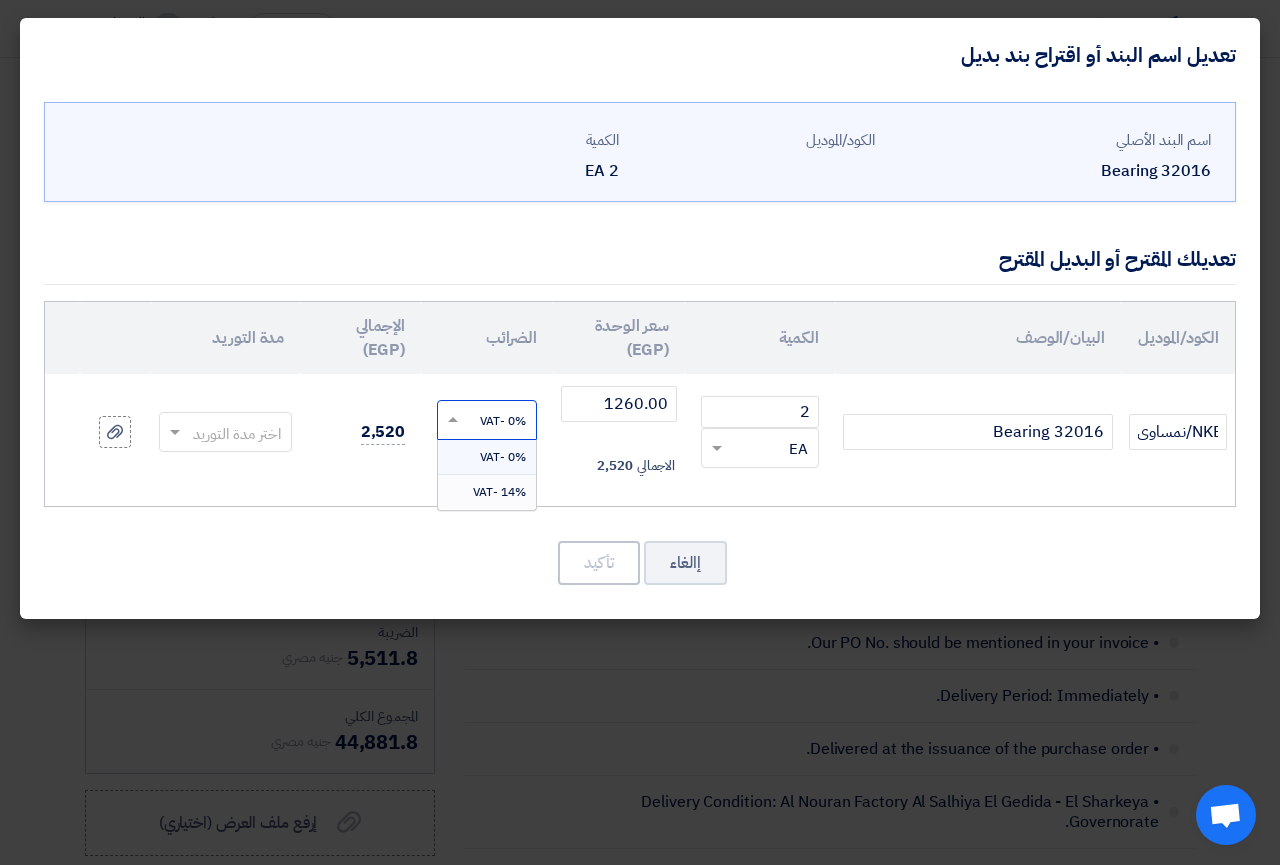 click on "14% -VAT" at bounding box center (499, 492) 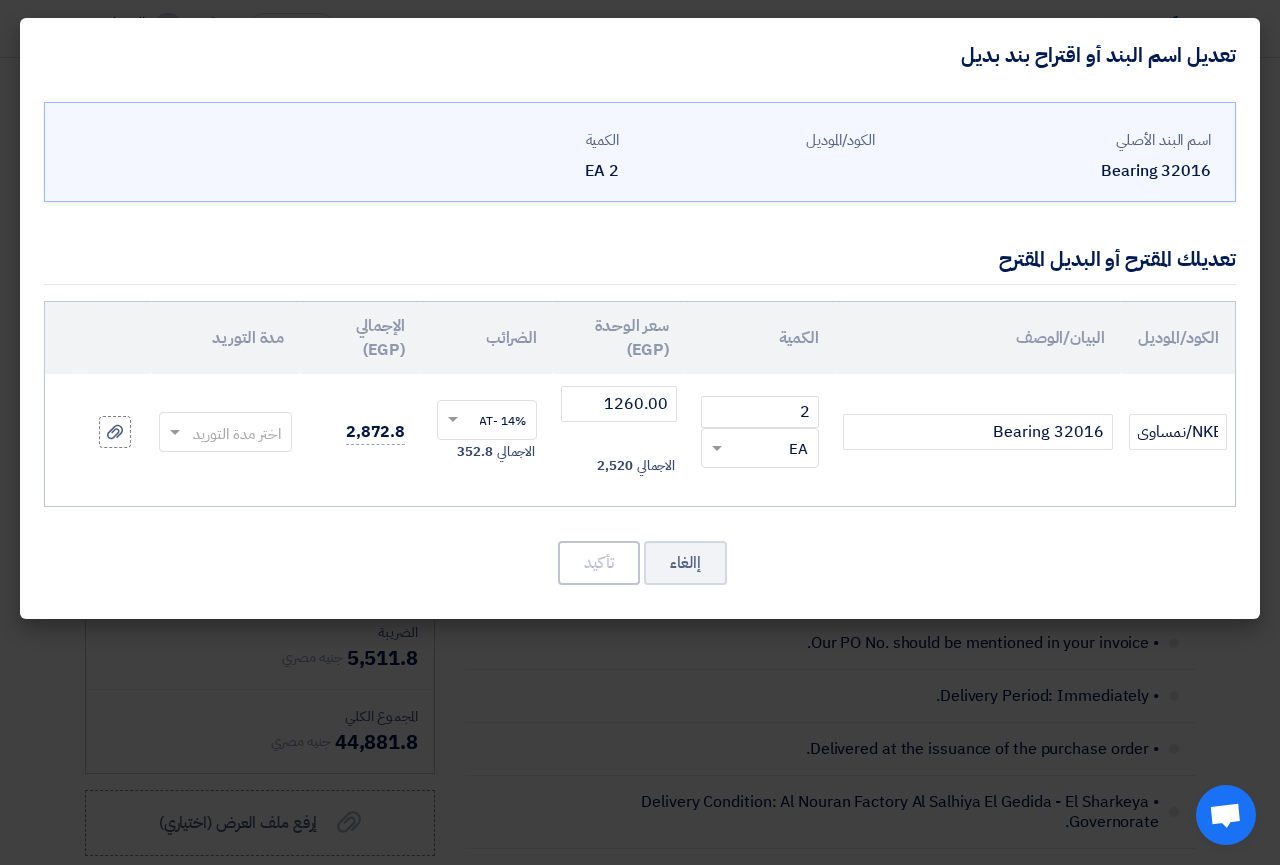click 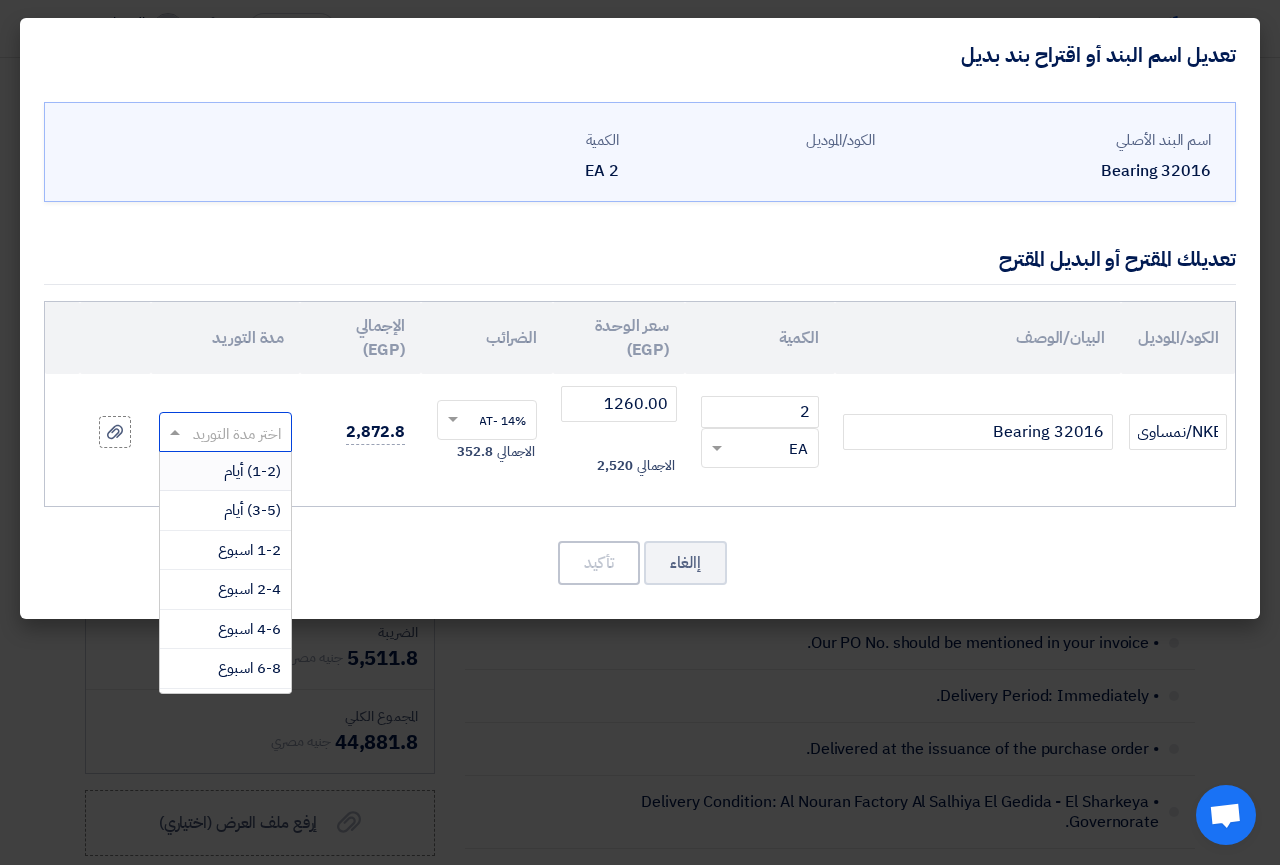 click on "(1-2) أيام" at bounding box center [252, 471] 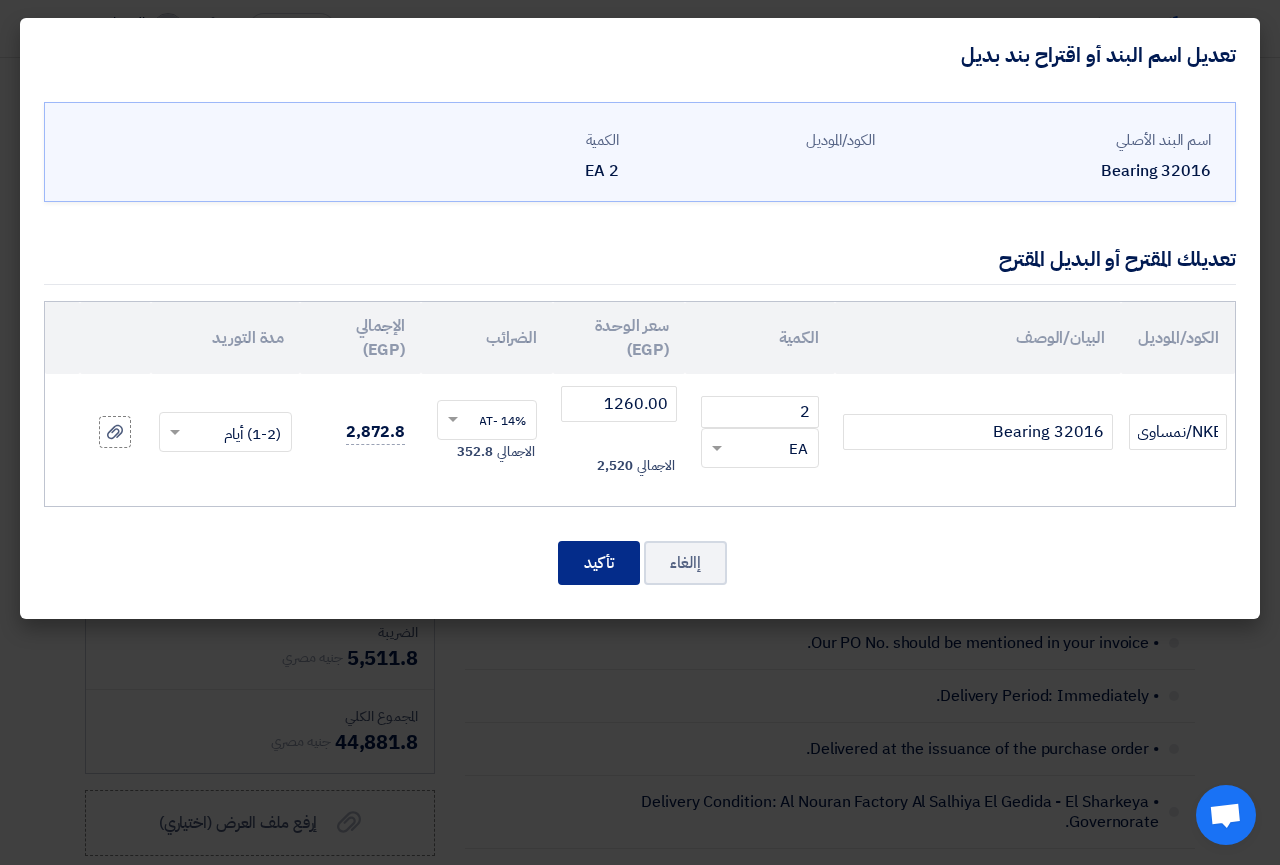 click on "تأكيد" 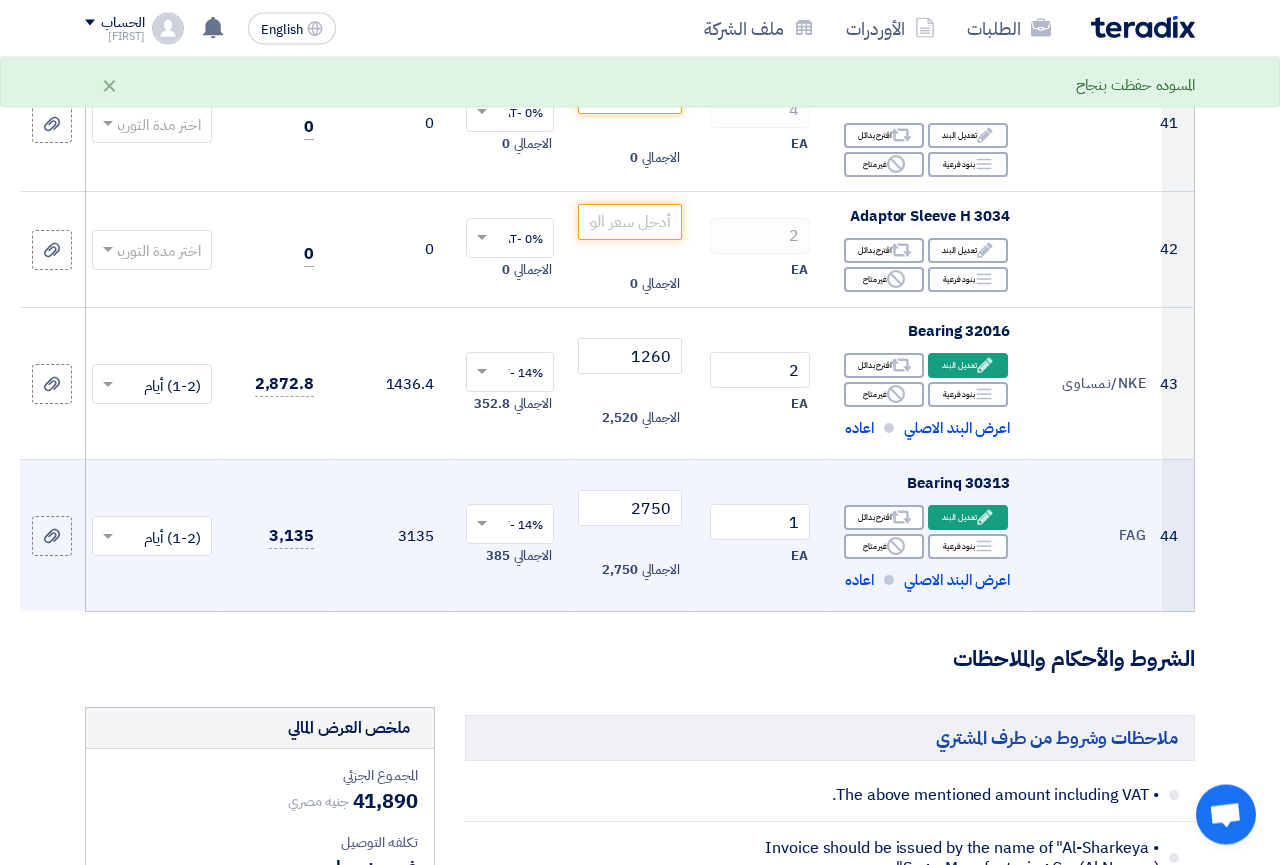 scroll, scrollTop: 5202, scrollLeft: 0, axis: vertical 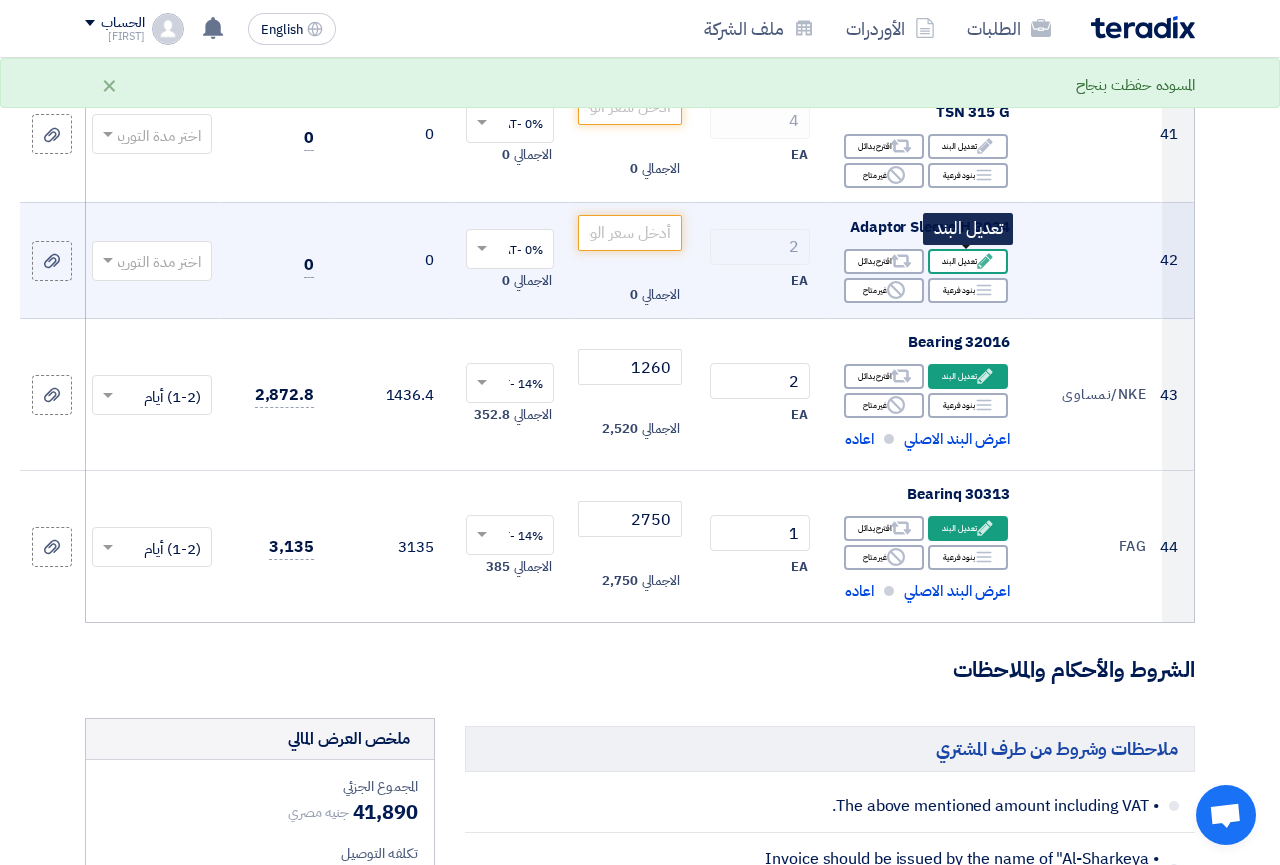 click on "Edit" 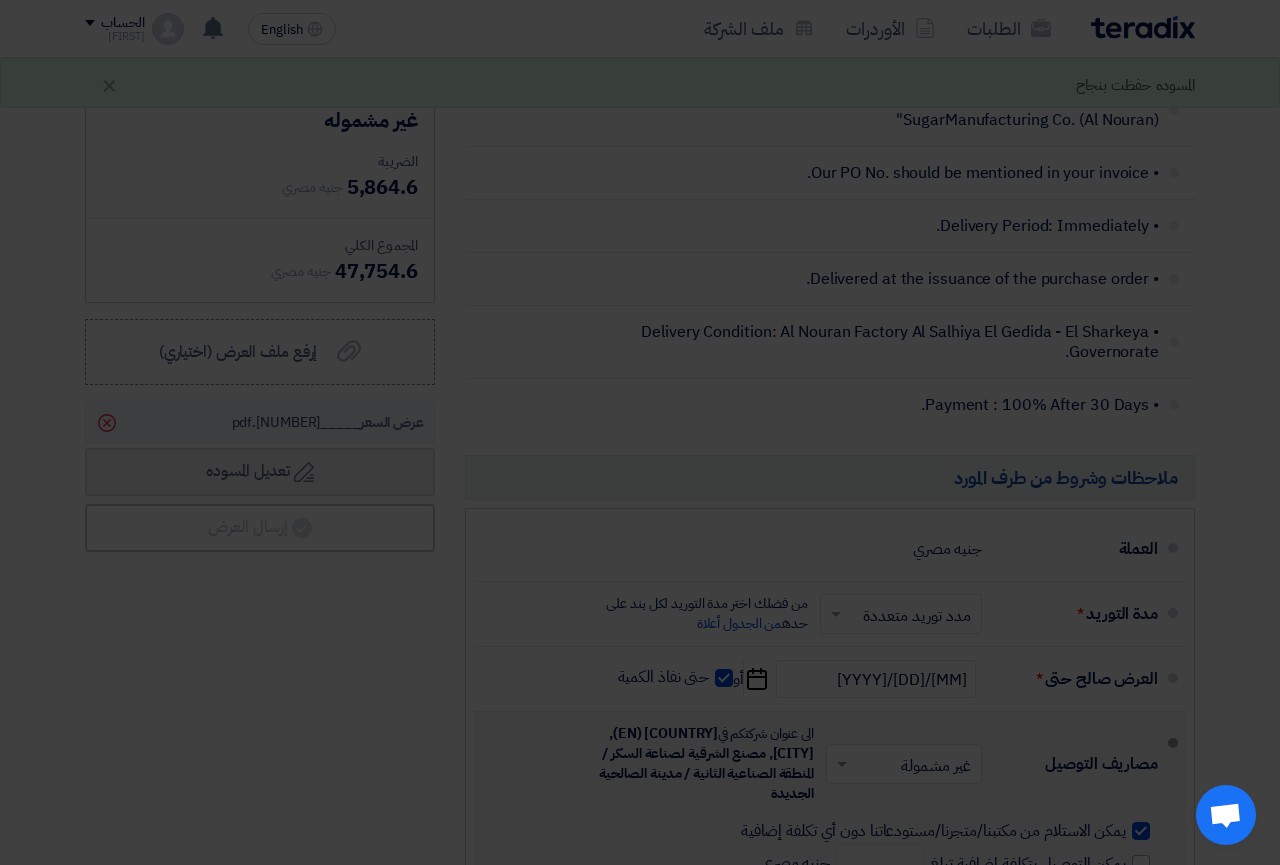 scroll, scrollTop: 4746, scrollLeft: 0, axis: vertical 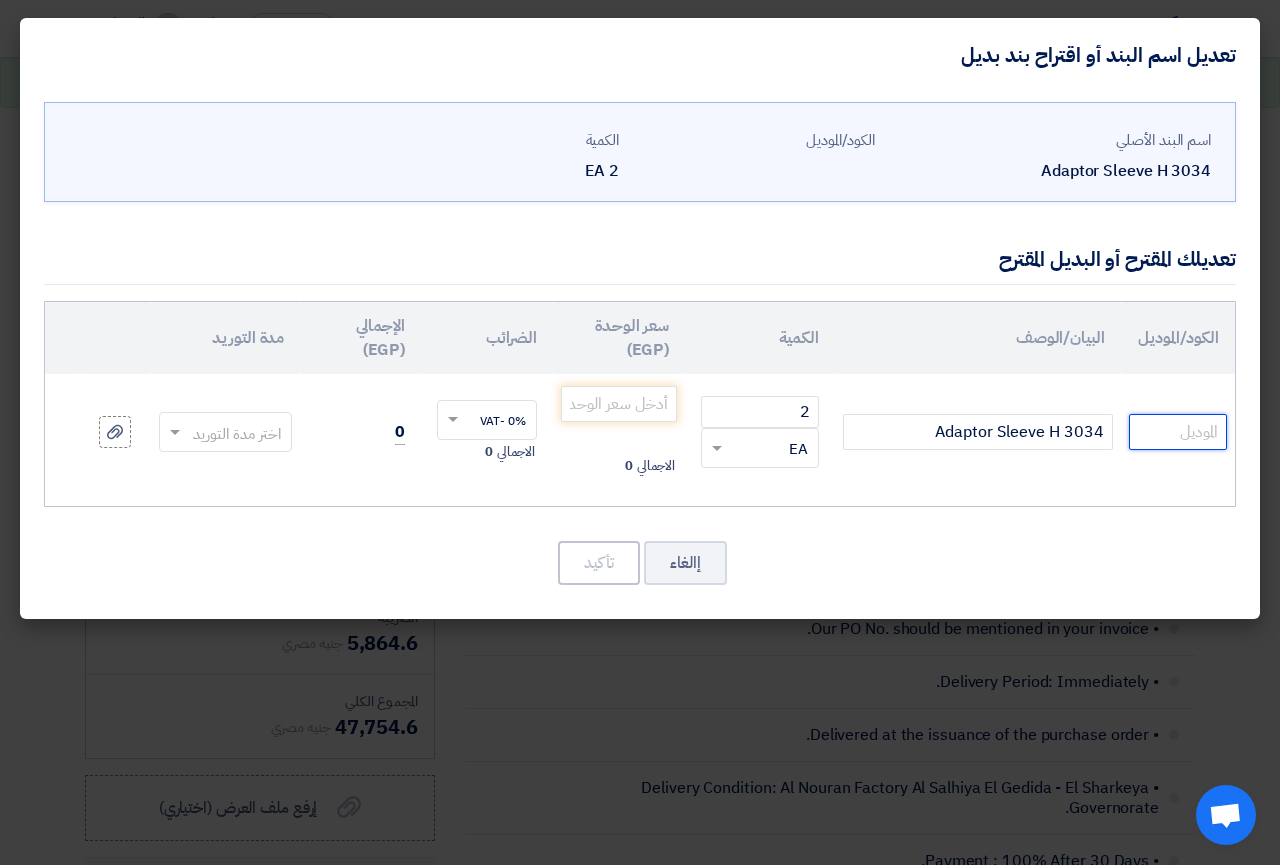 click 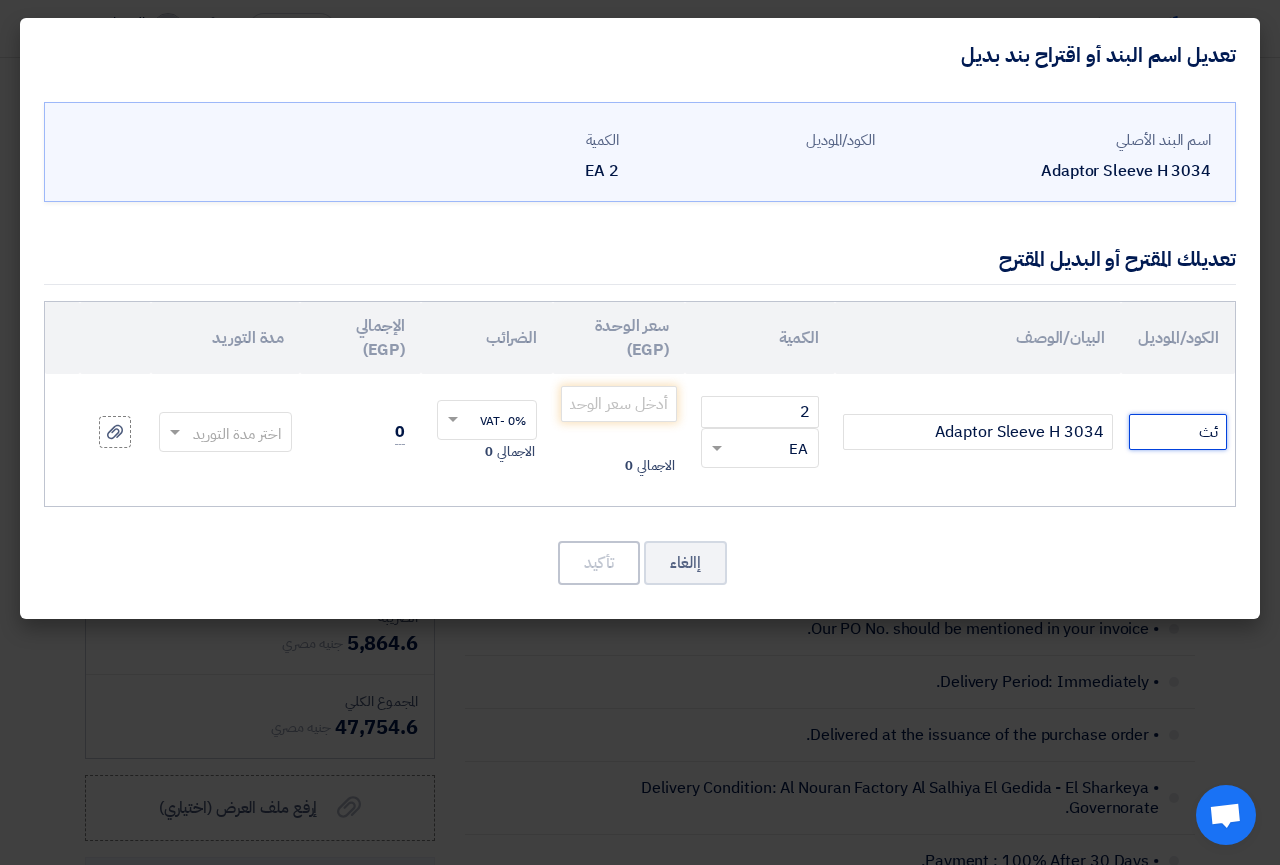type on "ئ" 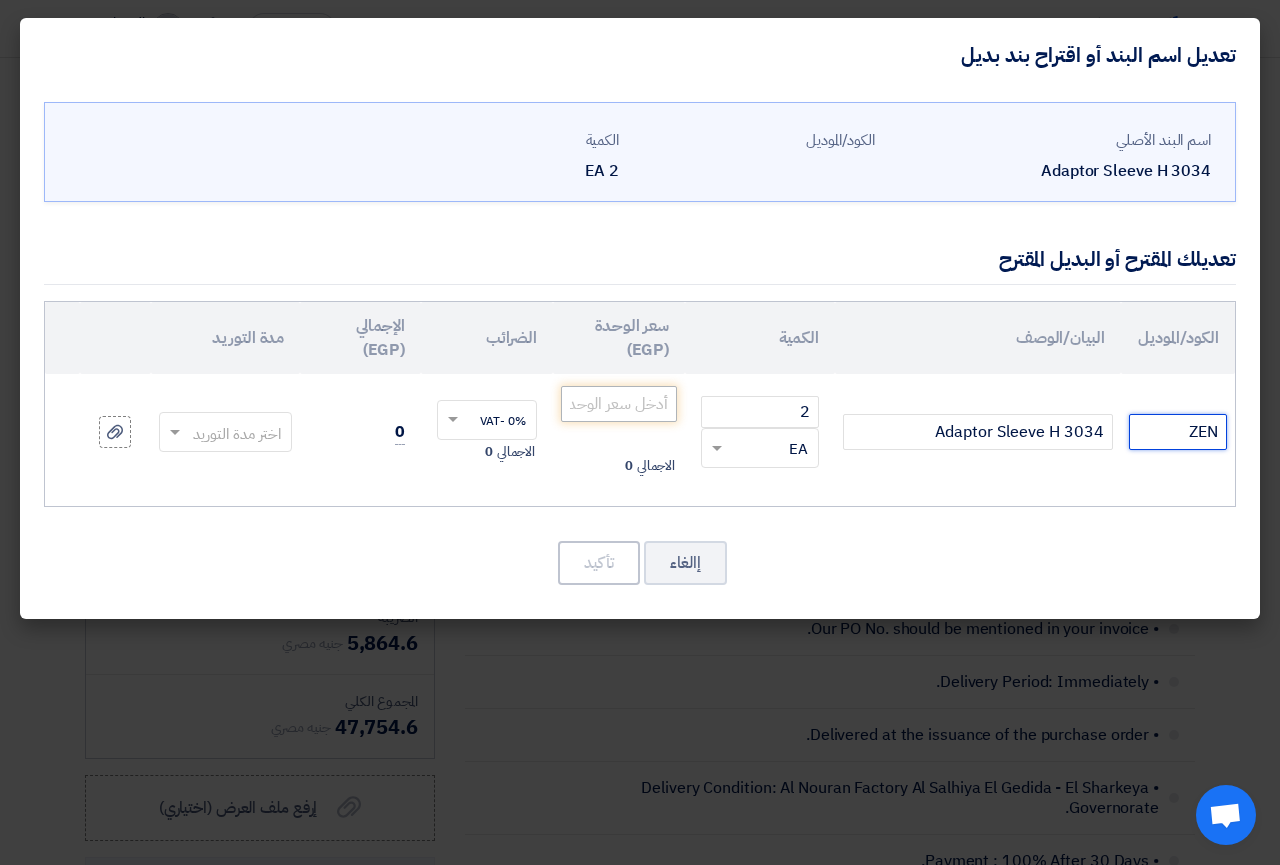 type on "ZEN" 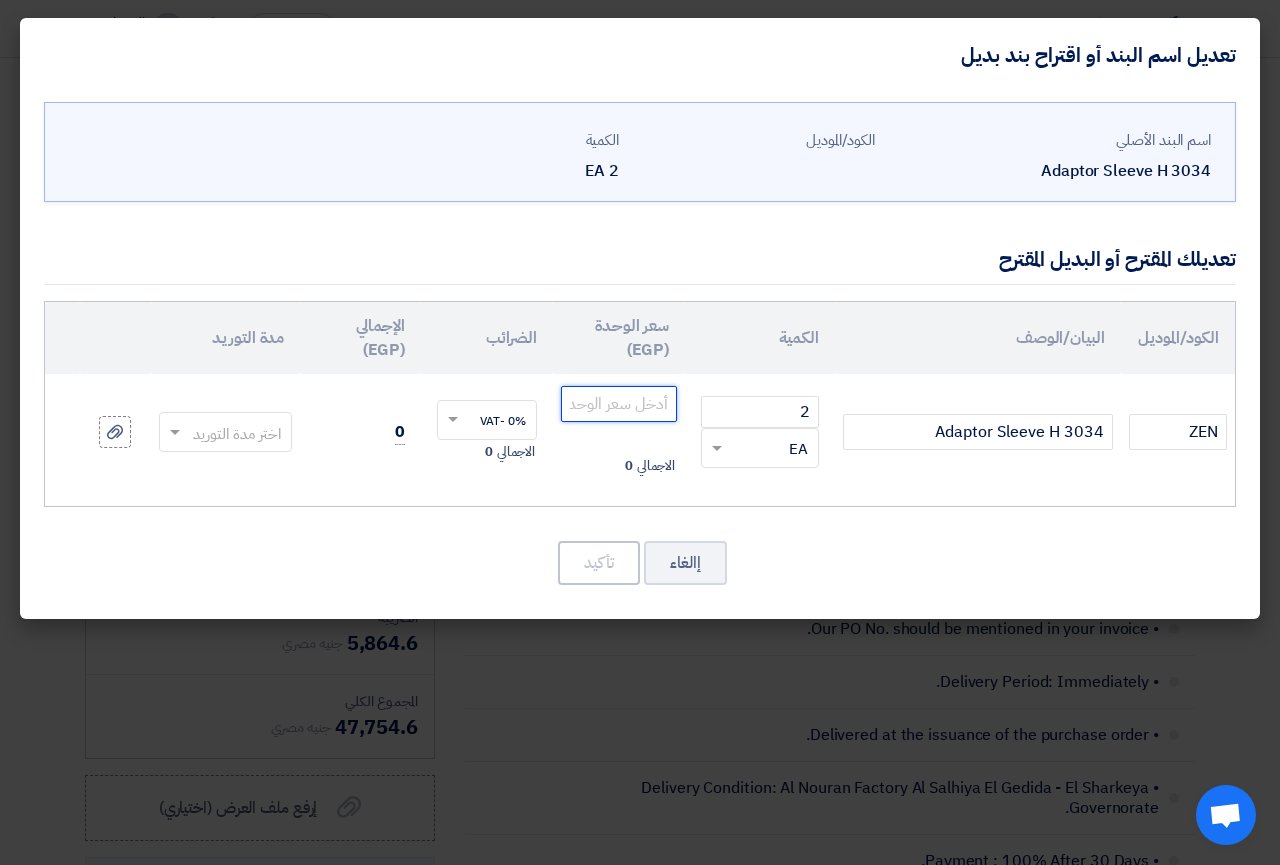 click 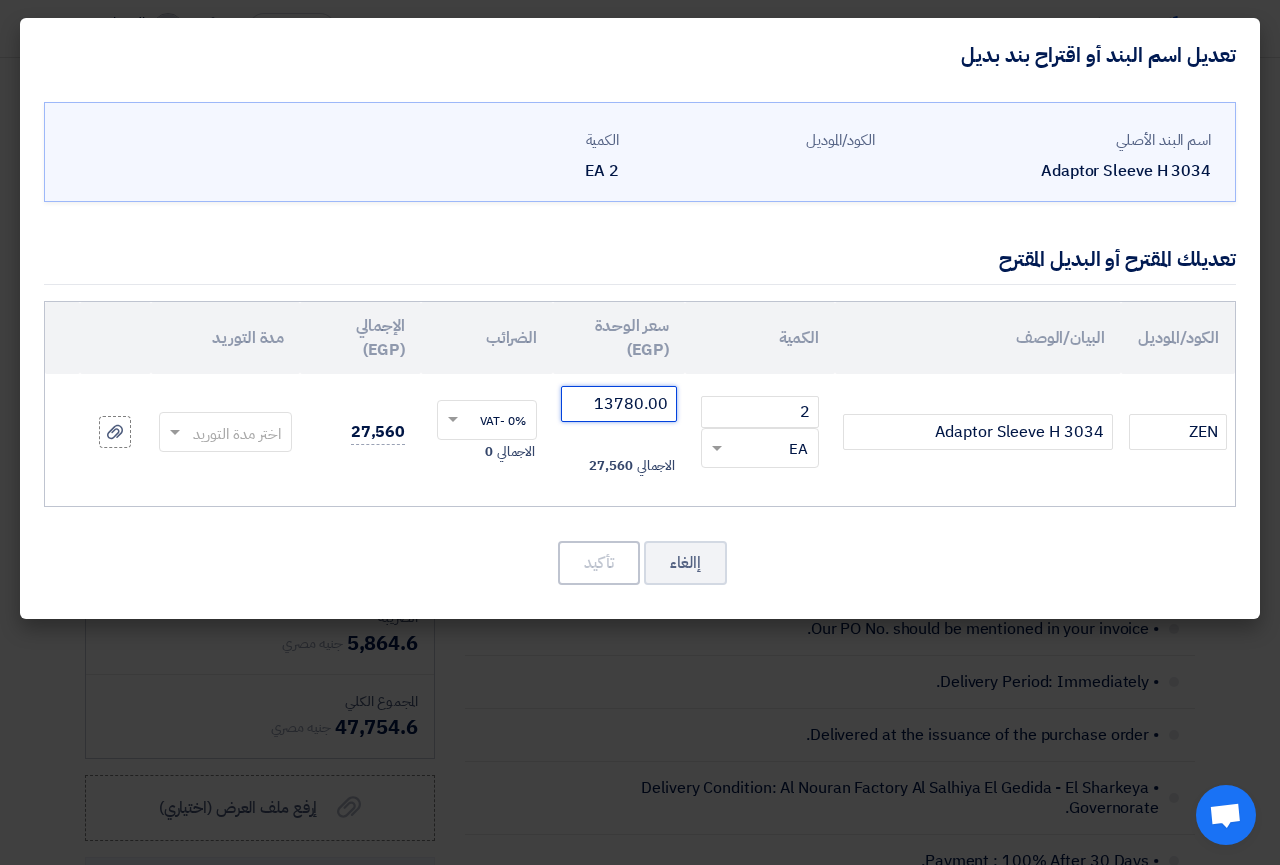 click 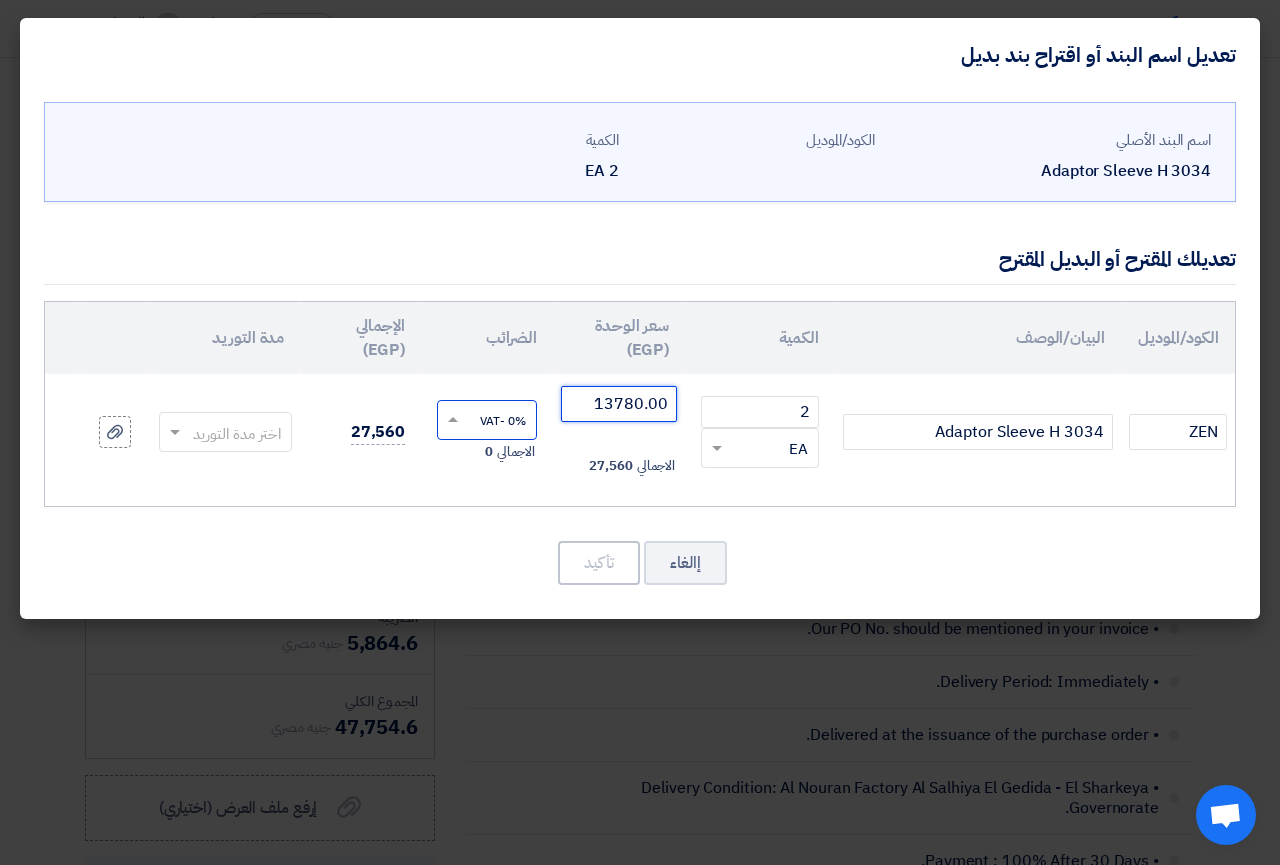 type on "13780.00" 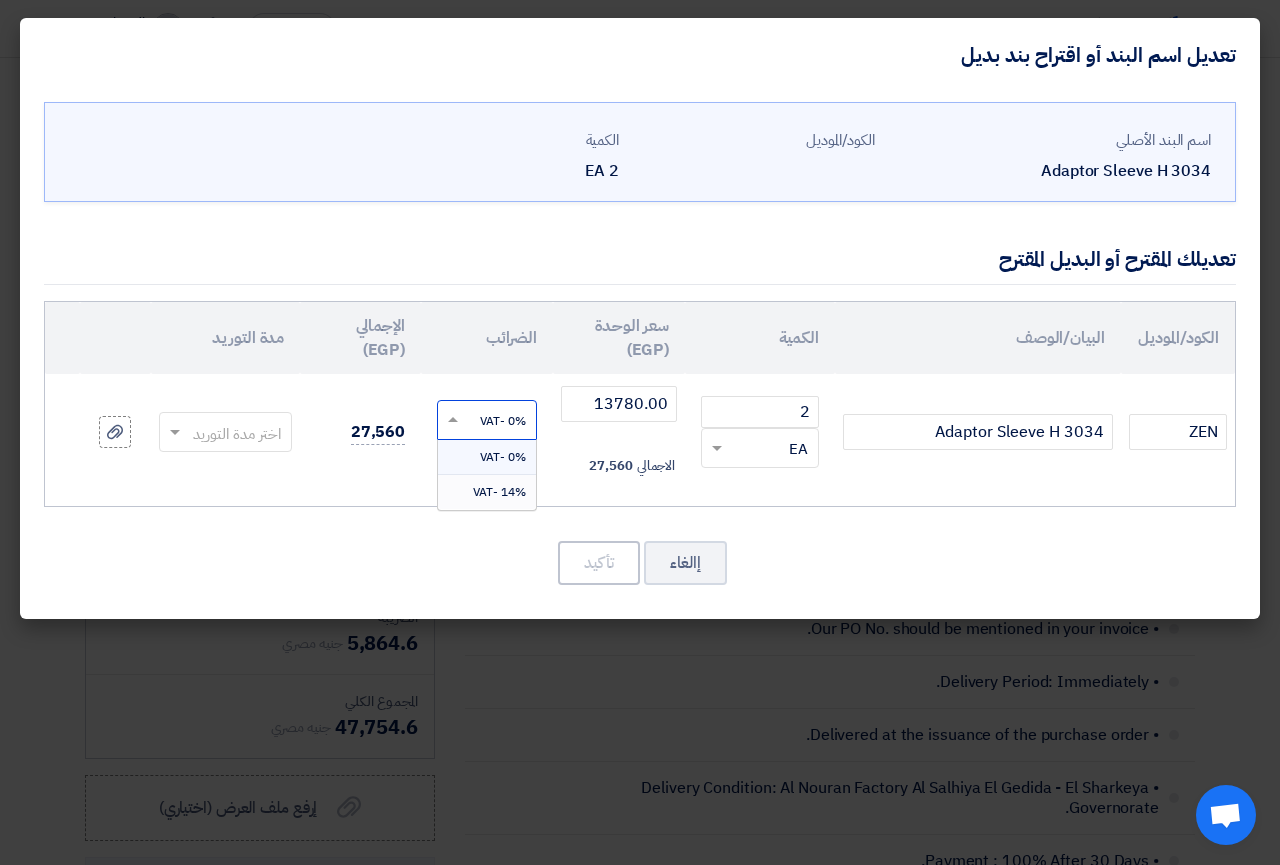 click on "14% -VAT" at bounding box center [499, 492] 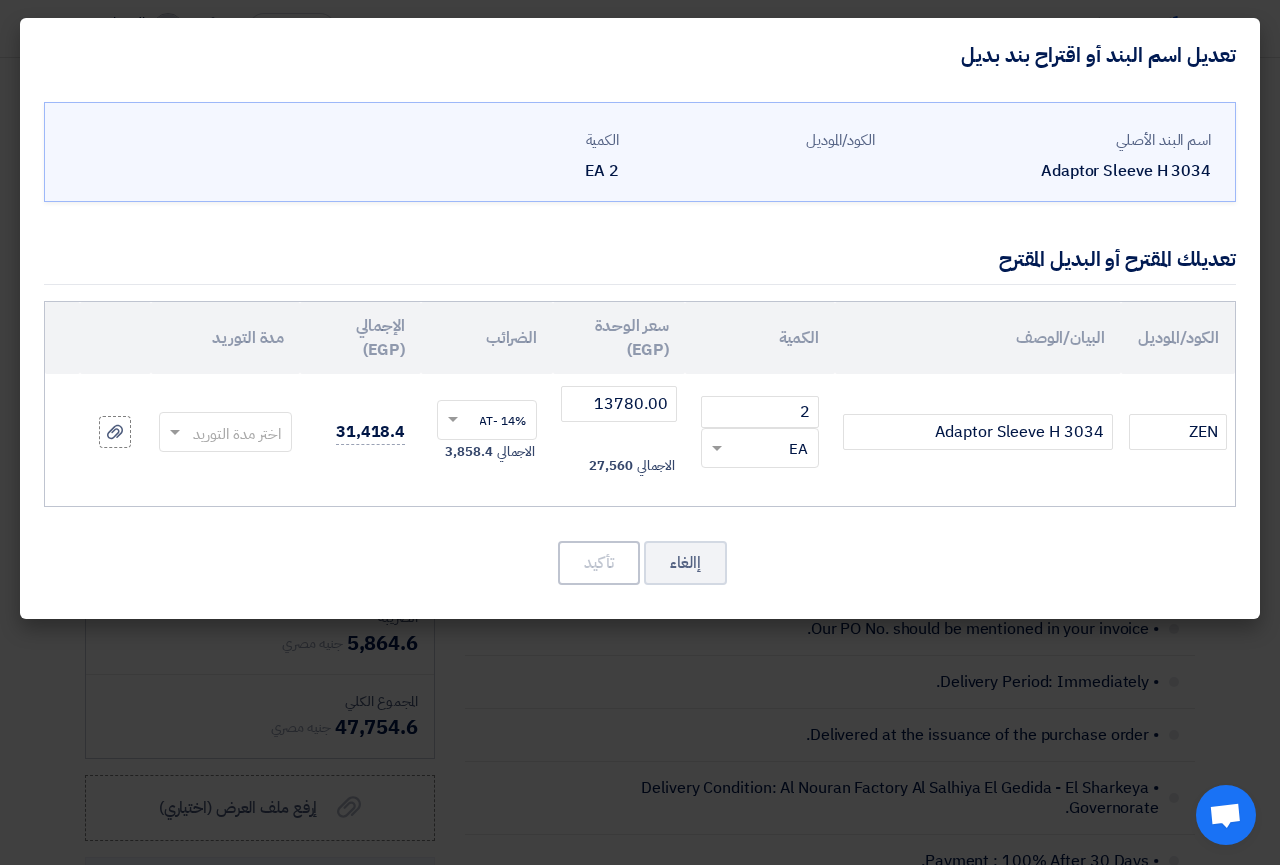 click 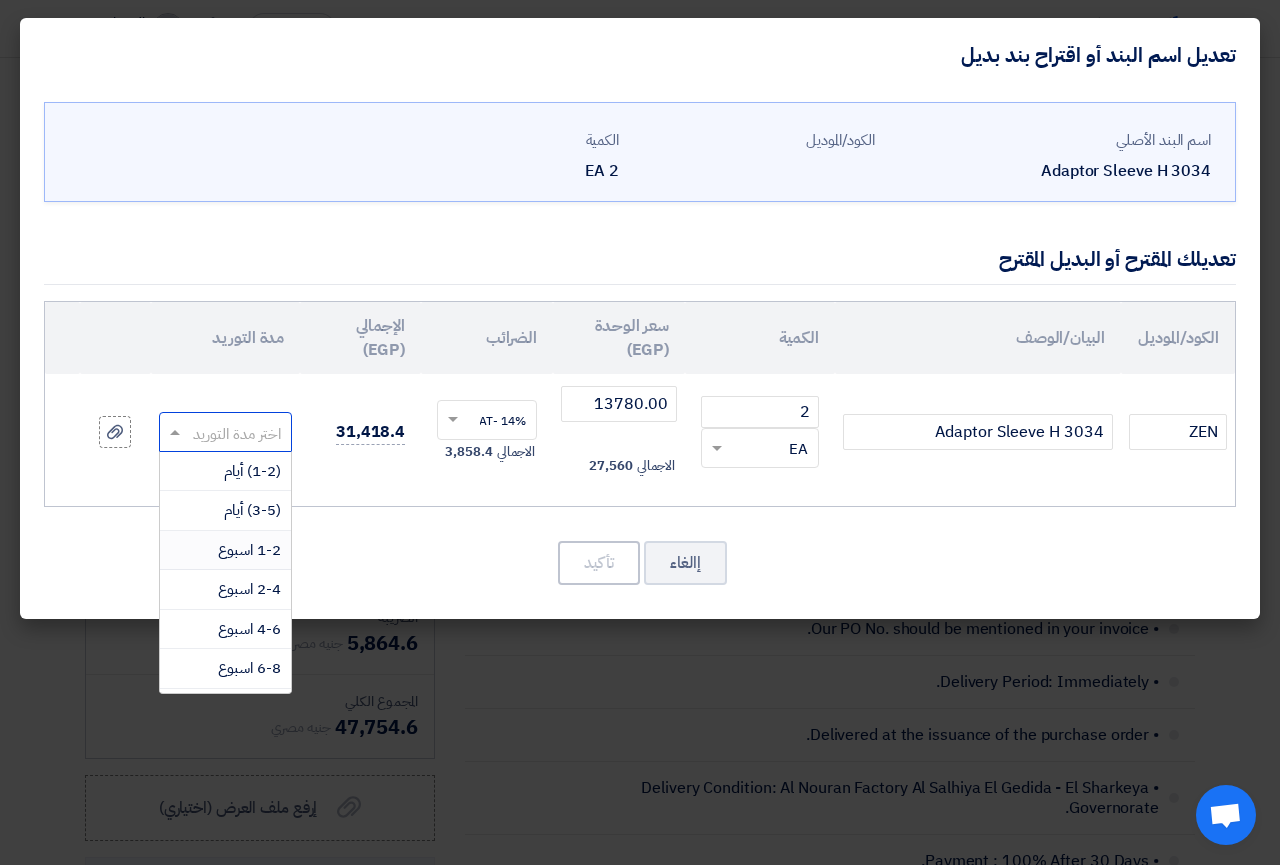 click on "1-2 اسبوع" at bounding box center [249, 550] 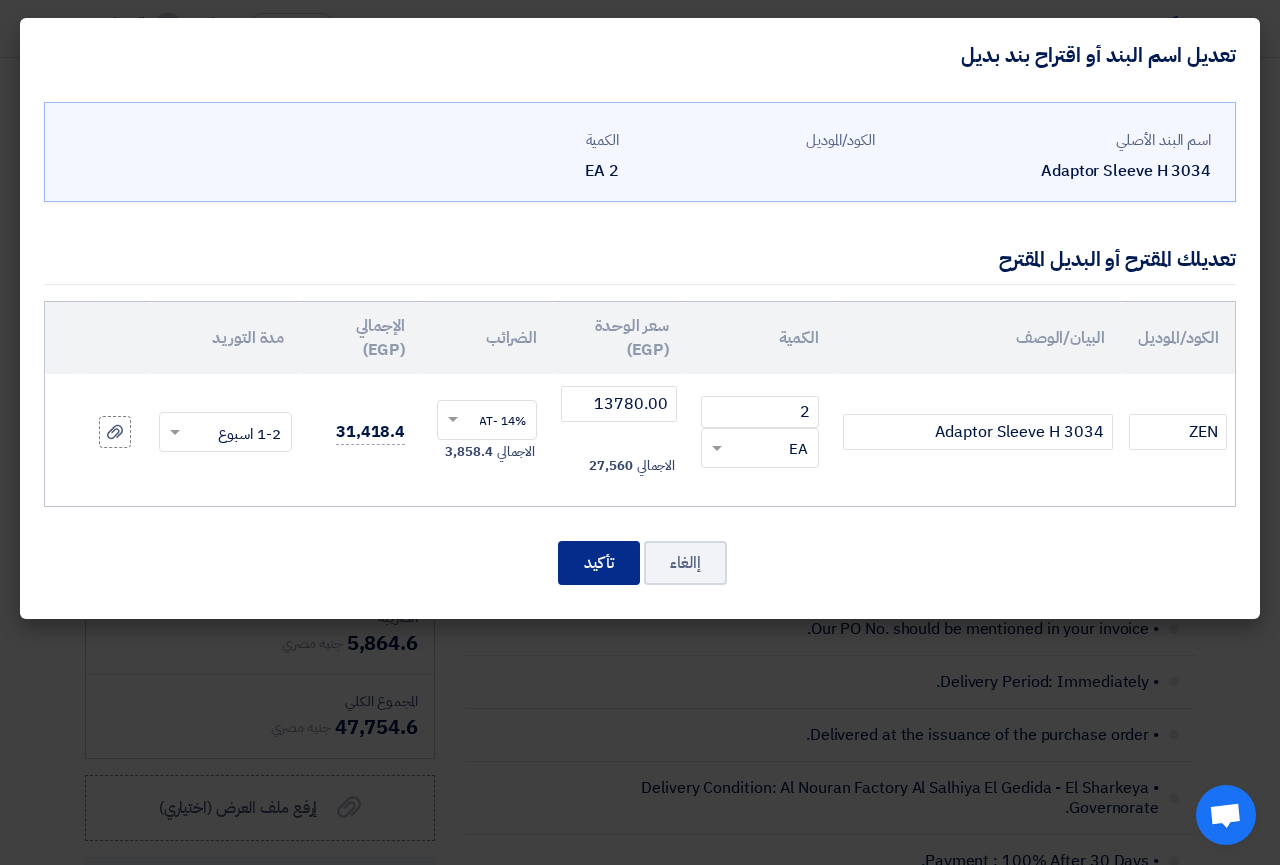 click on "تأكيد" 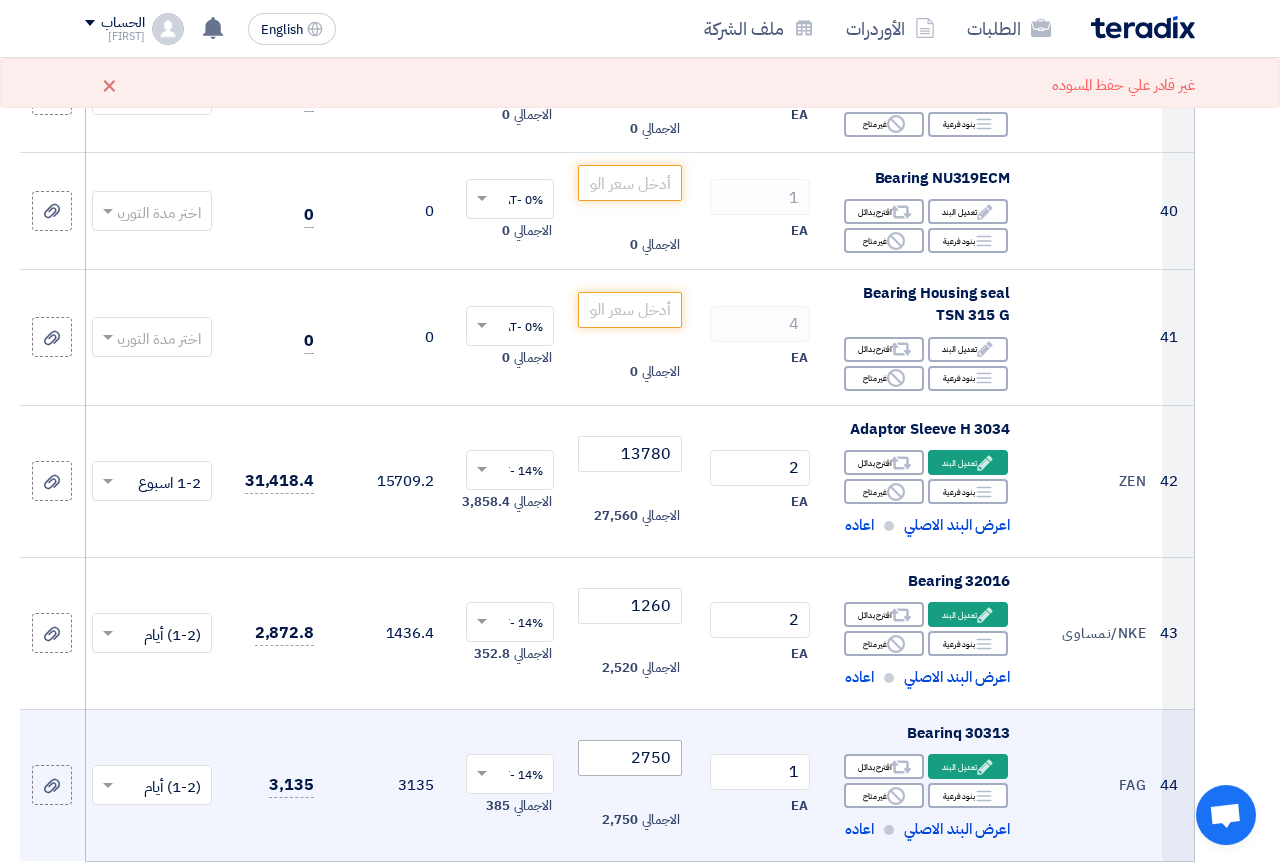 scroll, scrollTop: 4998, scrollLeft: 0, axis: vertical 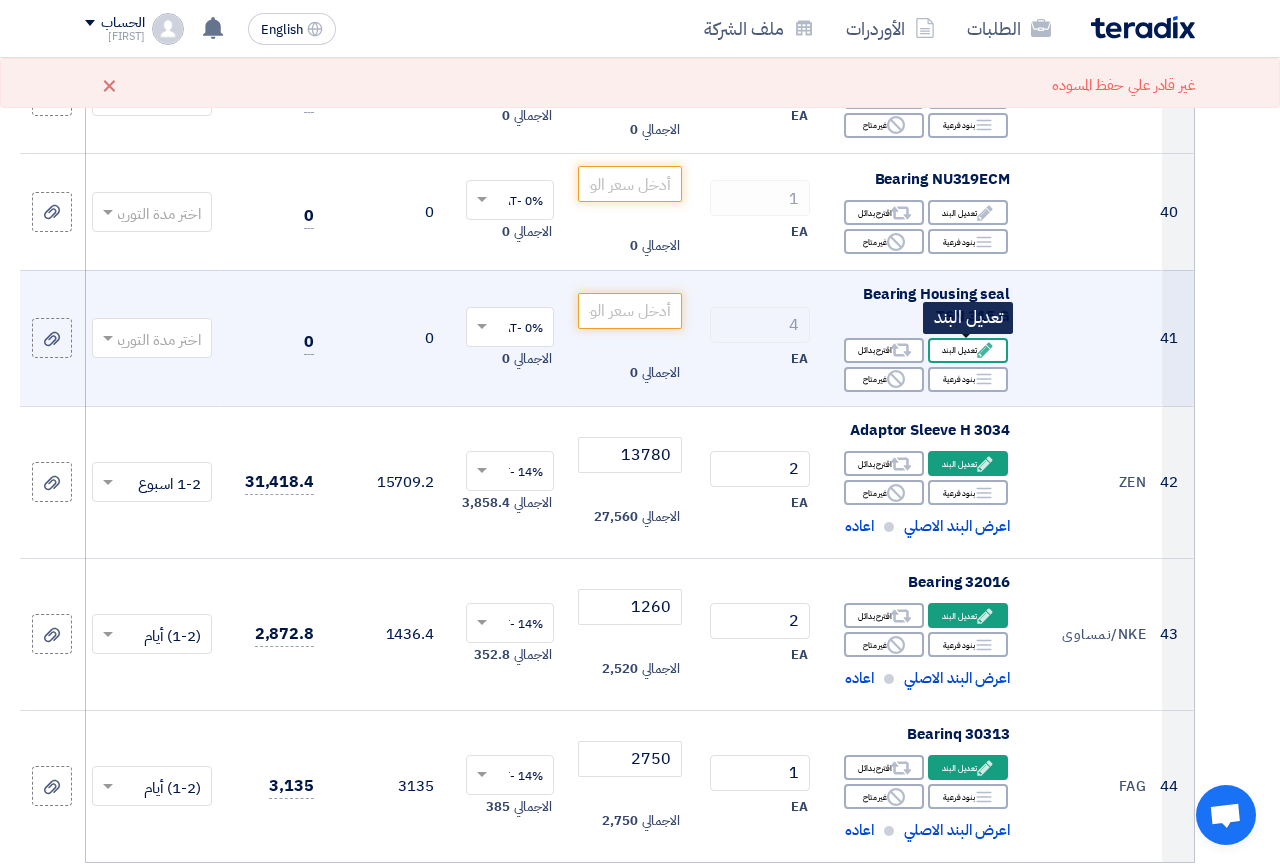 click 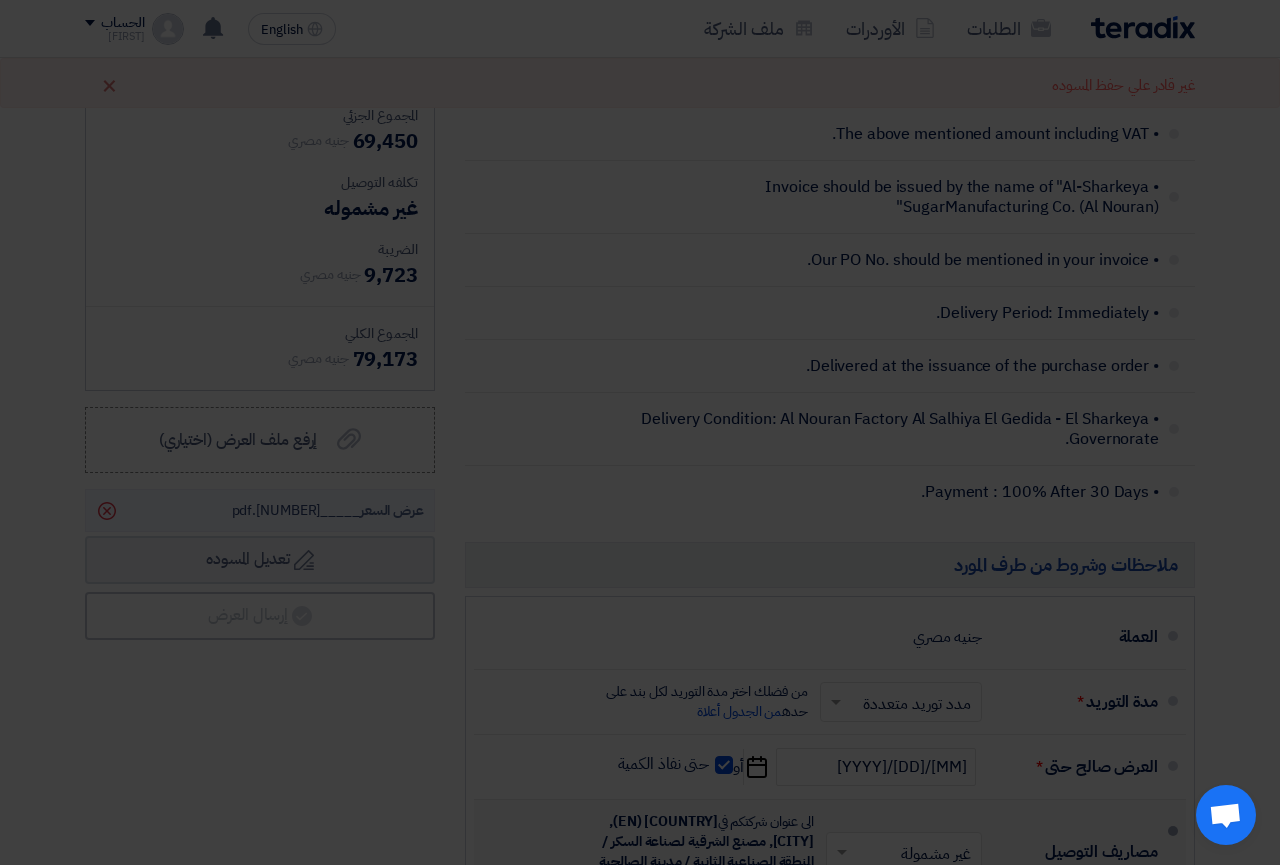 scroll, scrollTop: 4542, scrollLeft: 0, axis: vertical 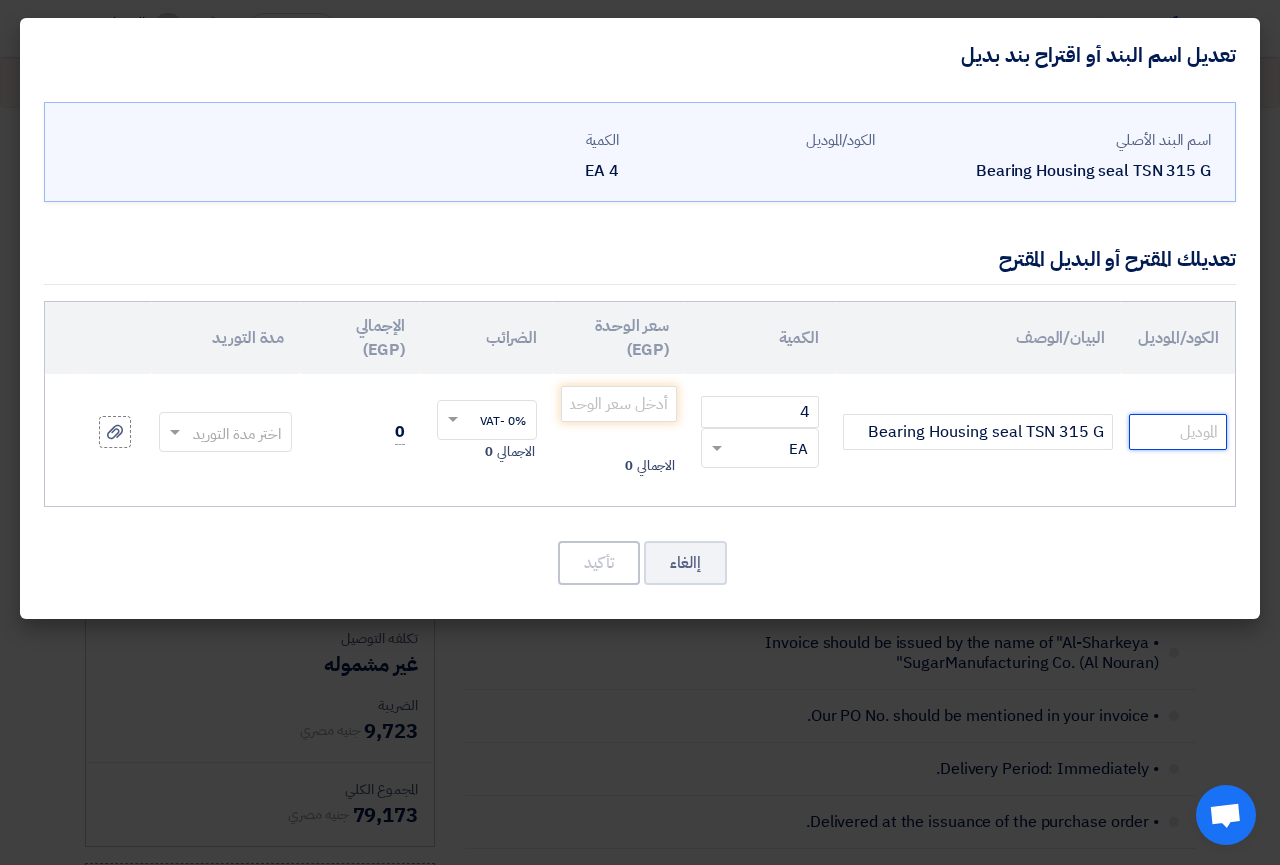click 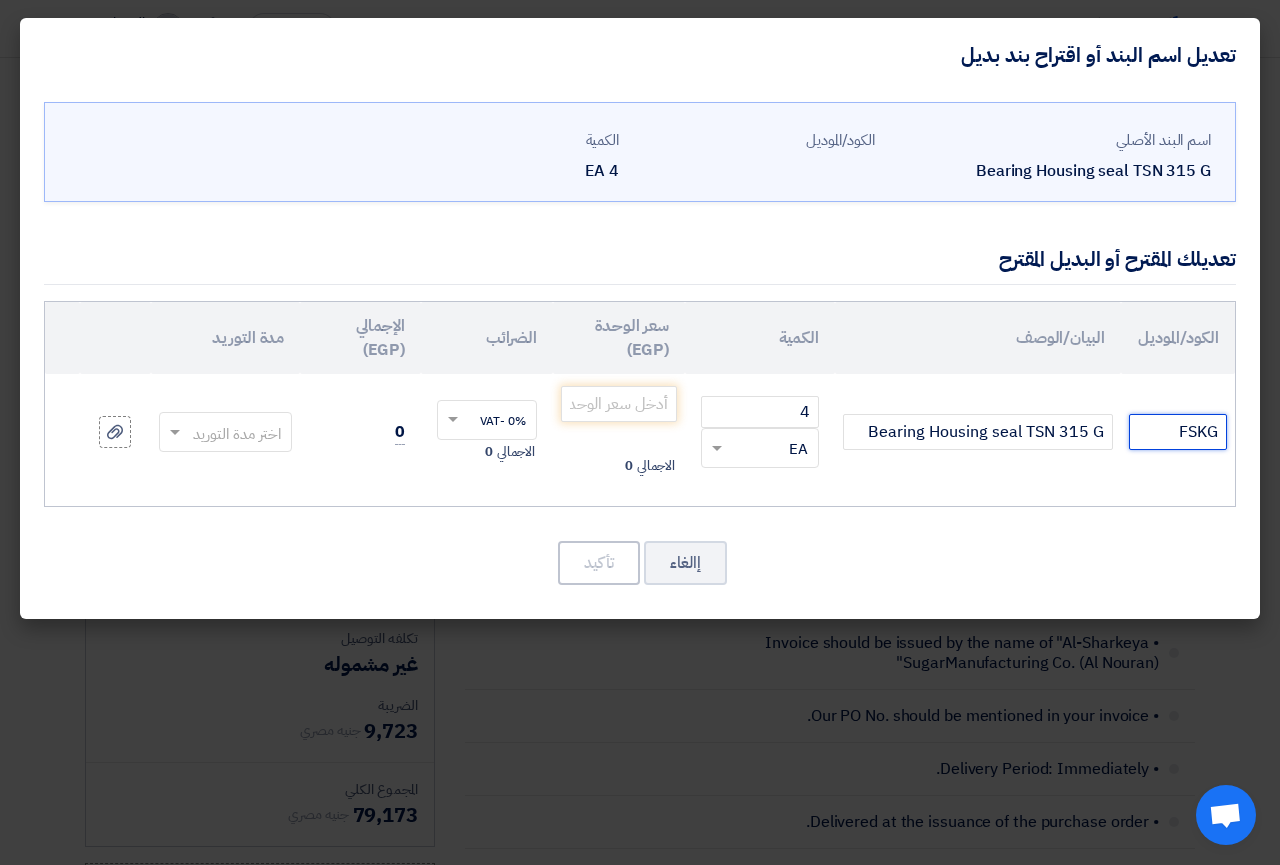 type on "FSKG" 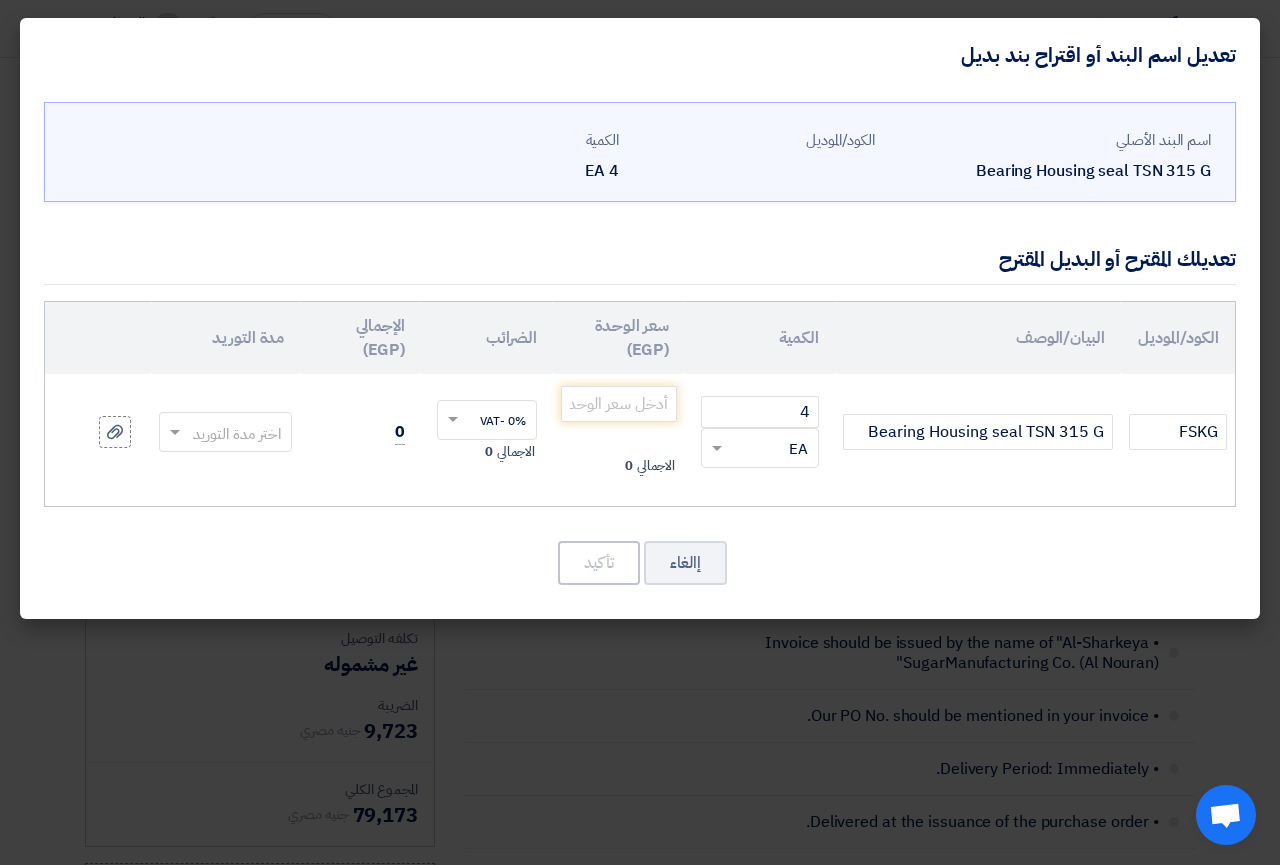click on "الاجمالي
0" 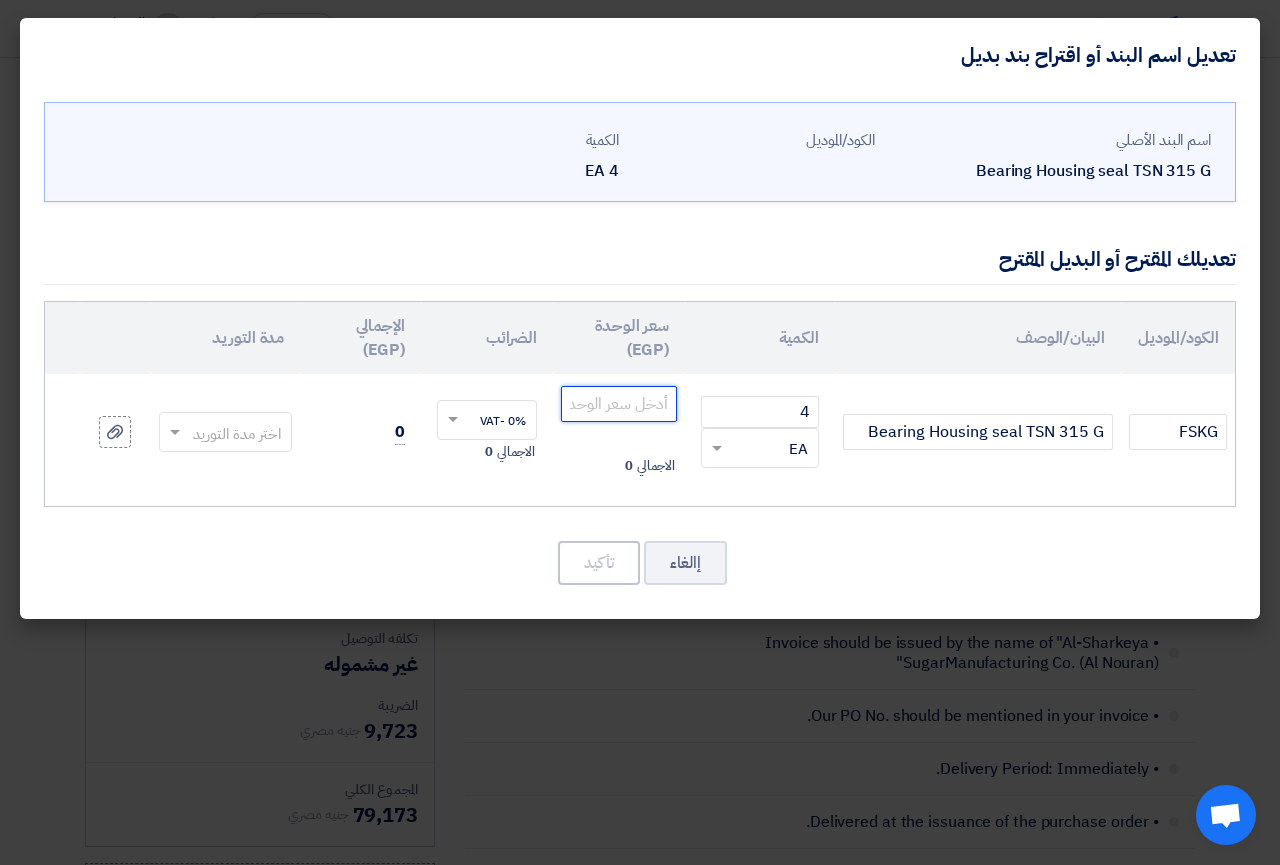 click 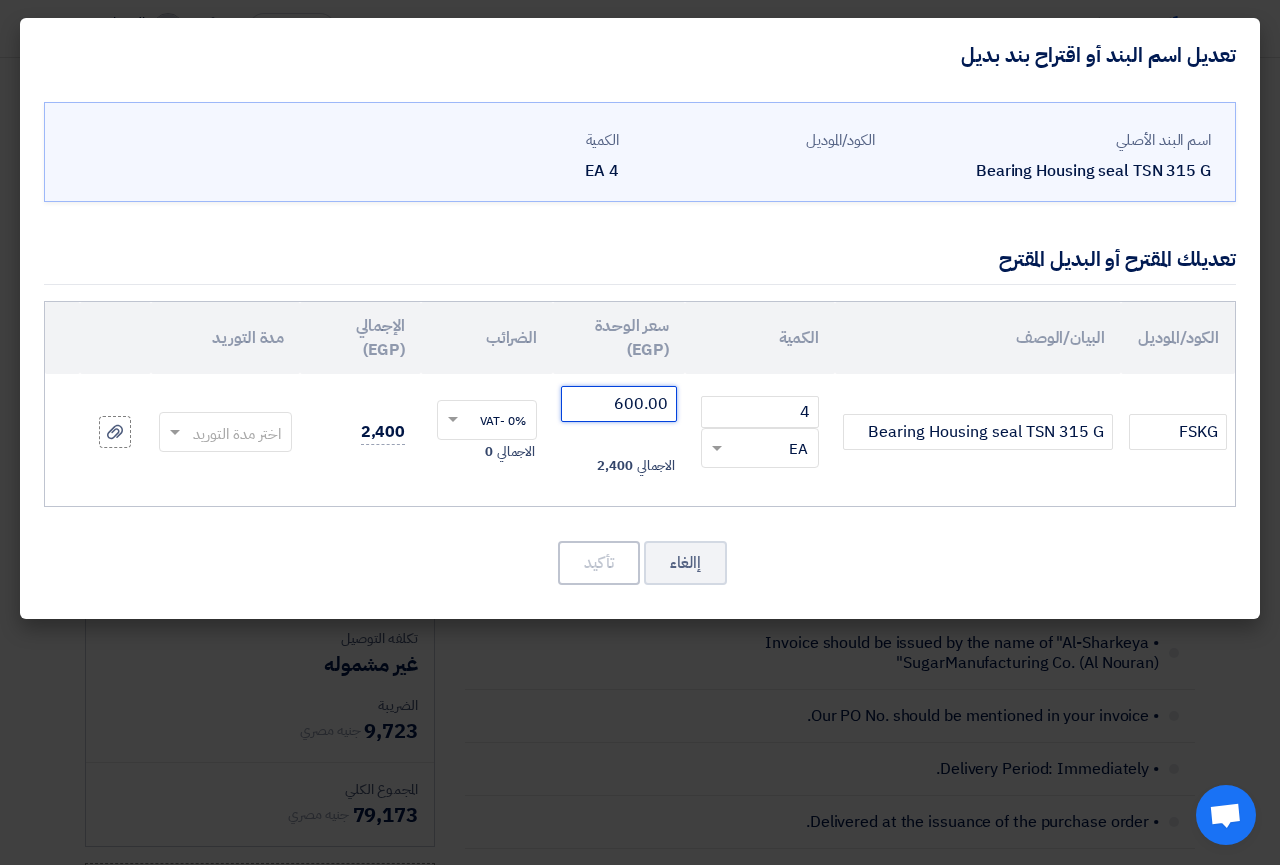 click 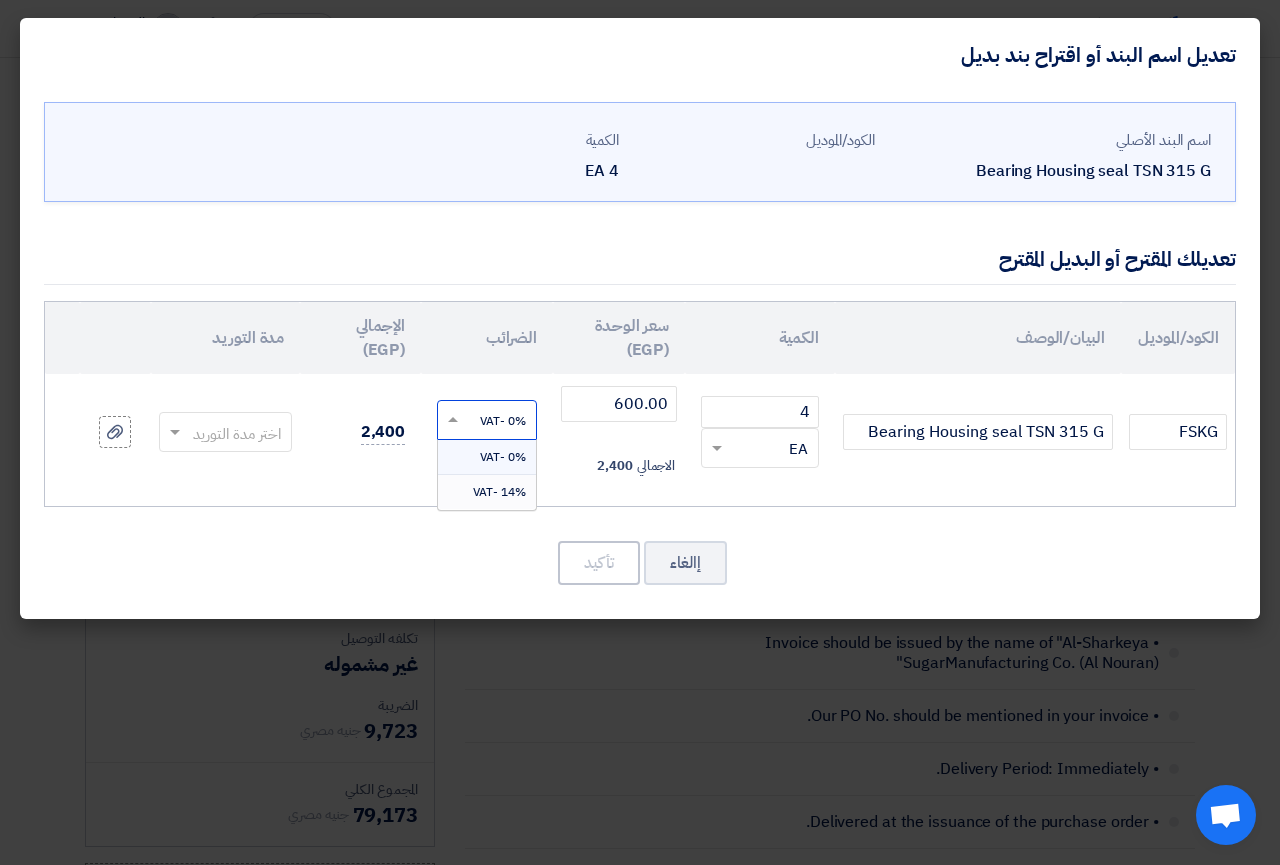 click on "14% -VAT" at bounding box center (499, 492) 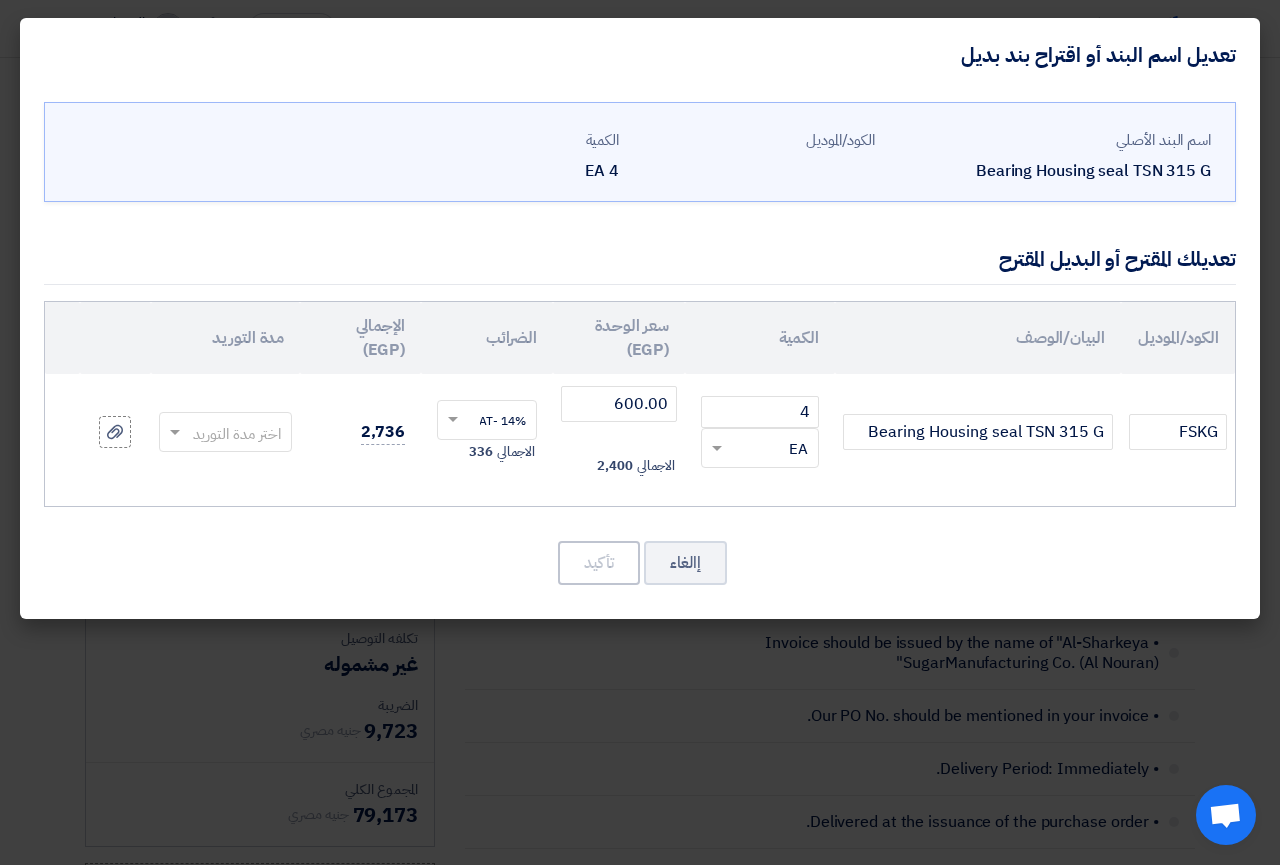 click 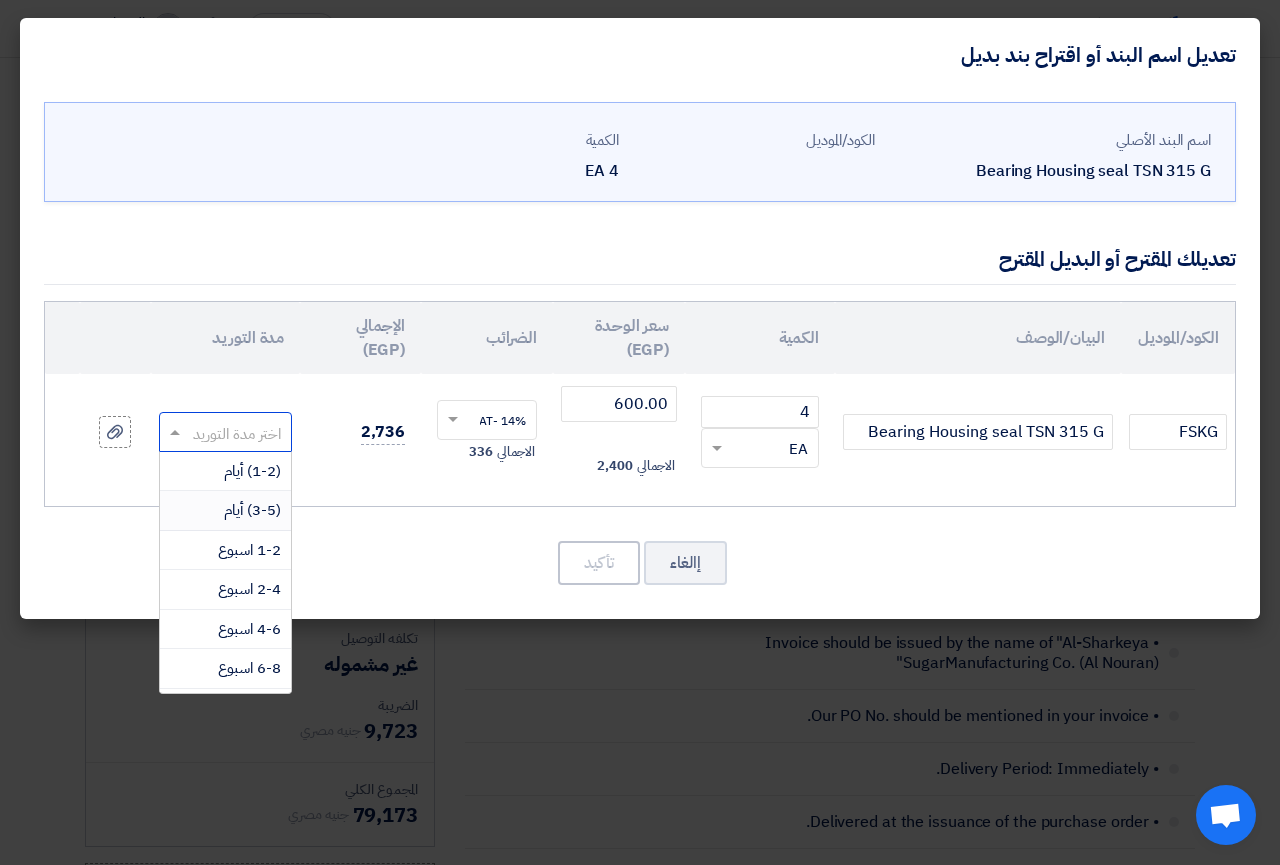 click on "(3-5) أيام" at bounding box center [252, 510] 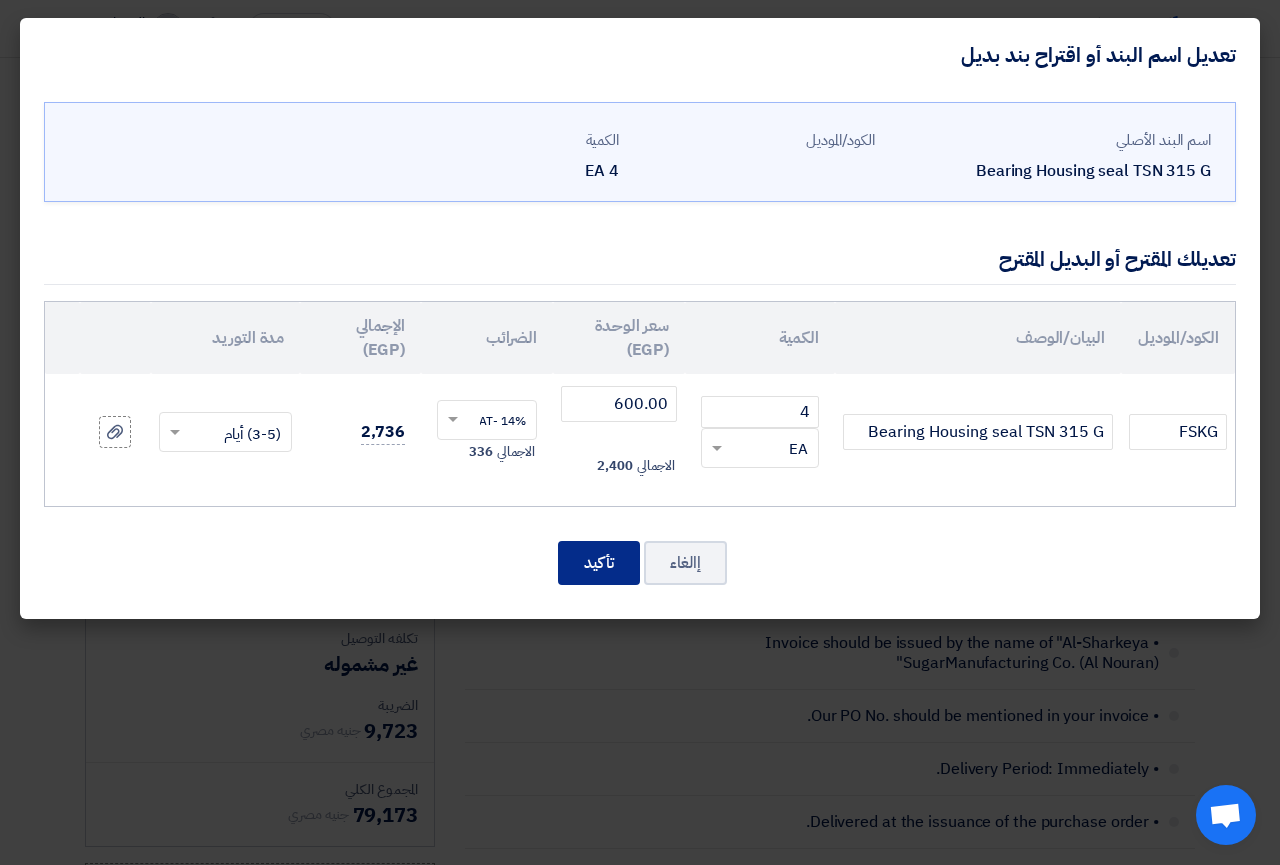 click on "تأكيد" 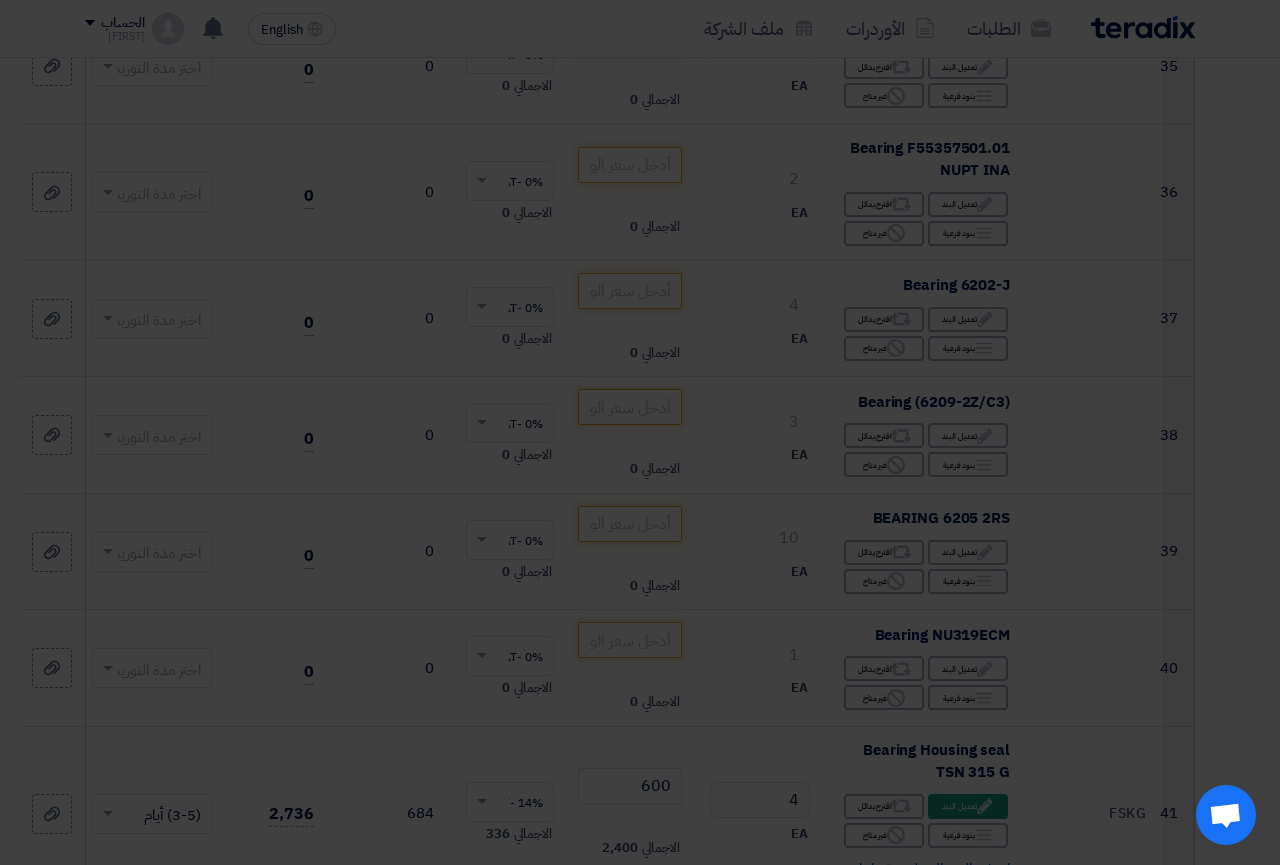 scroll, scrollTop: 4998, scrollLeft: 0, axis: vertical 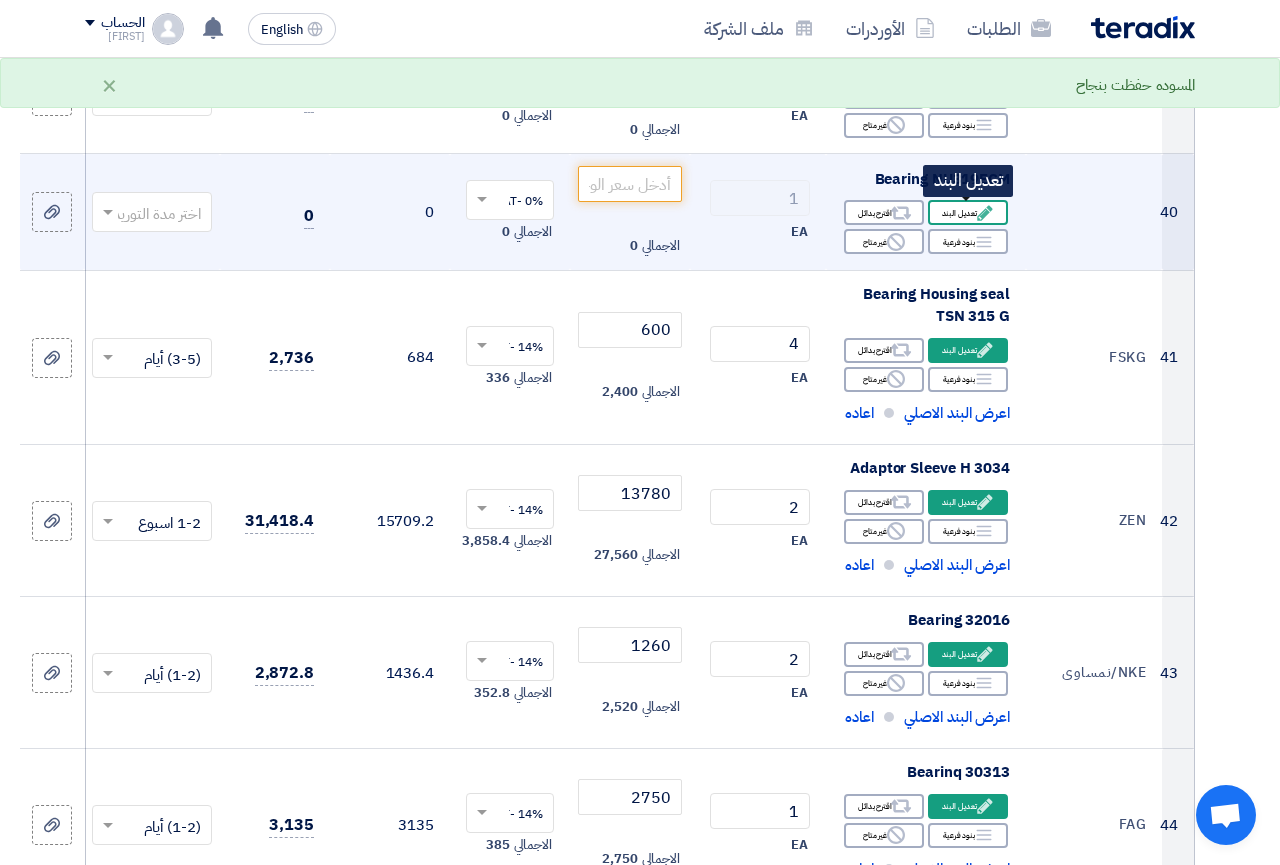 click on "Edit" 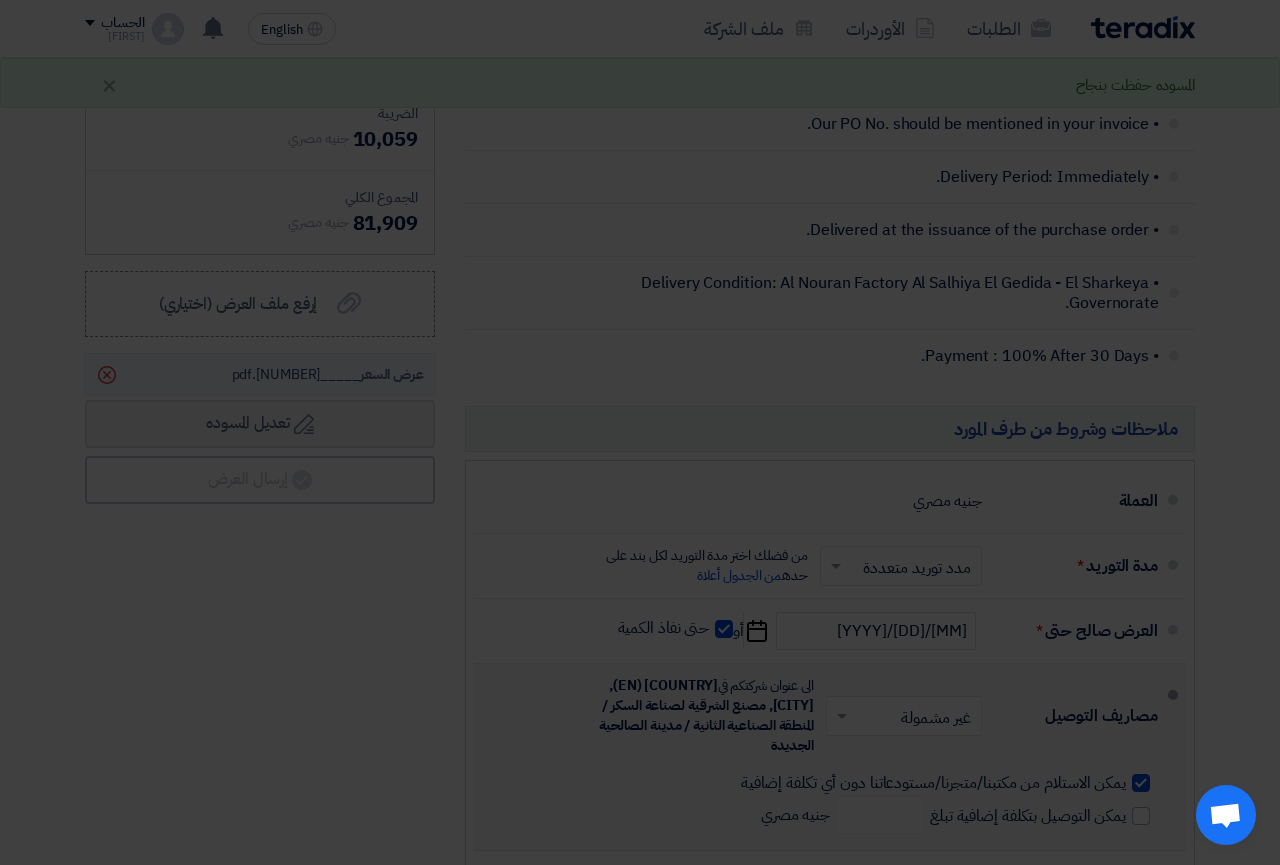 scroll, scrollTop: 4542, scrollLeft: 0, axis: vertical 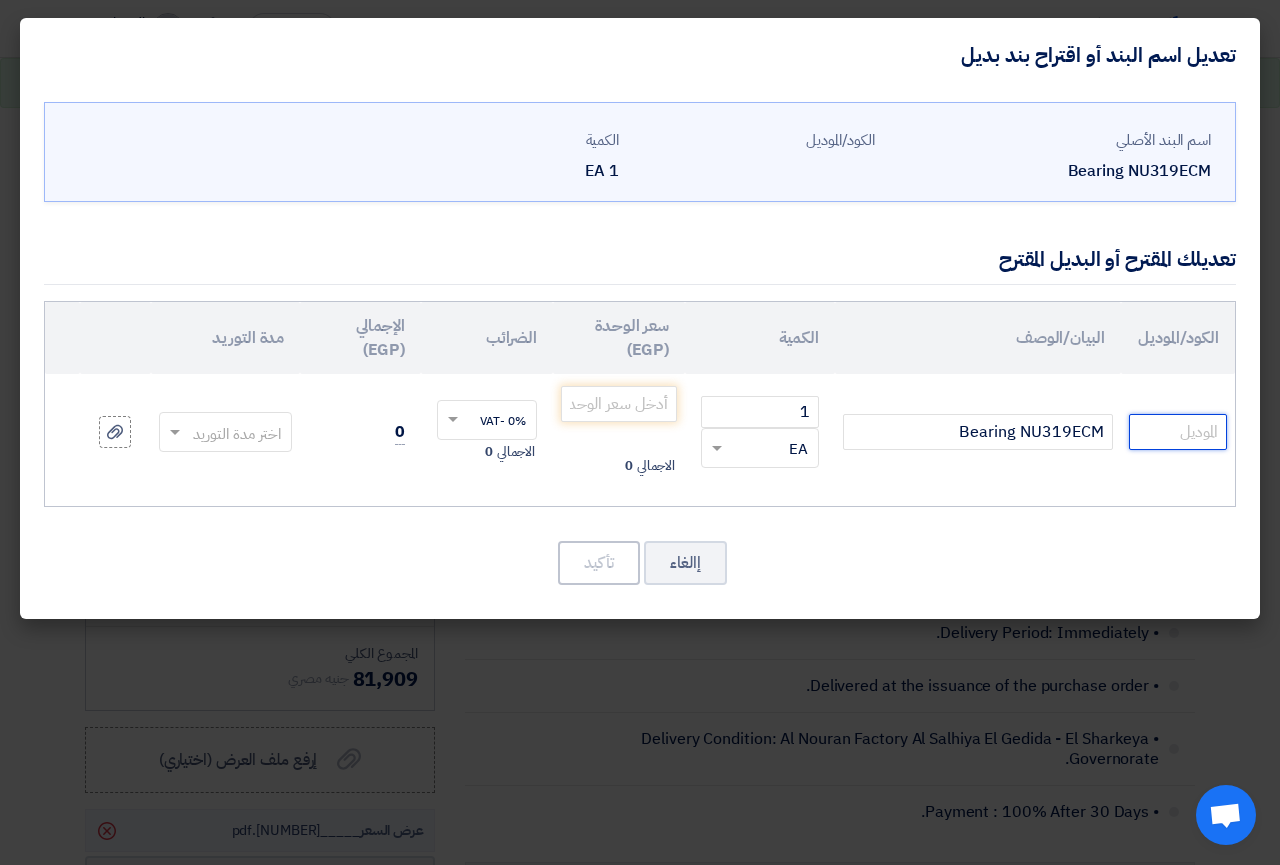 click 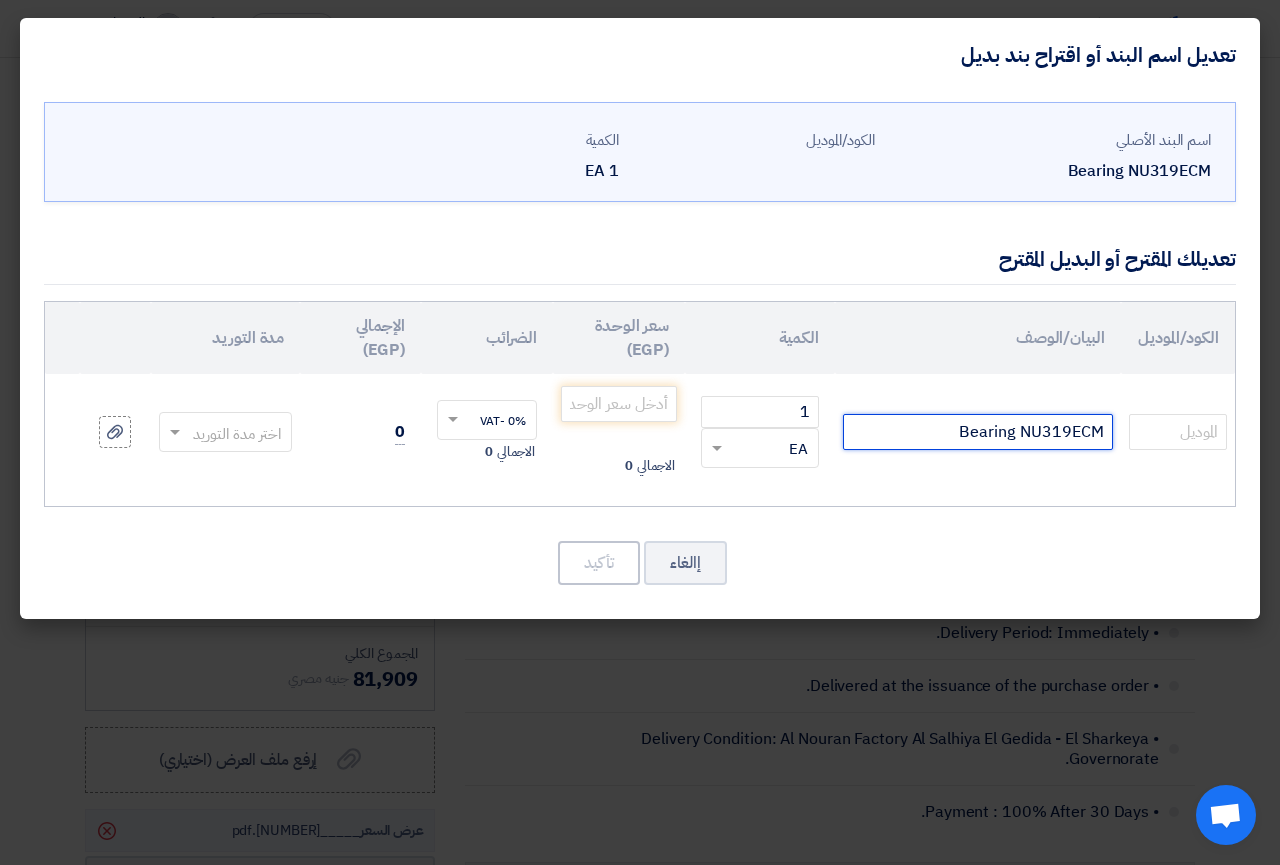 click on "Bearing NU319ECM" 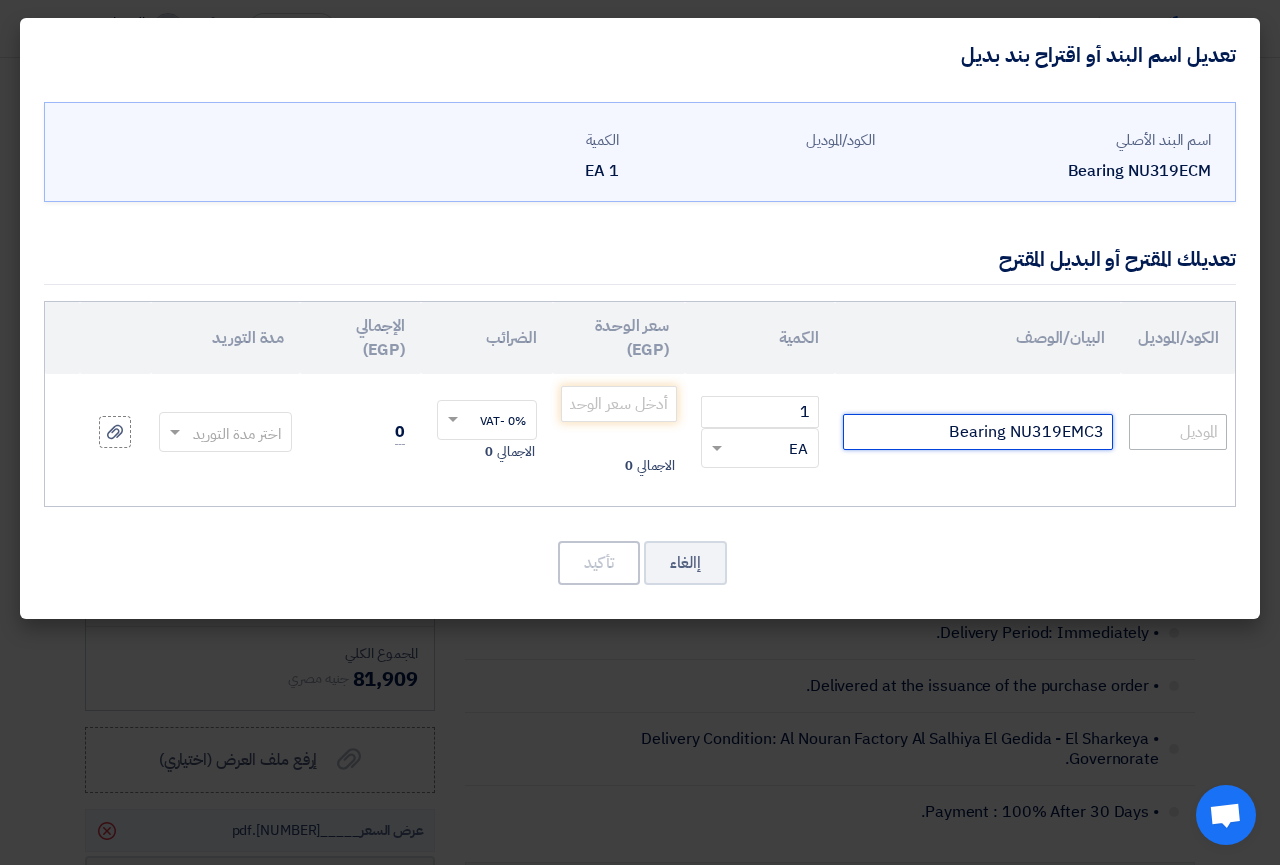 type on "Bearing NU319EMC3" 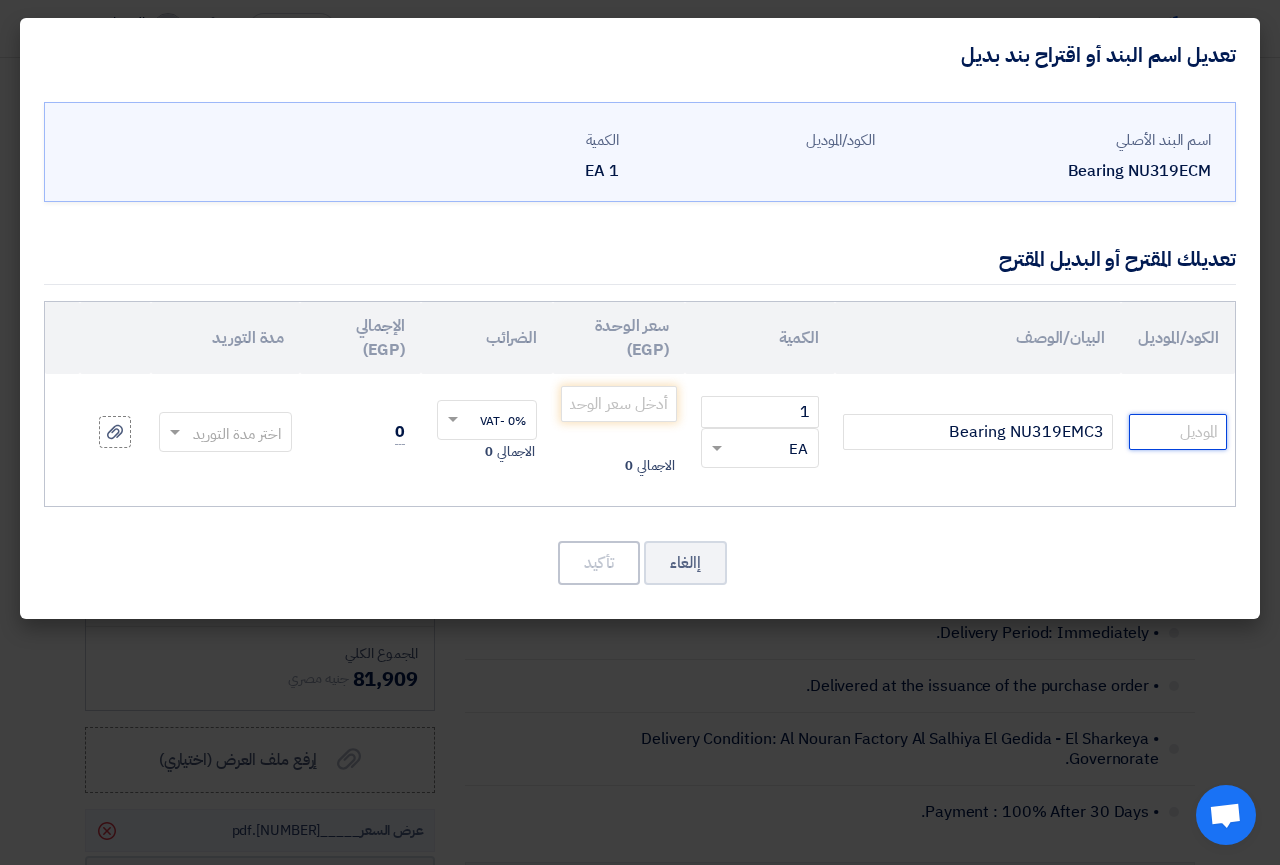 click 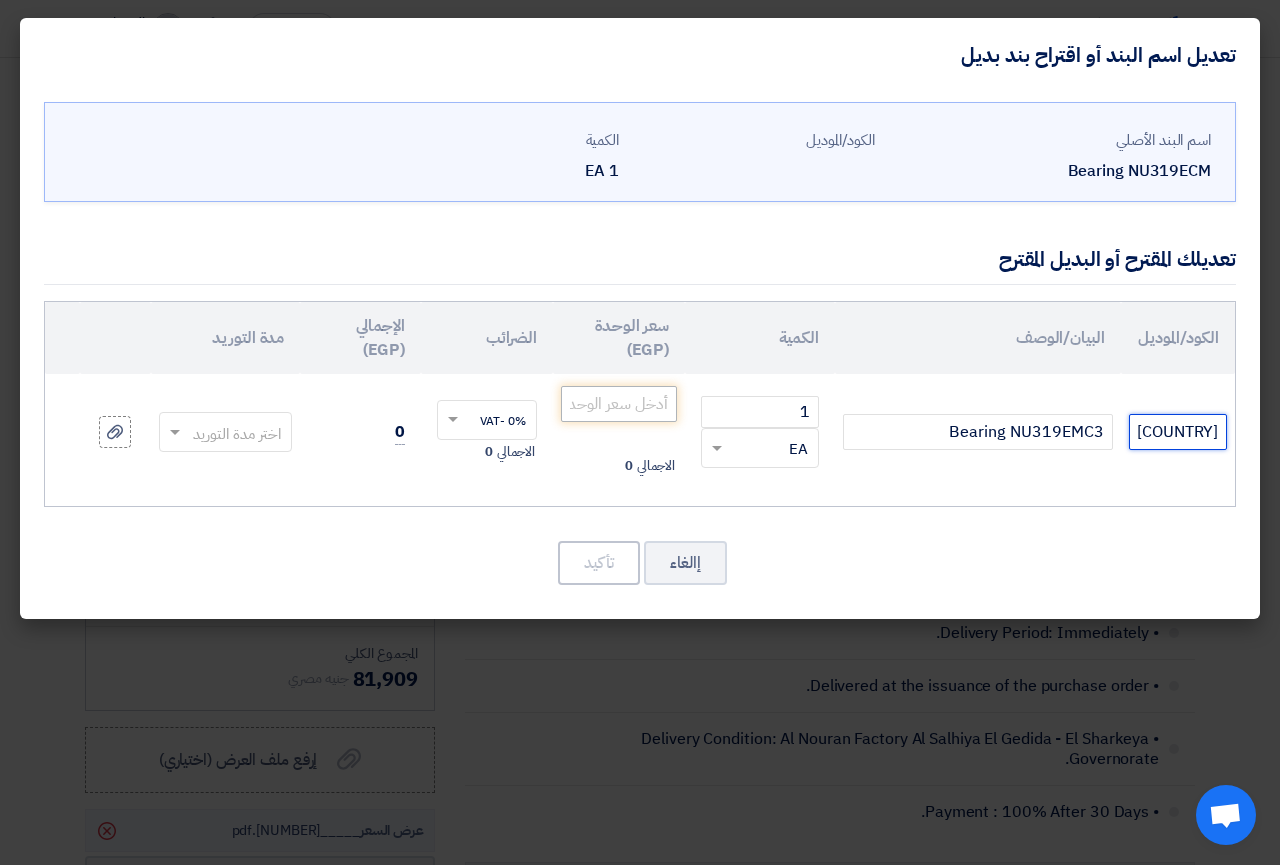 type on "STC/[COUNTRY]" 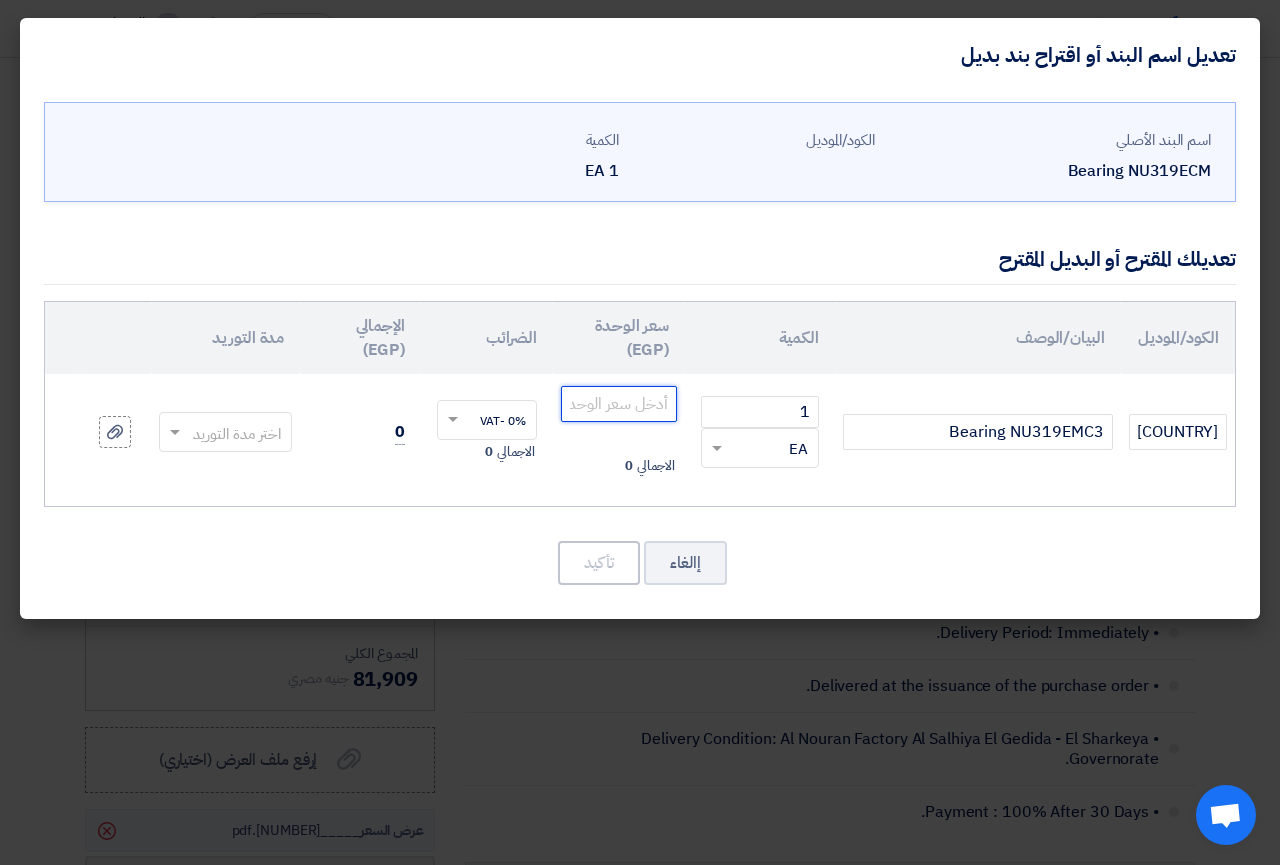 click 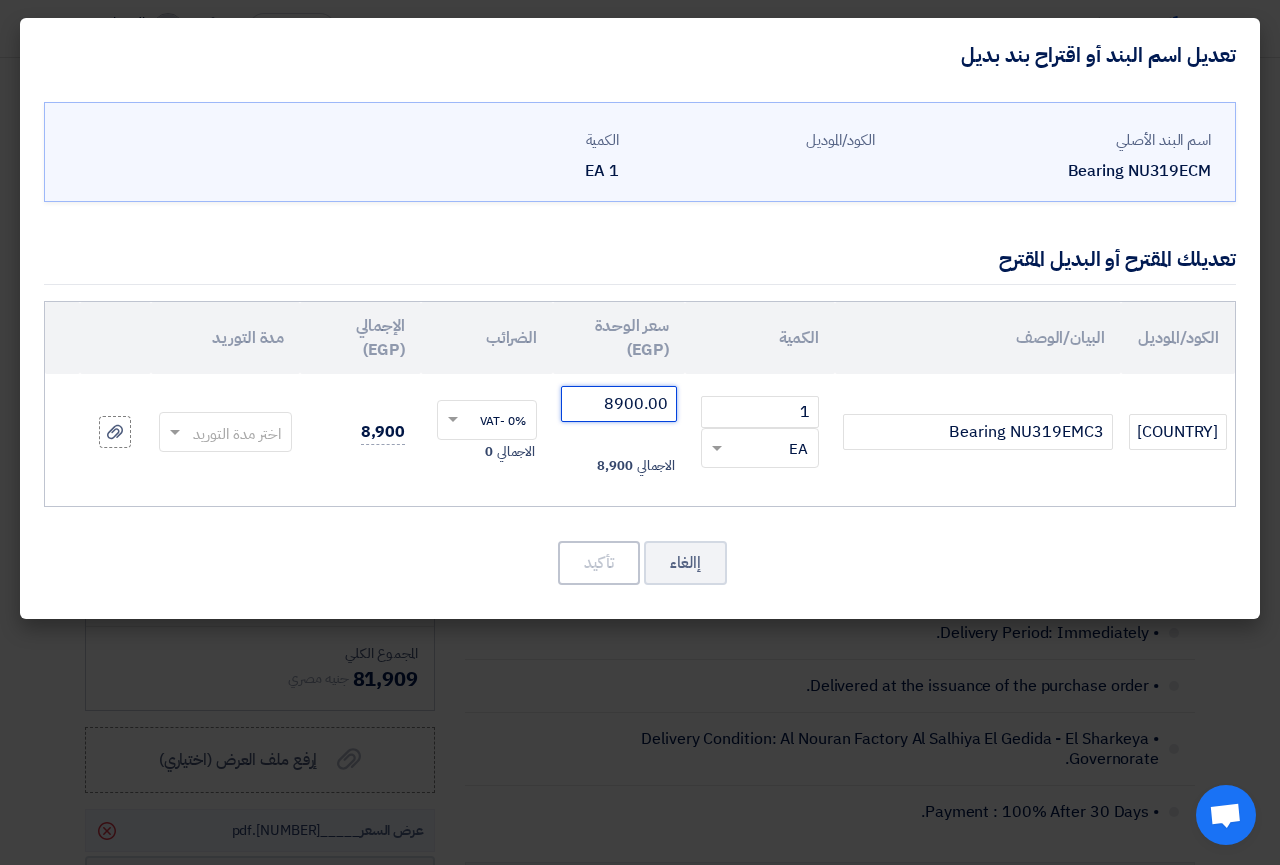 click 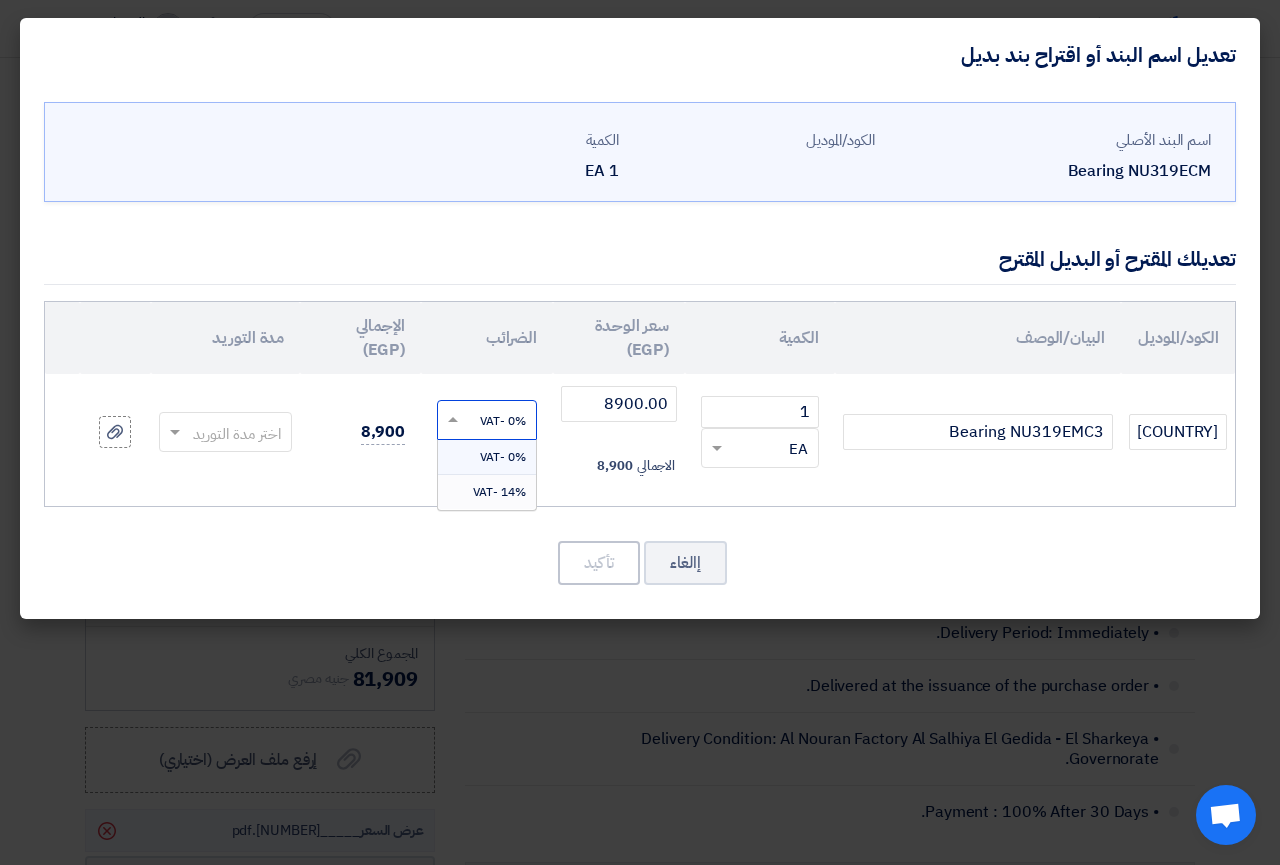 click on "14% -VAT" at bounding box center (499, 492) 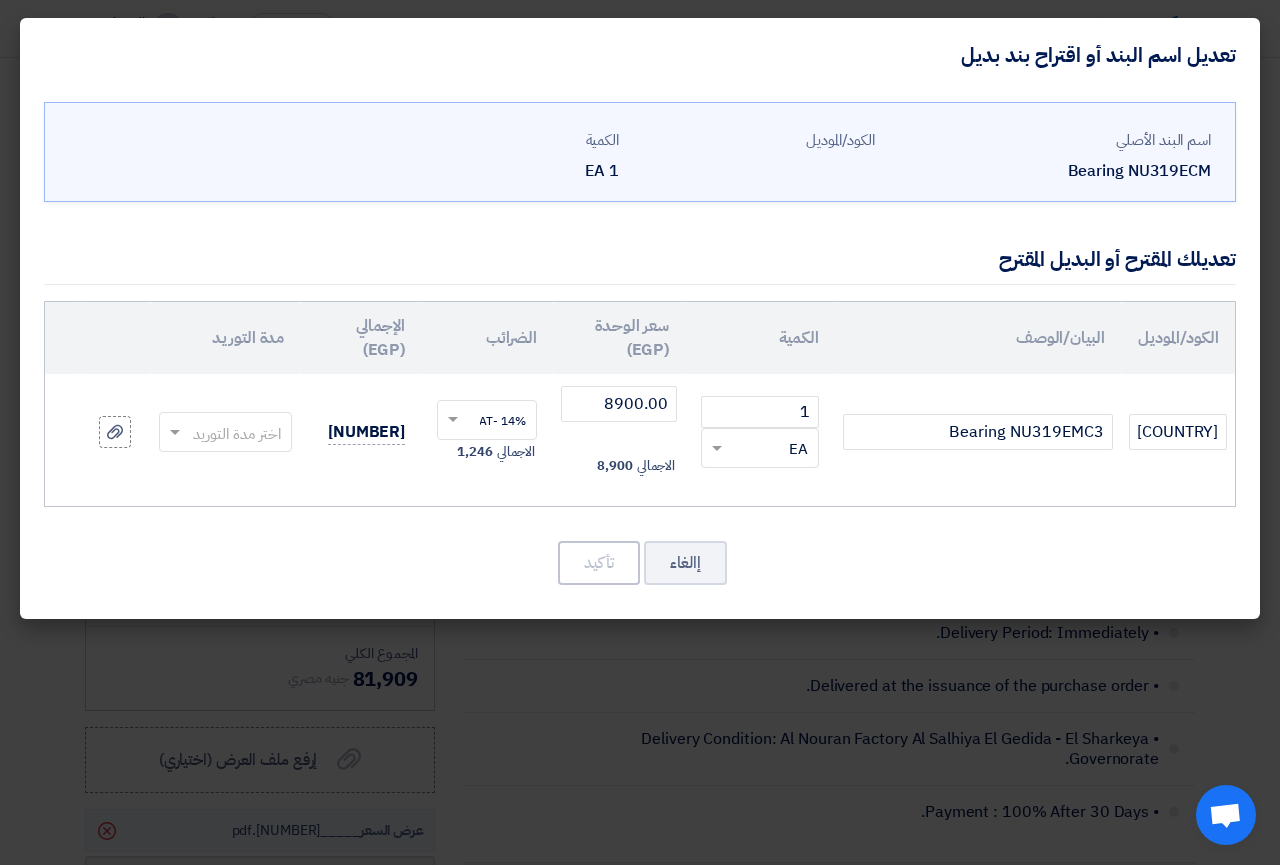 click 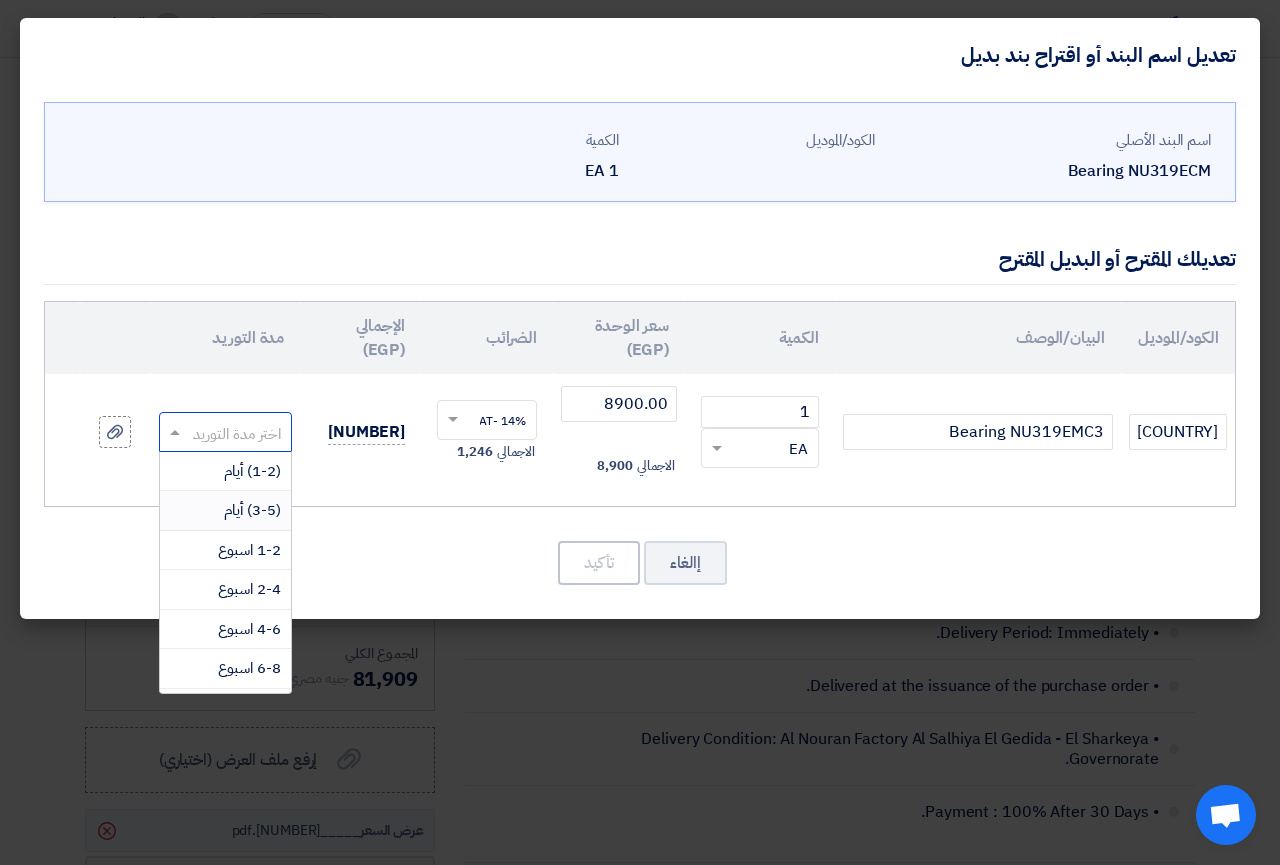 click on "(3-5) أيام" at bounding box center [252, 510] 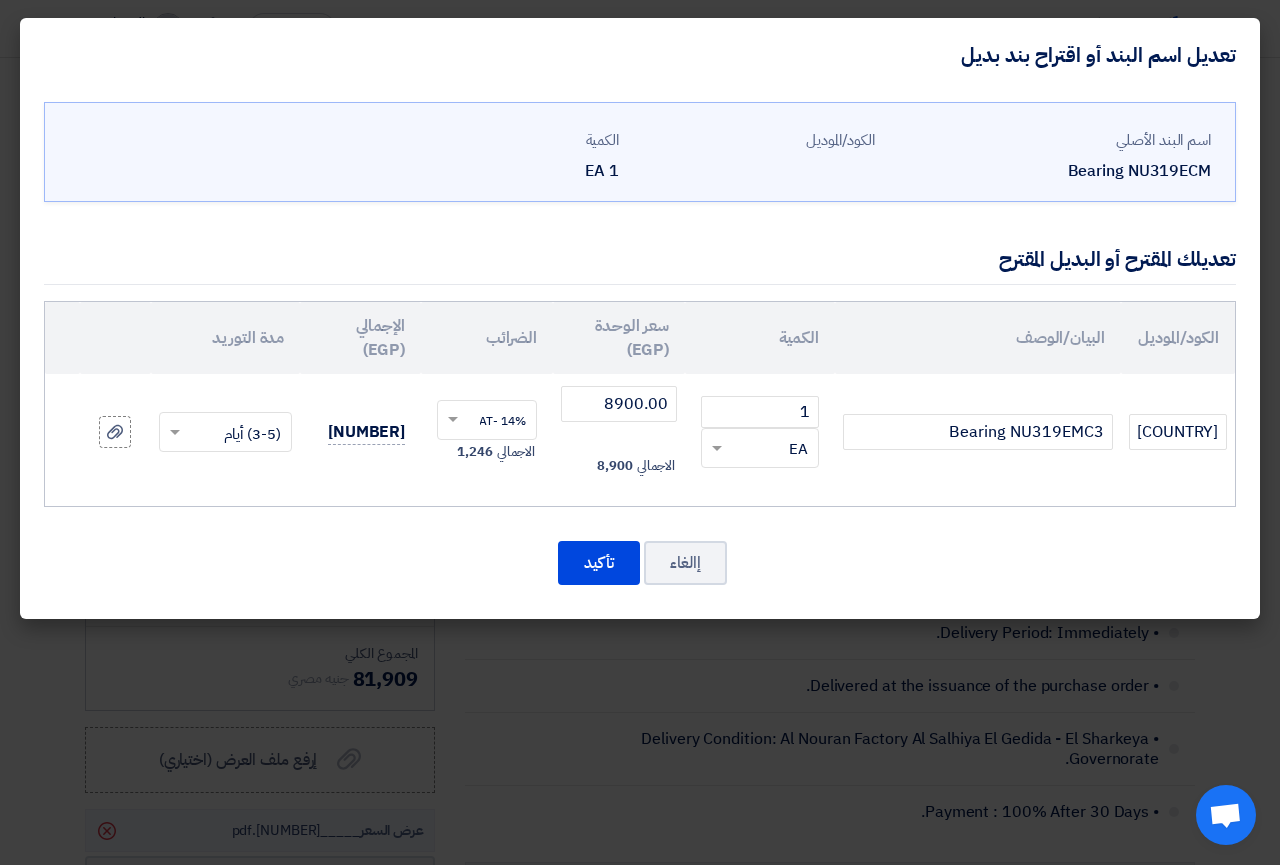 click 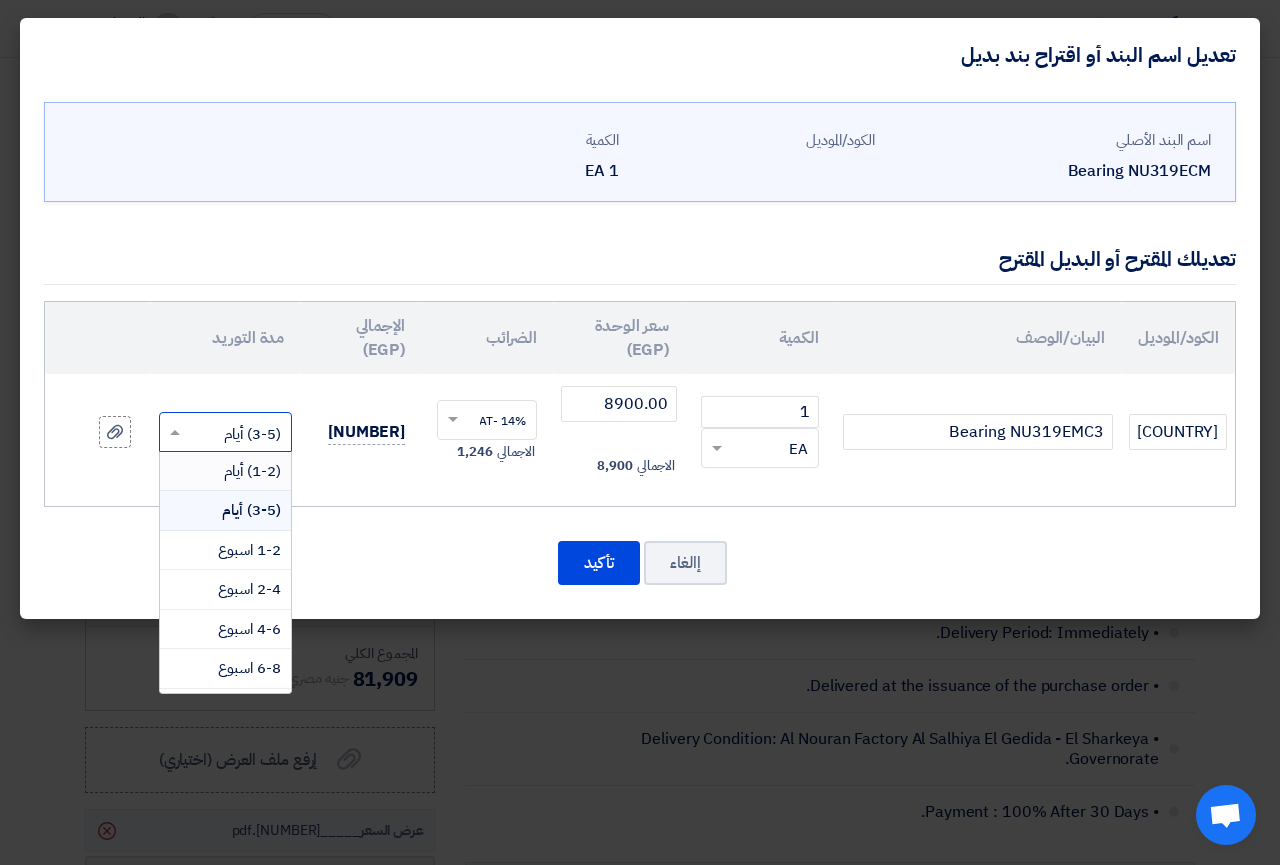click on "(1-2) أيام" at bounding box center [226, 472] 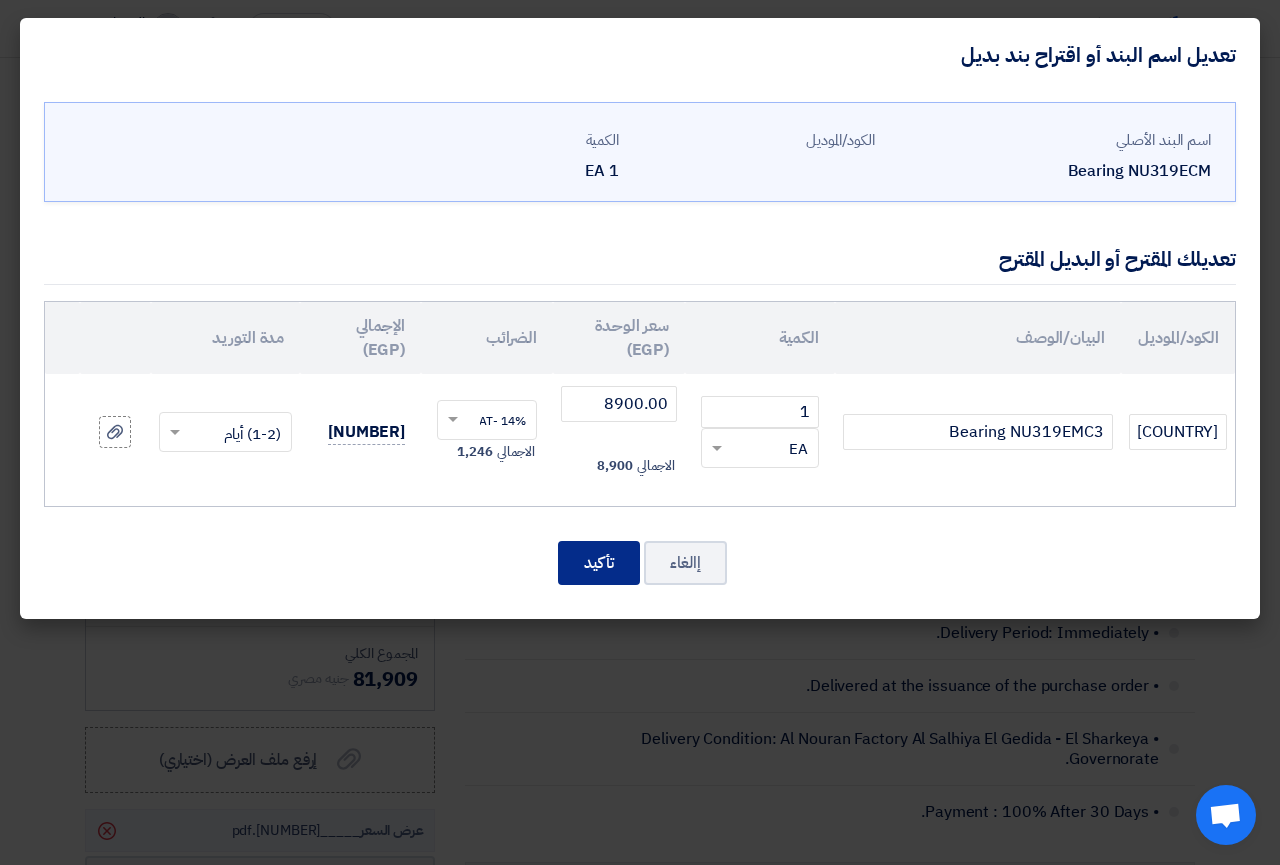 click on "تأكيد" 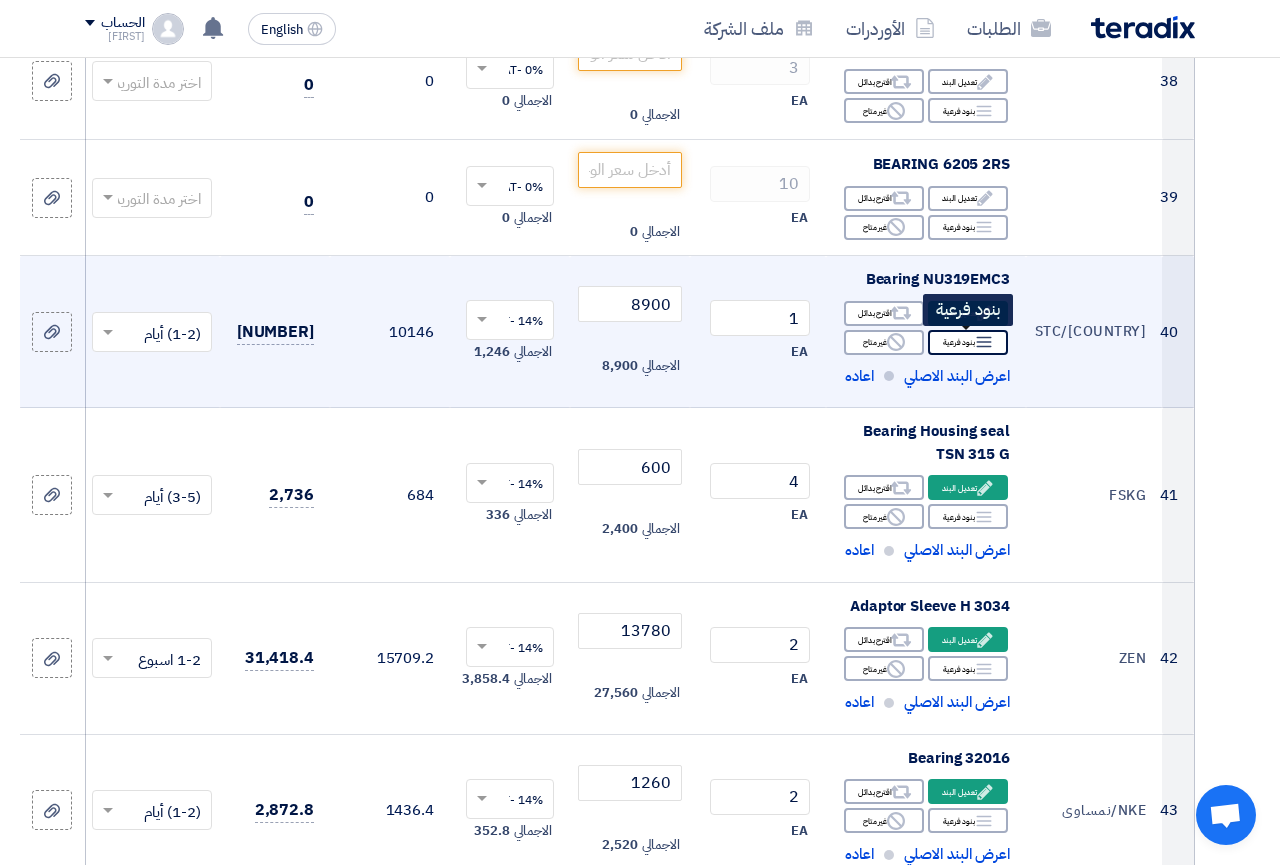scroll, scrollTop: 4794, scrollLeft: 0, axis: vertical 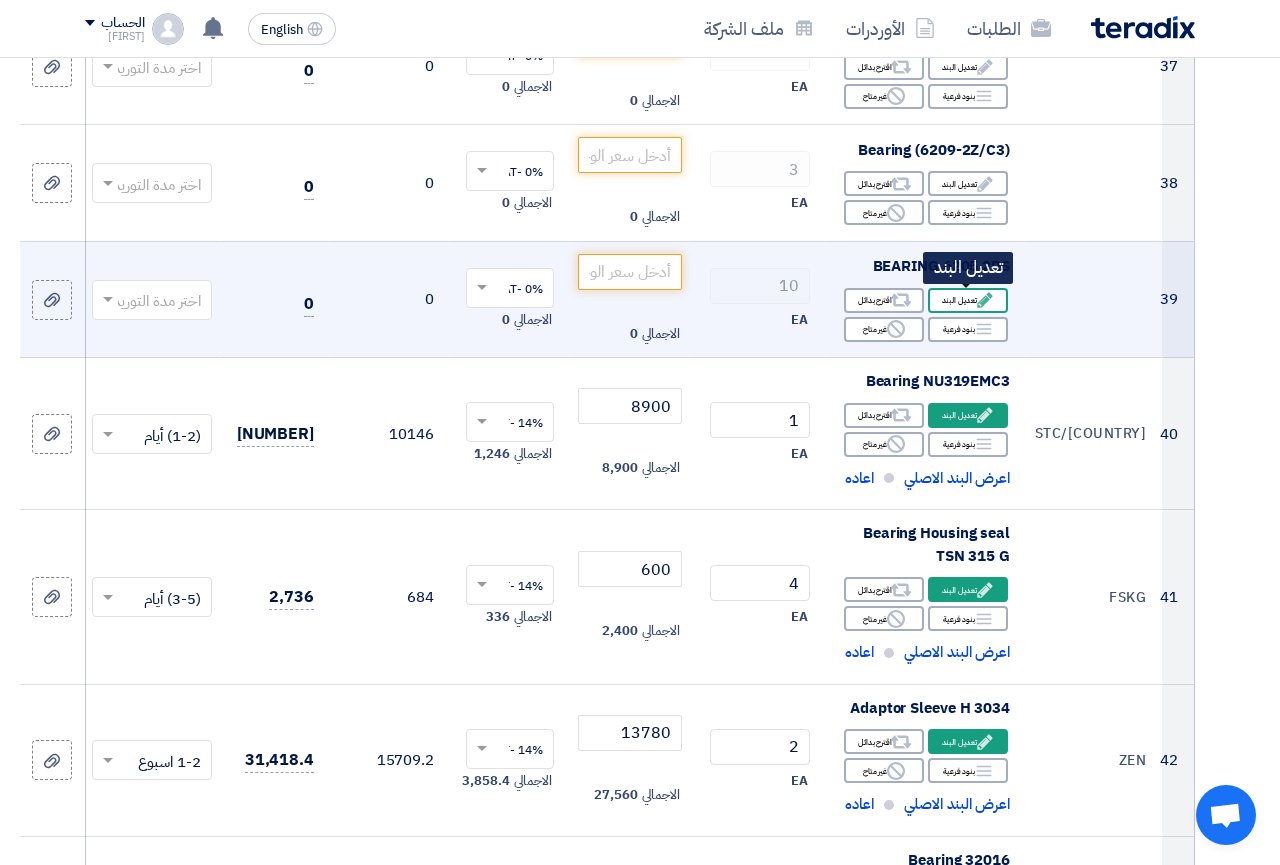 click on "Edit
تعديل البند" 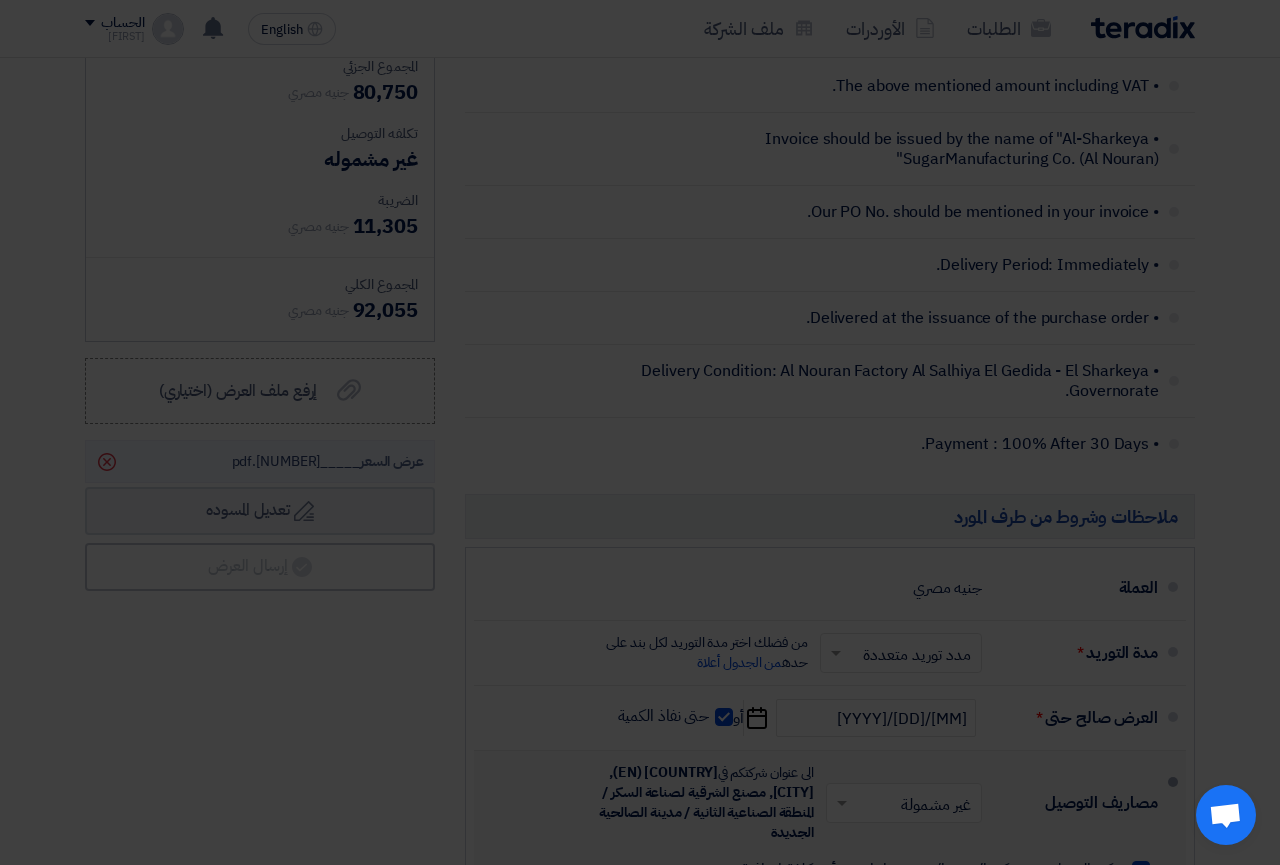 scroll, scrollTop: 4338, scrollLeft: 0, axis: vertical 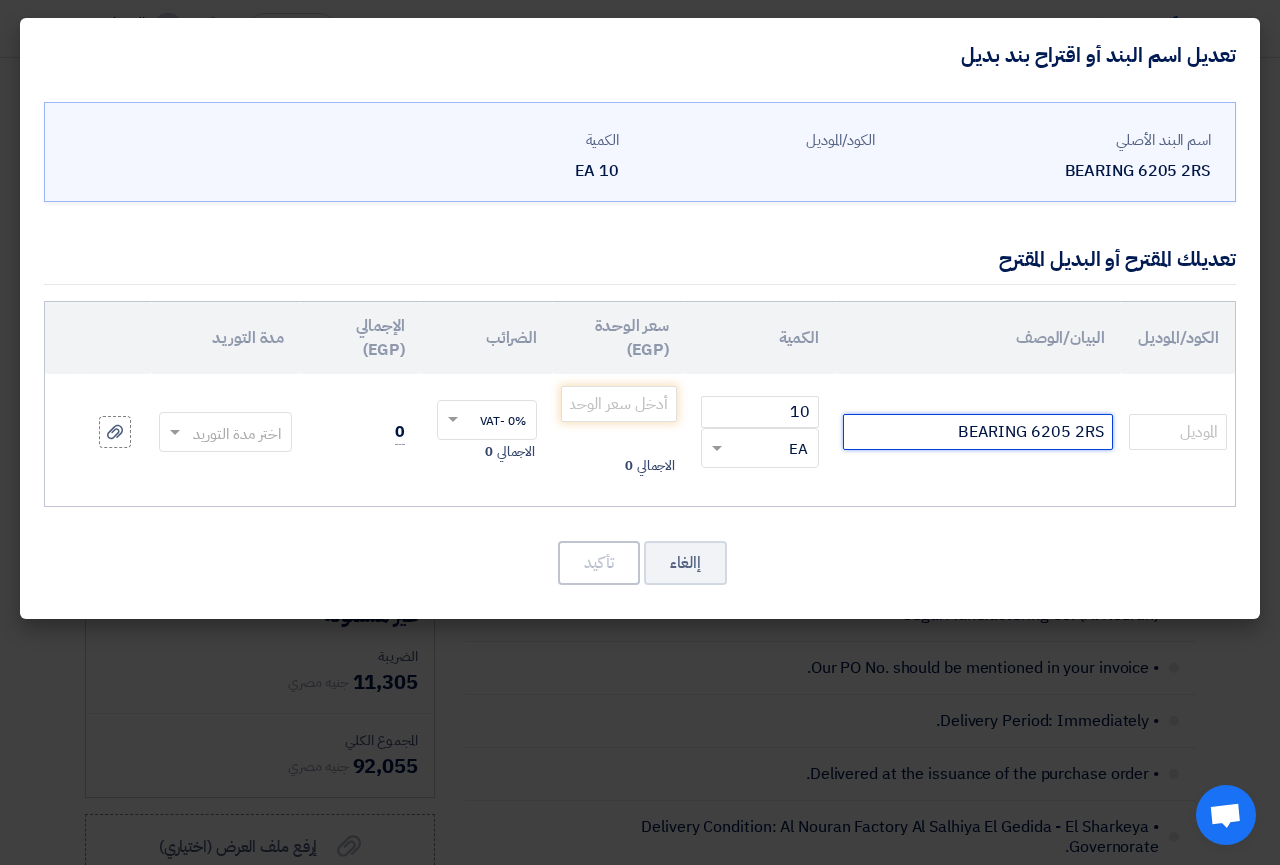 click on "BEARING 6205 2RS" 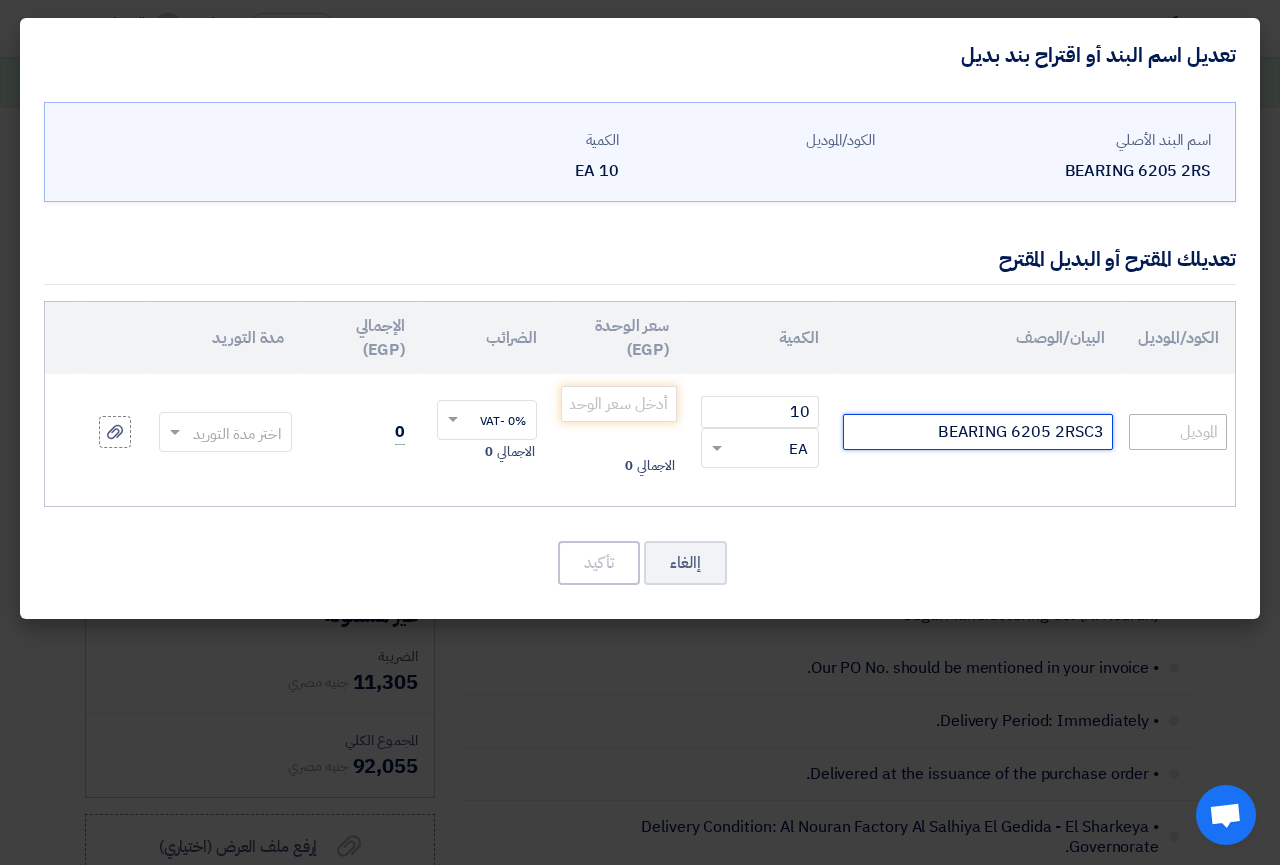 type on "BEARING 6205 2RSC3" 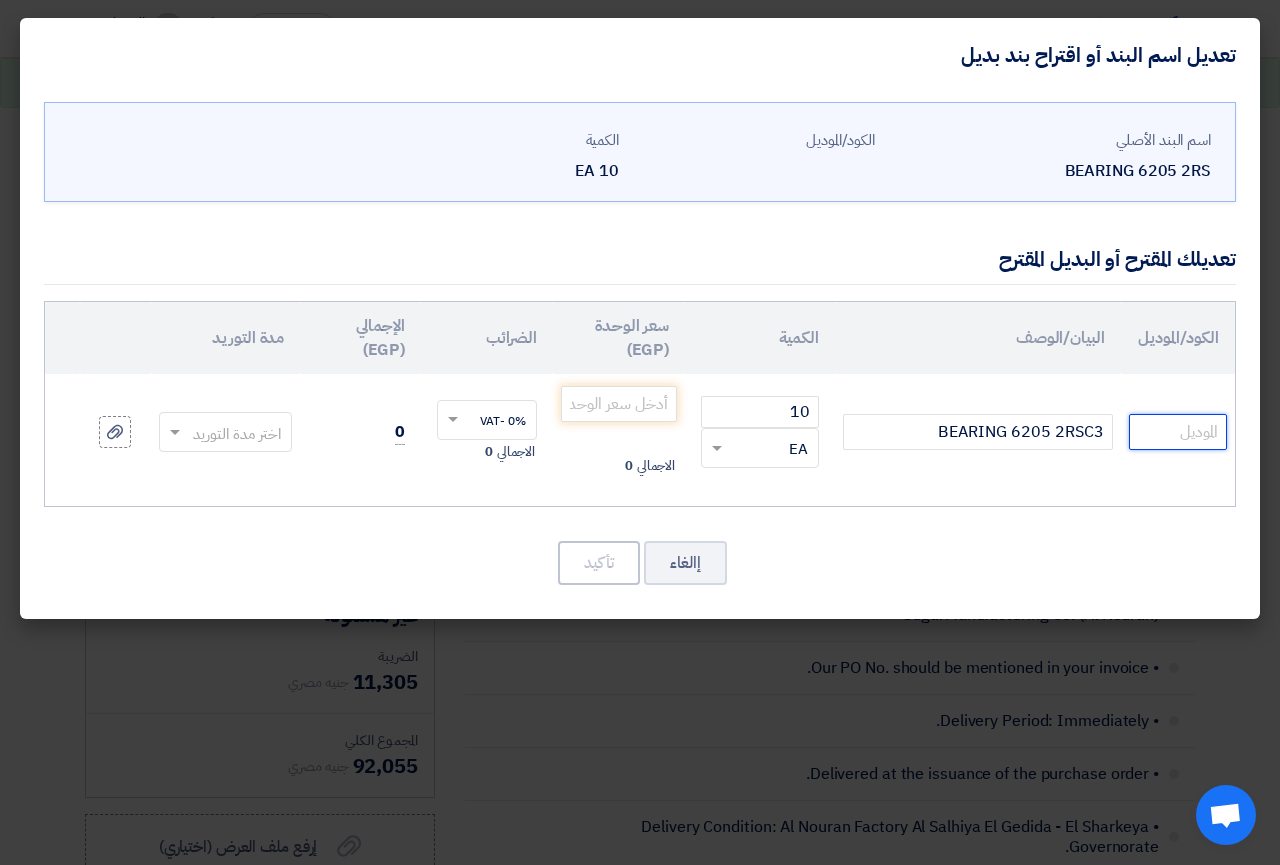 click 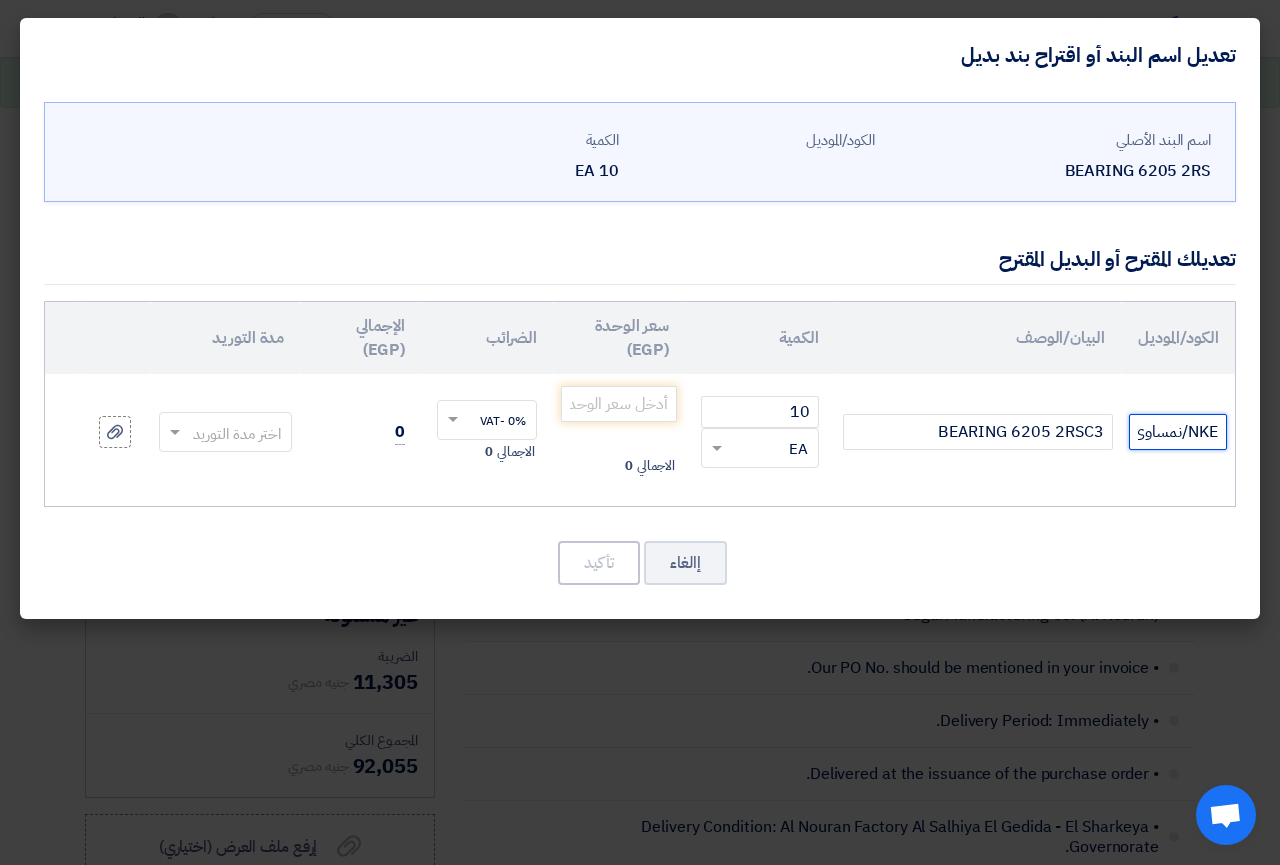 scroll, scrollTop: 0, scrollLeft: -7, axis: horizontal 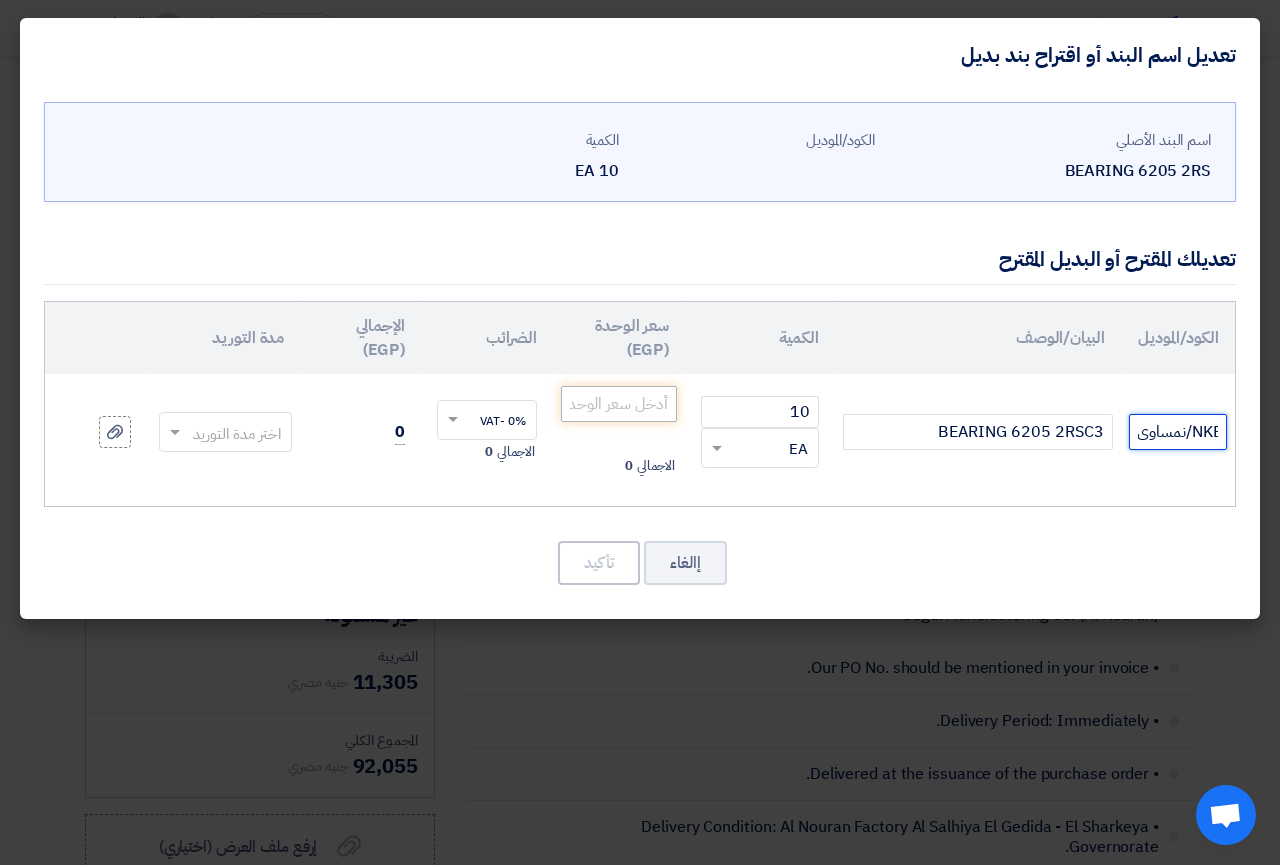 type on "NKE/نمساوى" 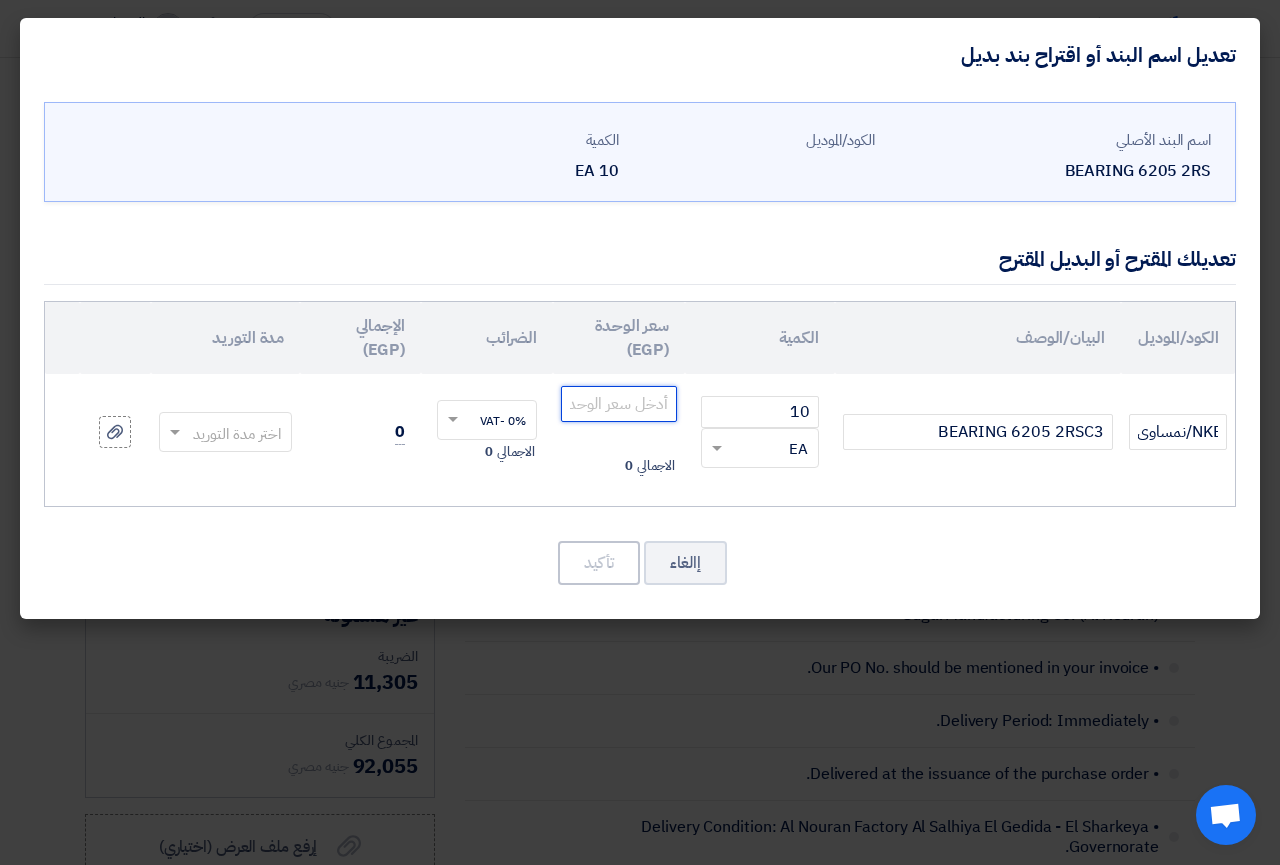 click 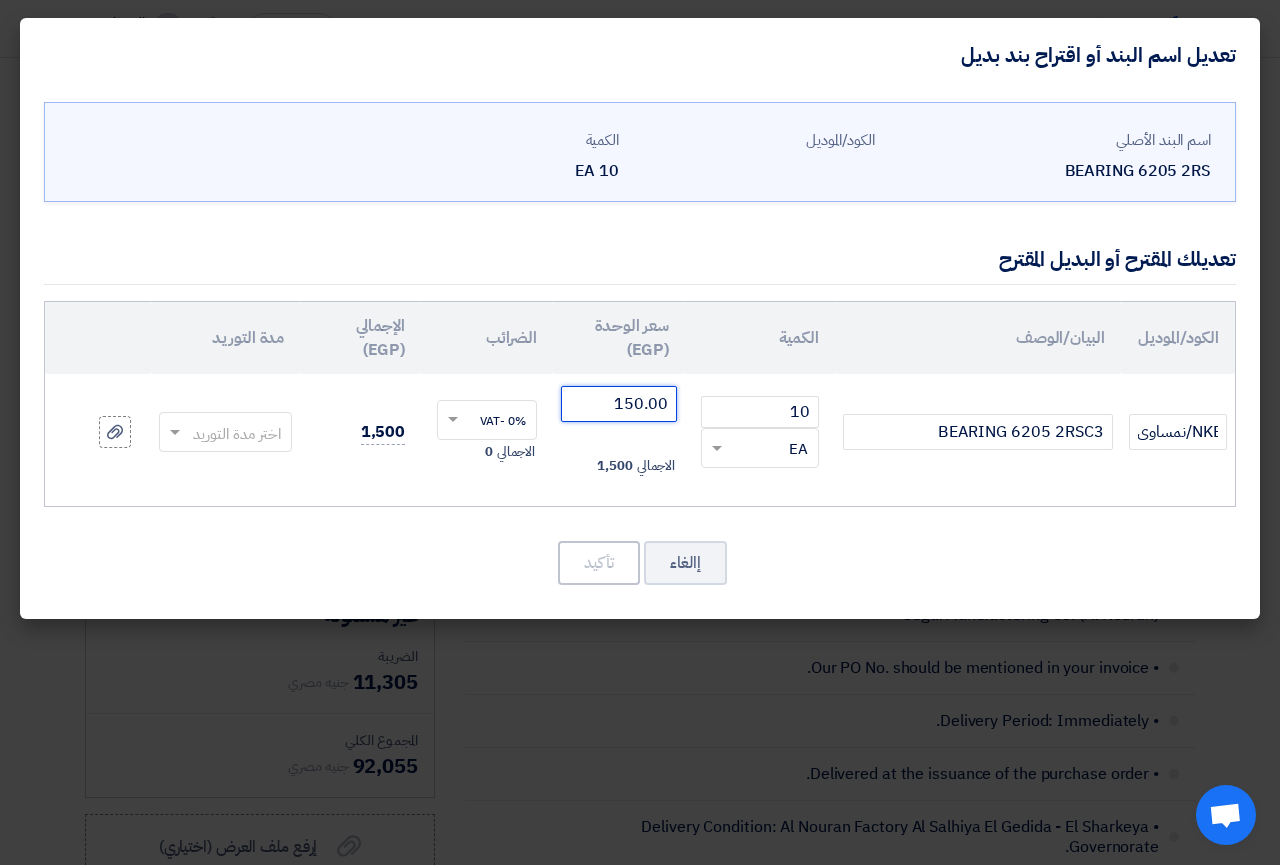 click 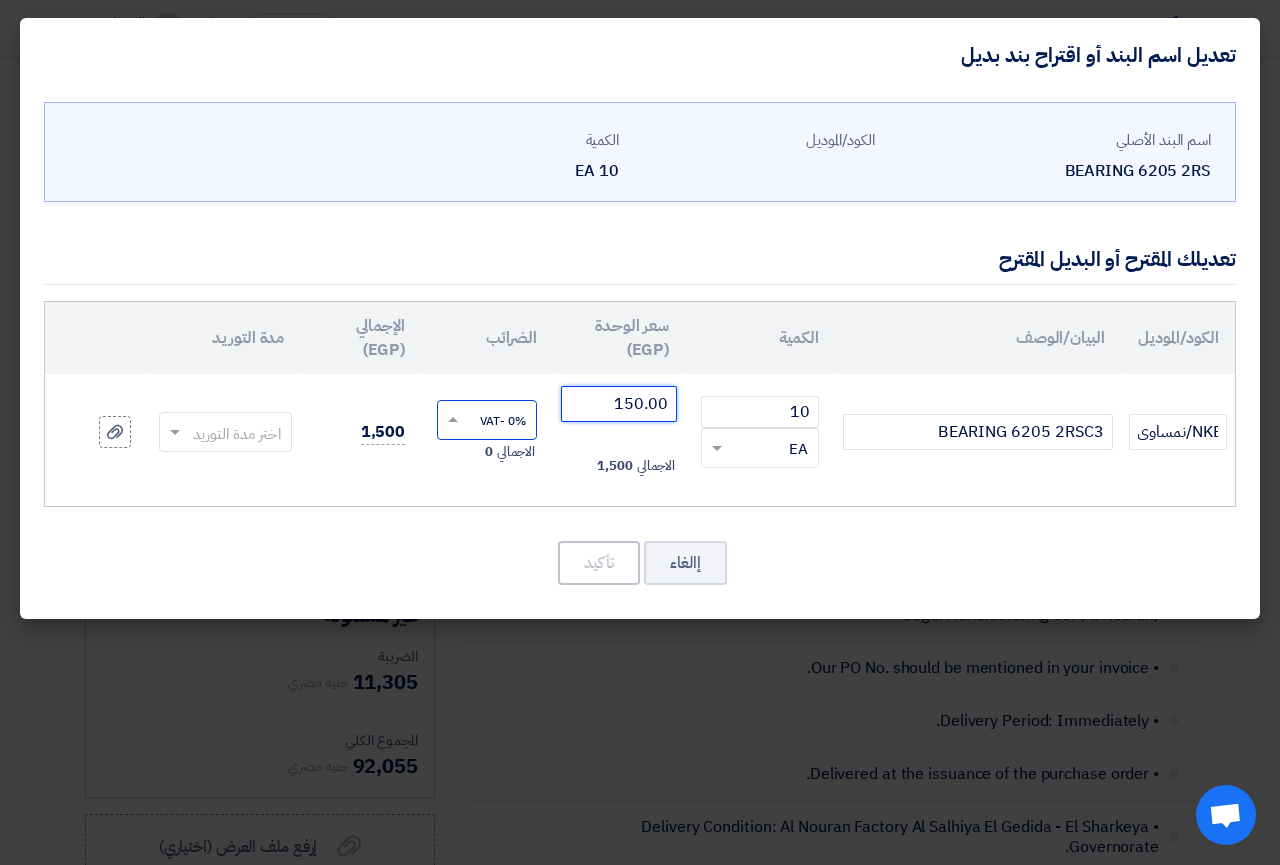 type on "150.00" 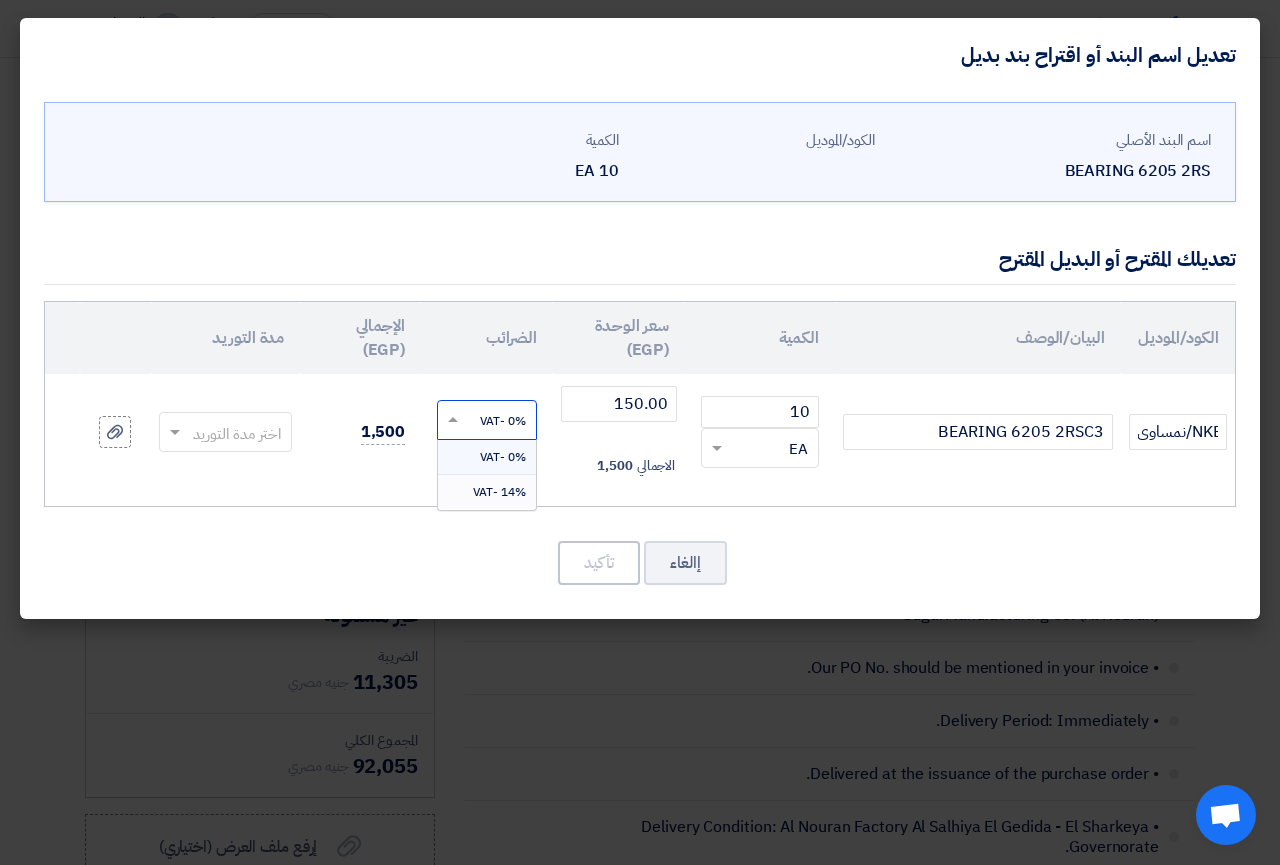 click on "14% -VAT" at bounding box center [499, 492] 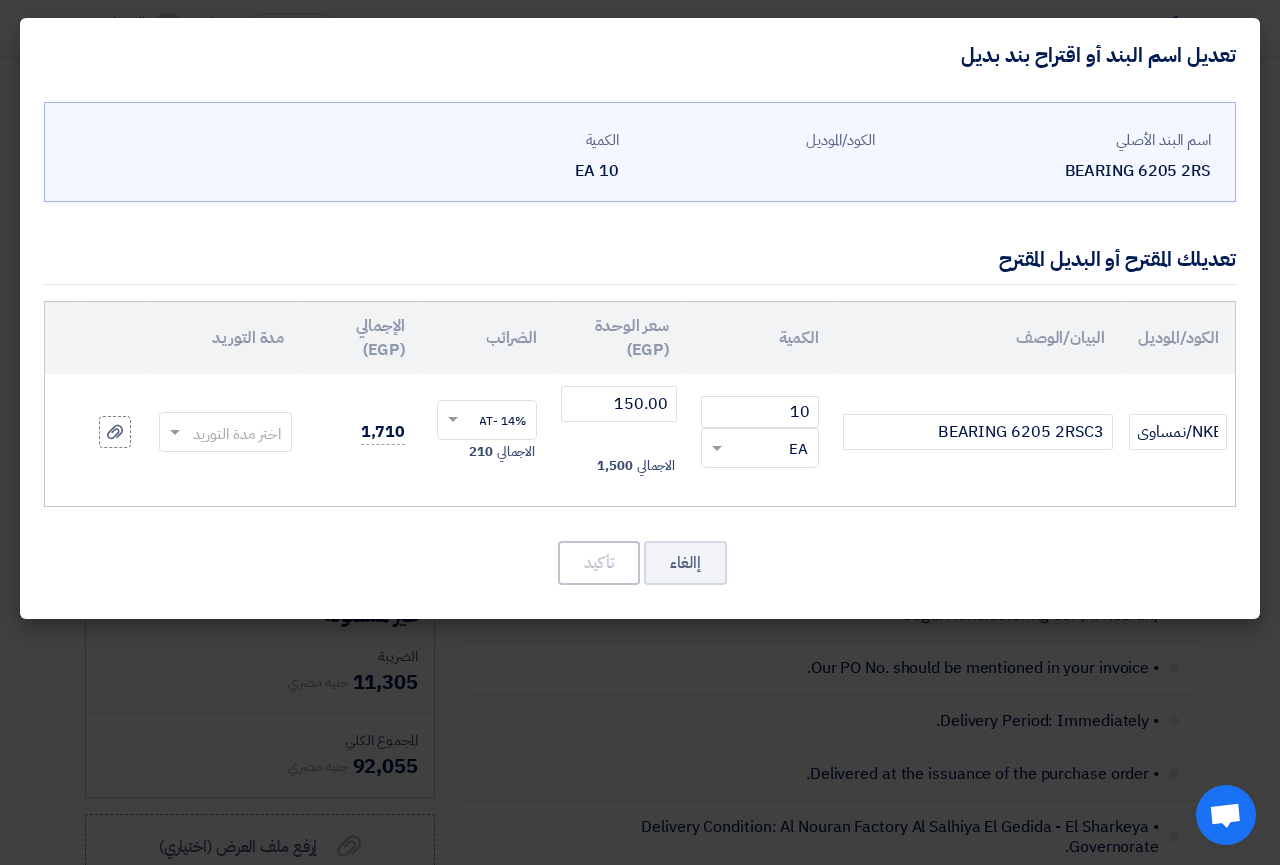 click 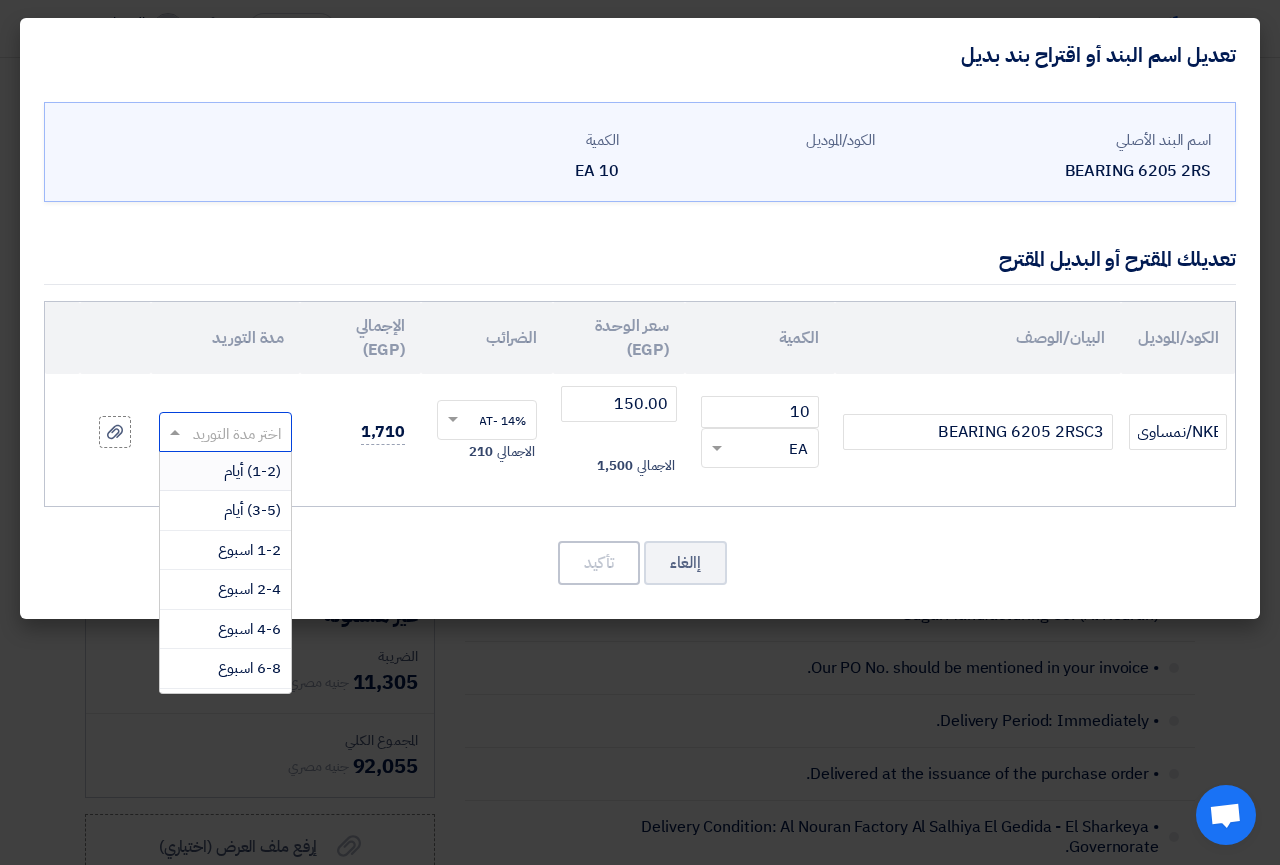 click on "(1-2) أيام" at bounding box center [252, 471] 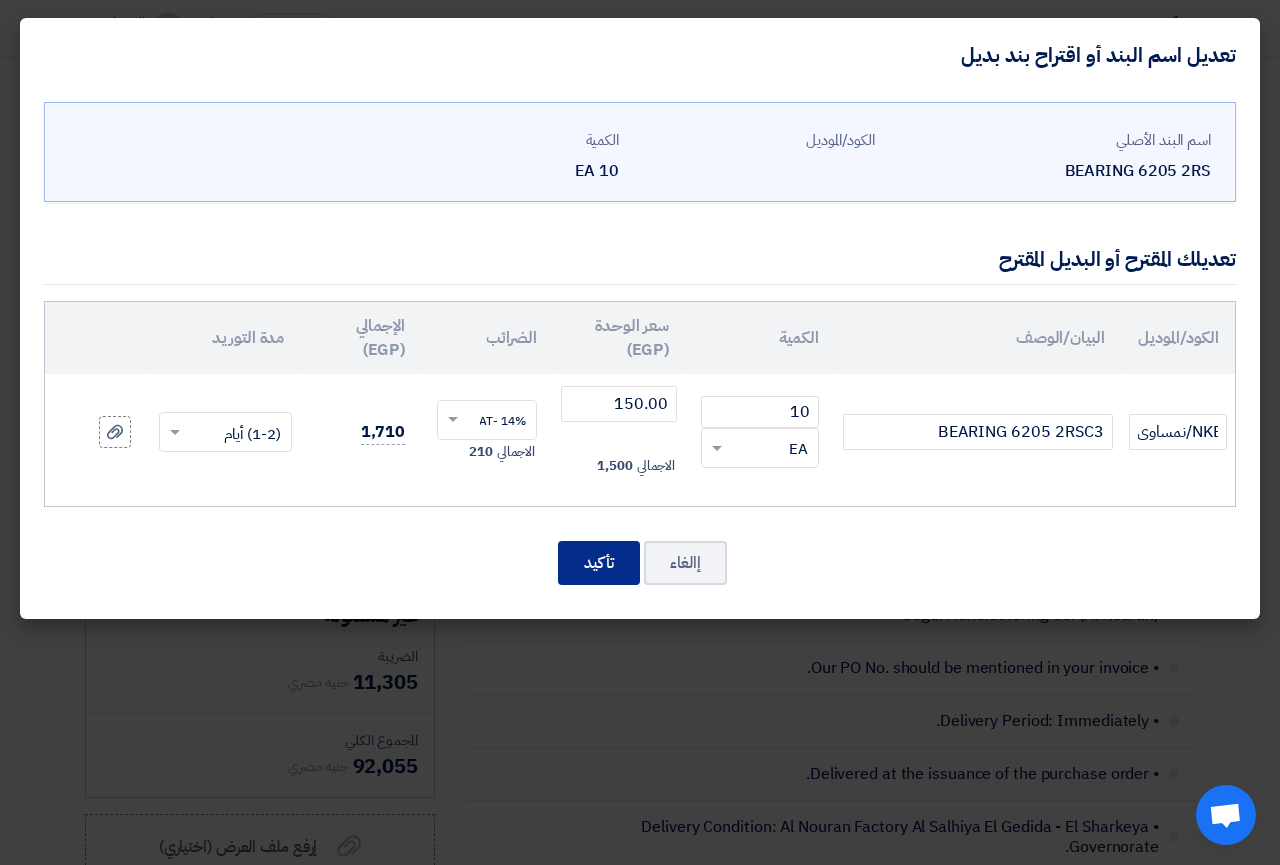 click on "تأكيد" 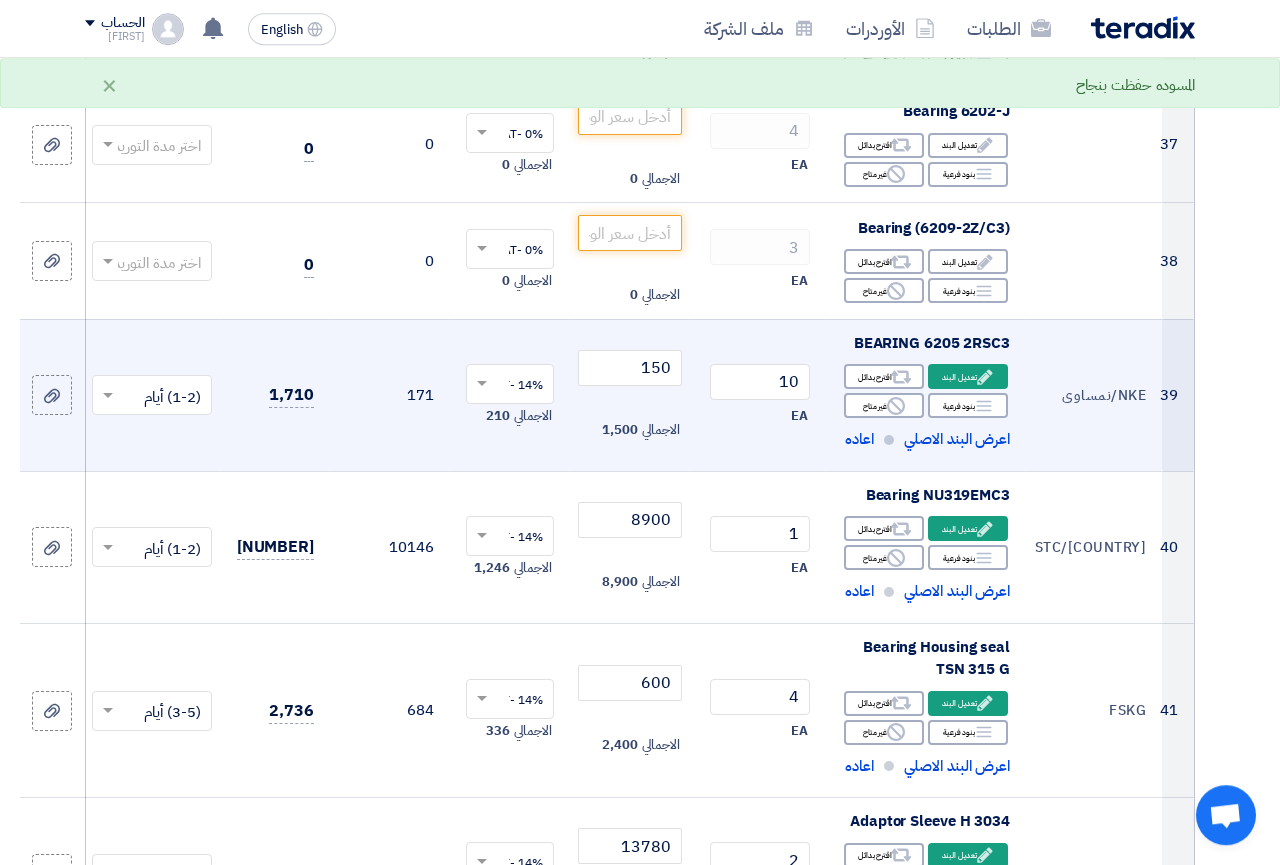 scroll, scrollTop: 4692, scrollLeft: 0, axis: vertical 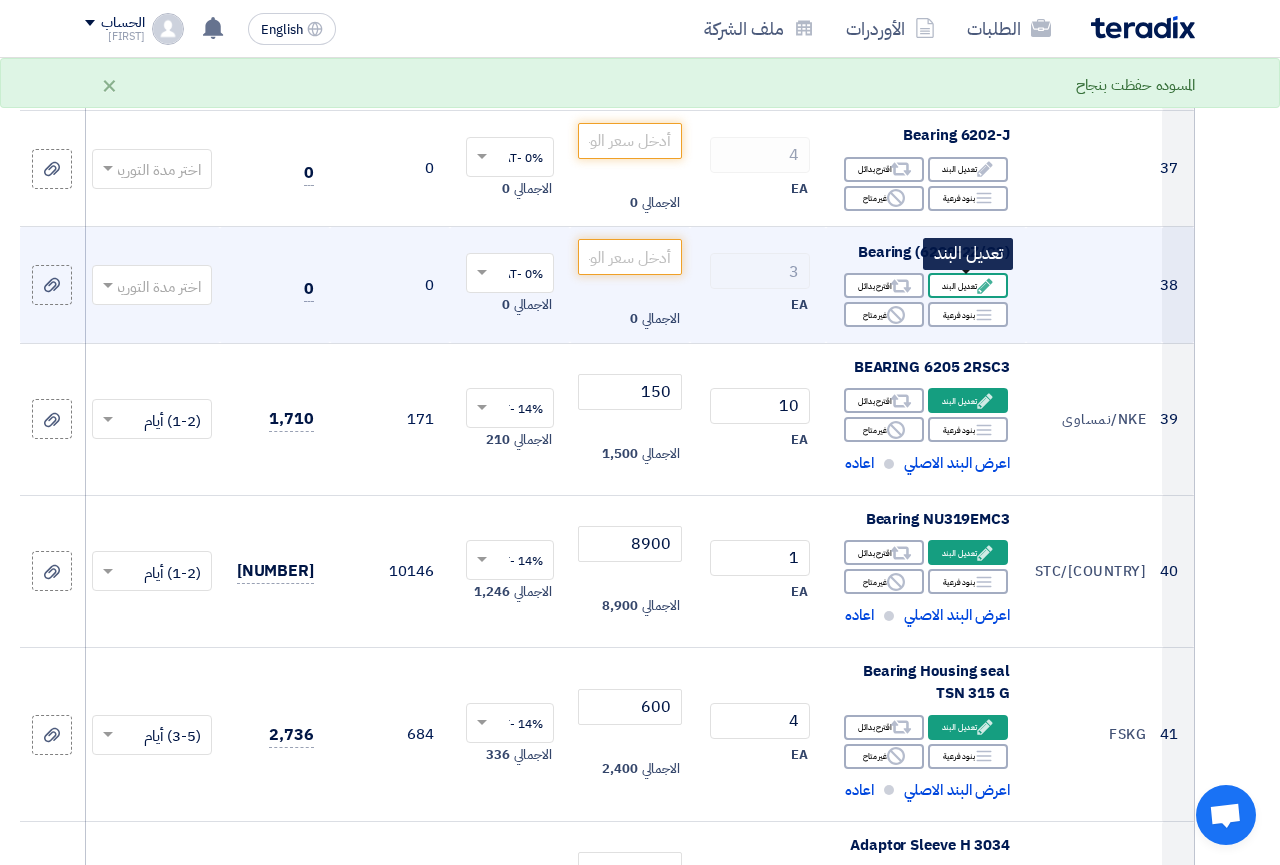 click on "Edit
تعديل البند" 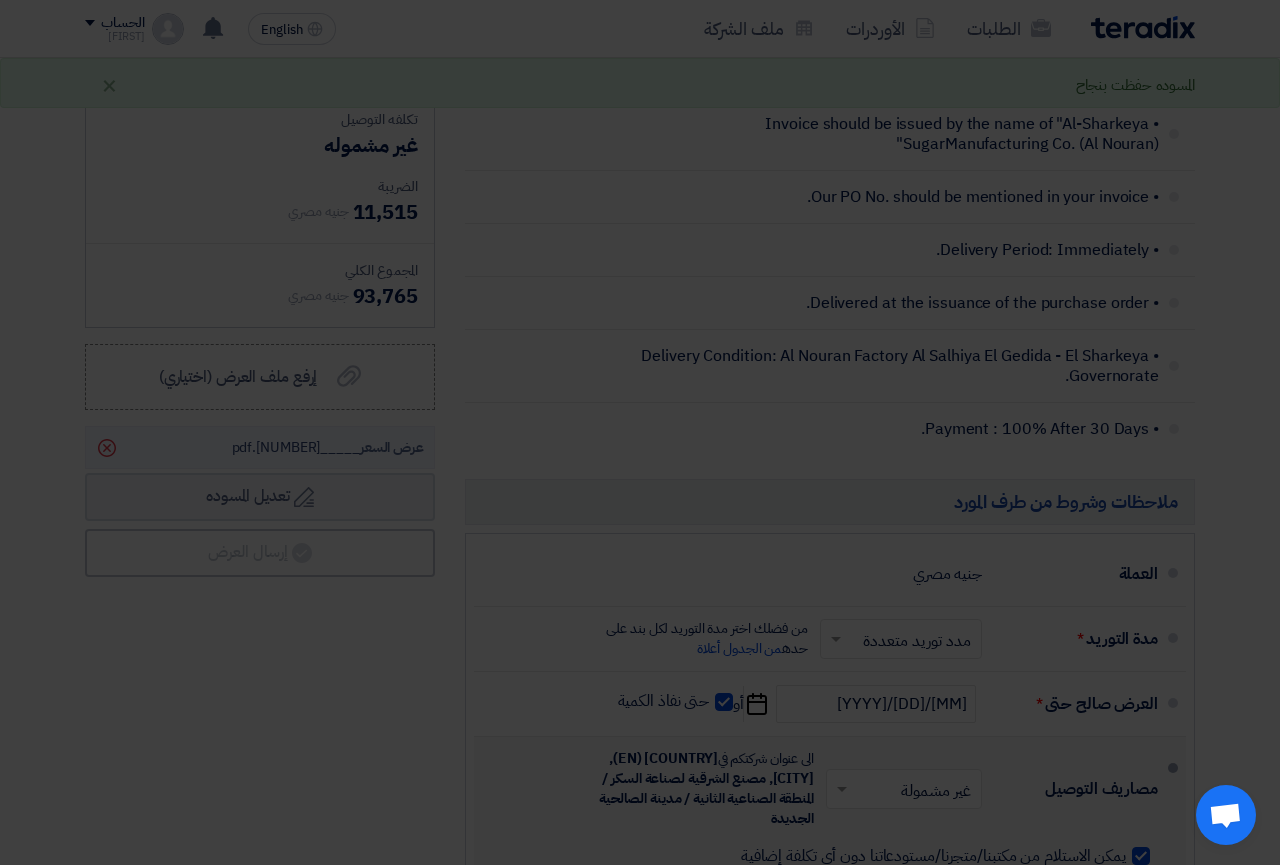 scroll, scrollTop: 4236, scrollLeft: 0, axis: vertical 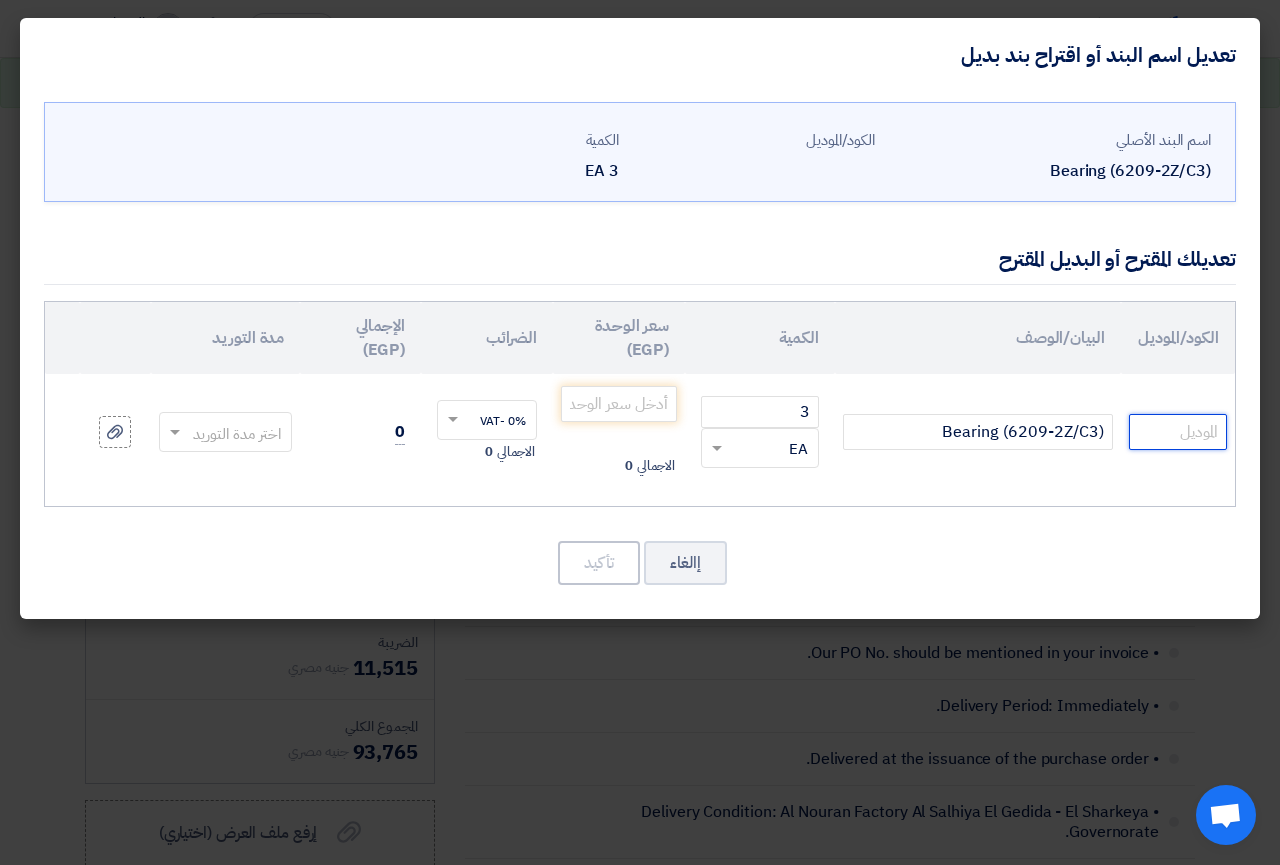 click 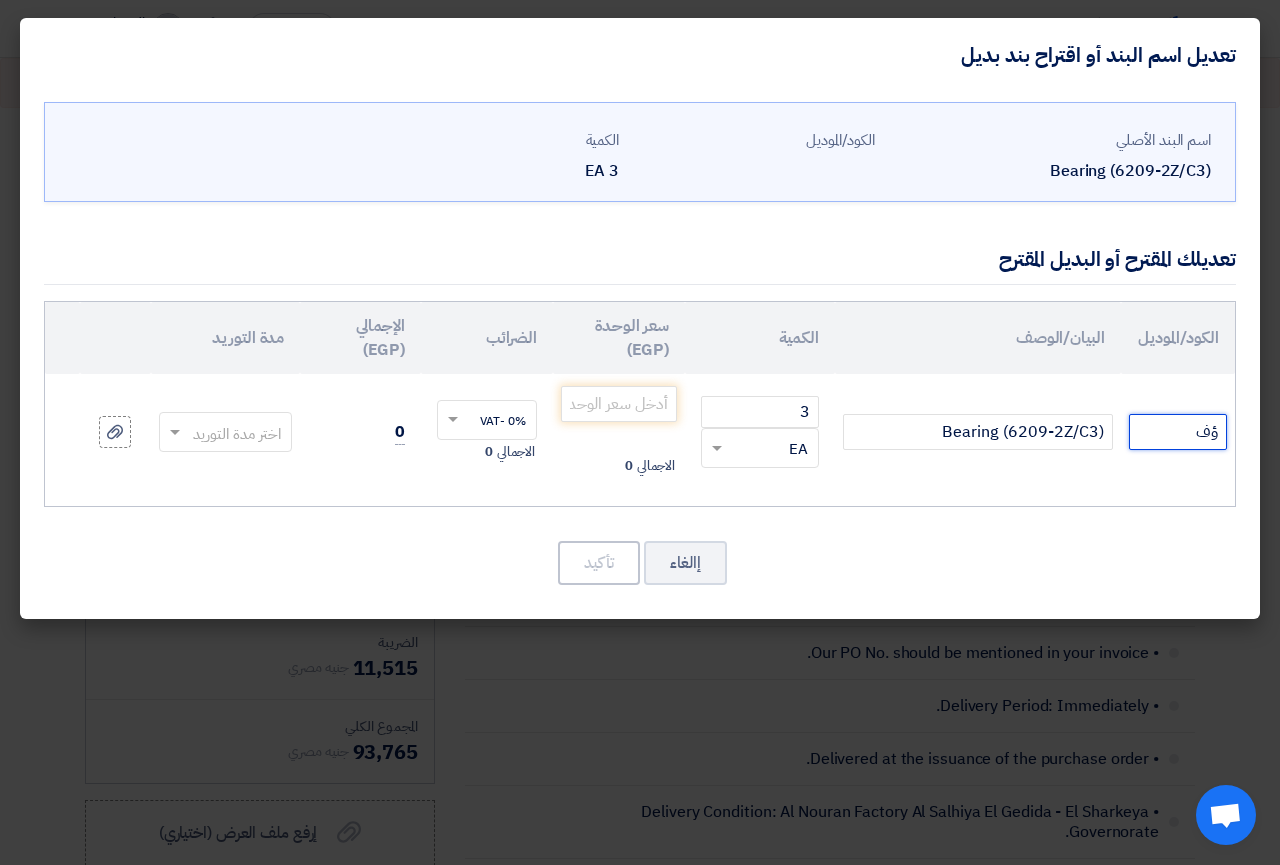type on "ؤ" 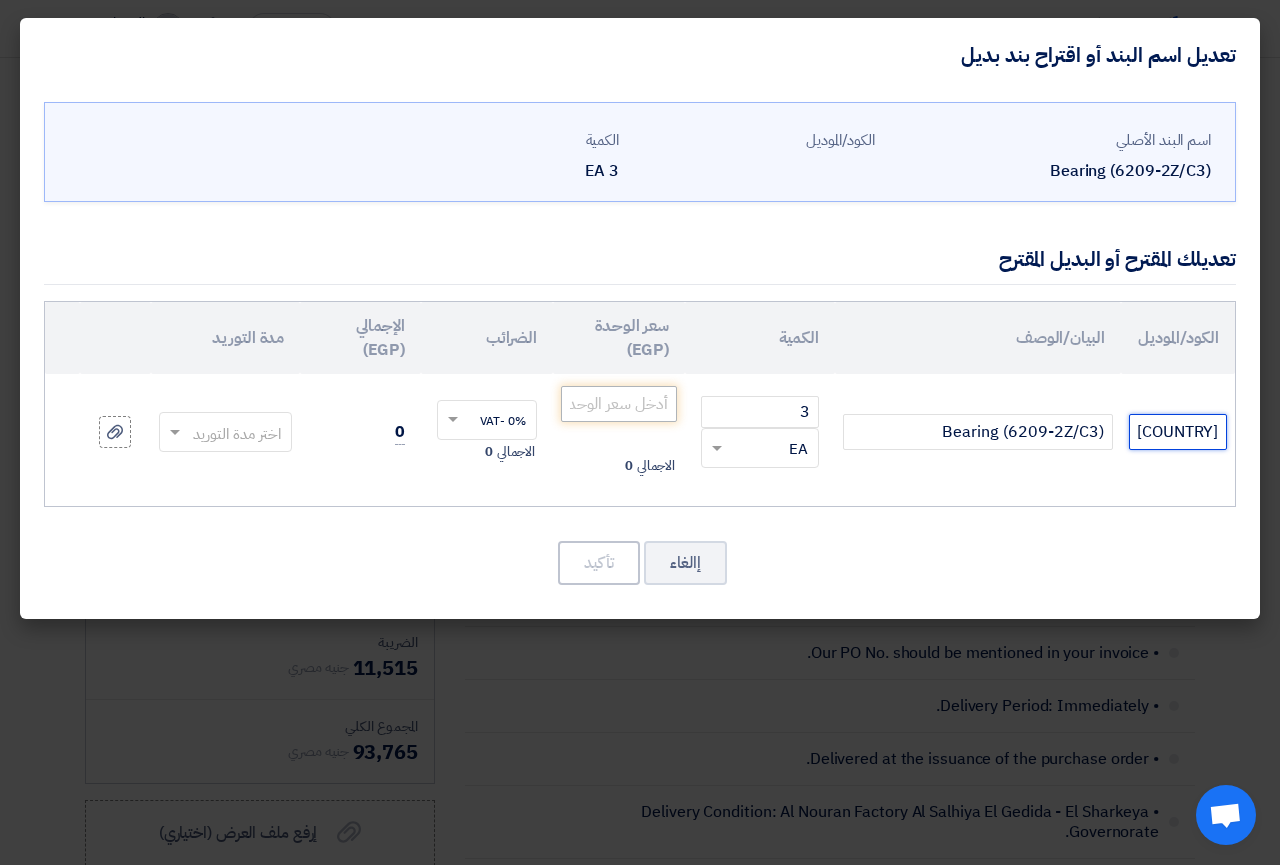 type on "STC/[COUNTRY]" 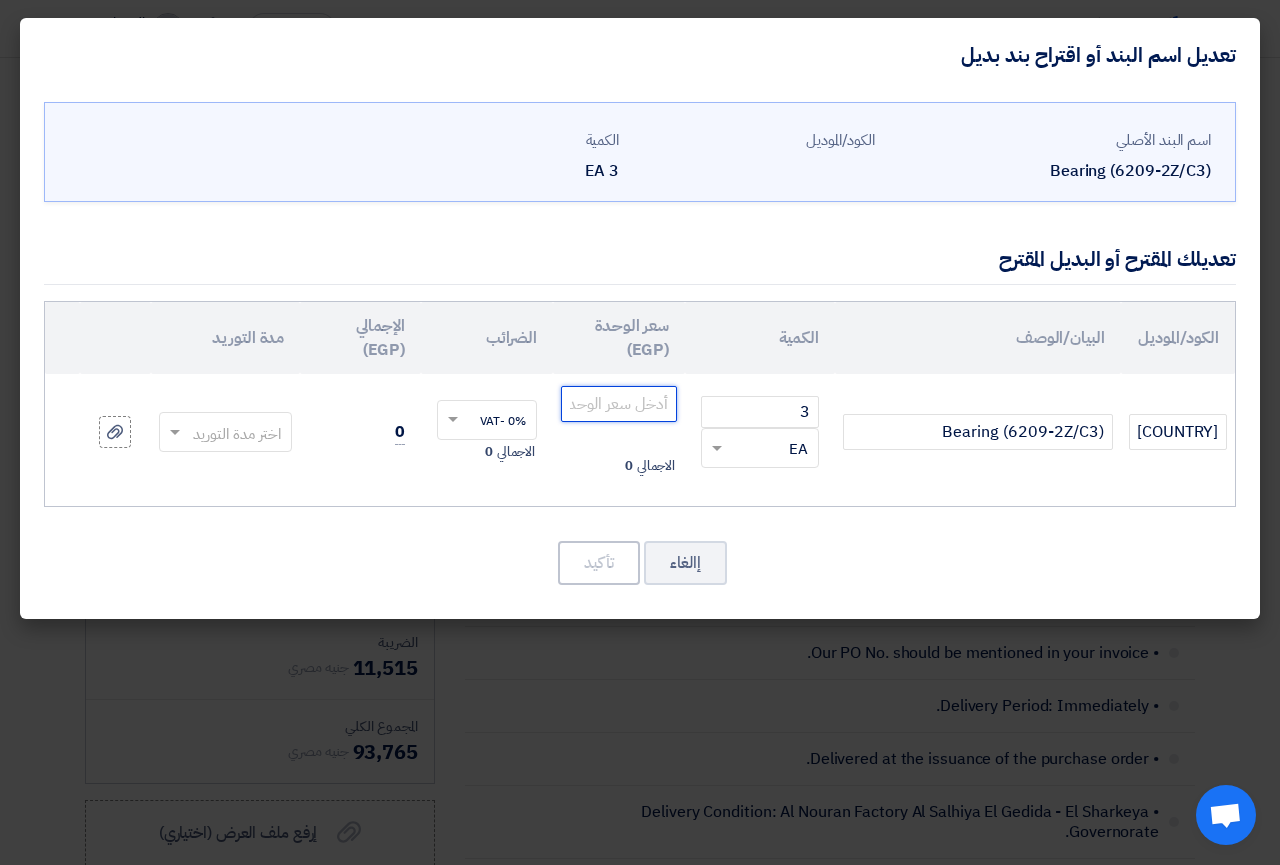 click 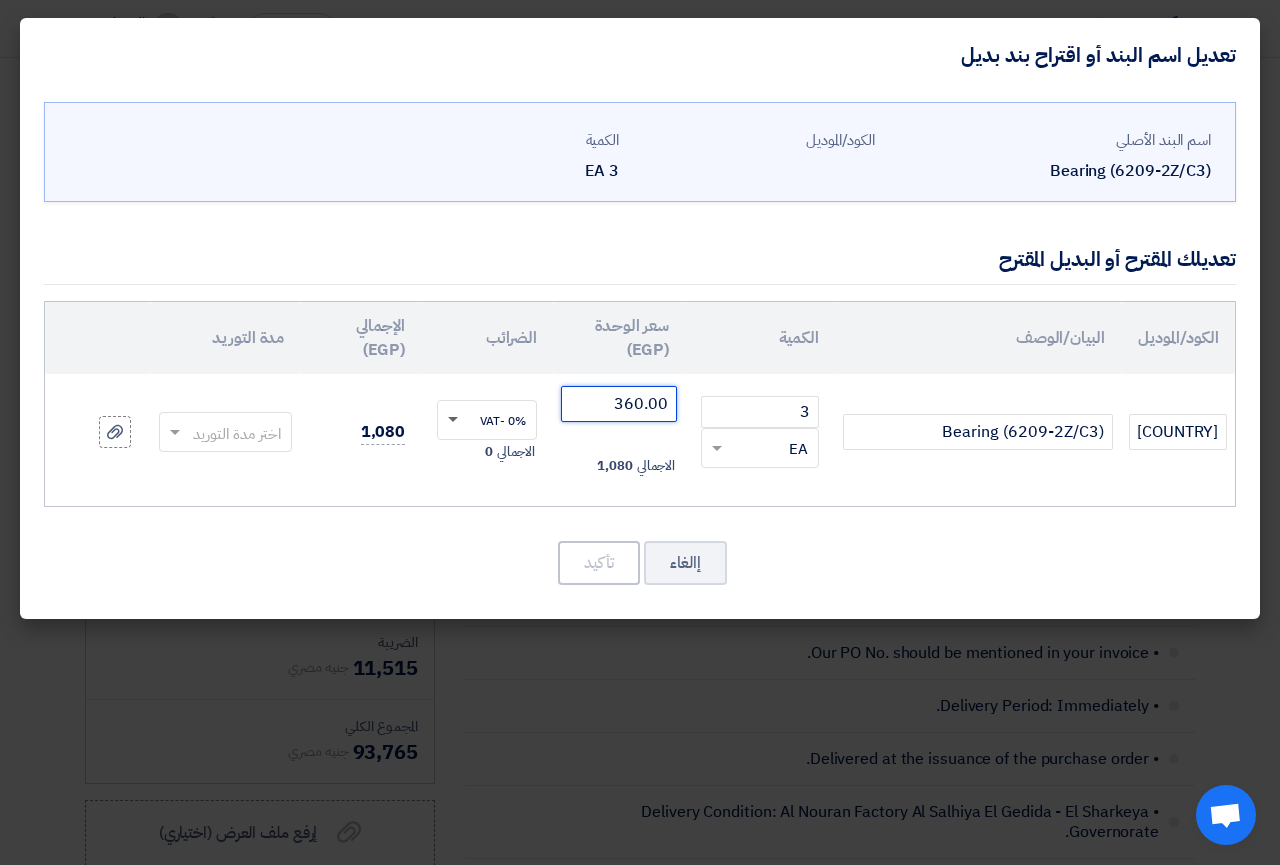 click 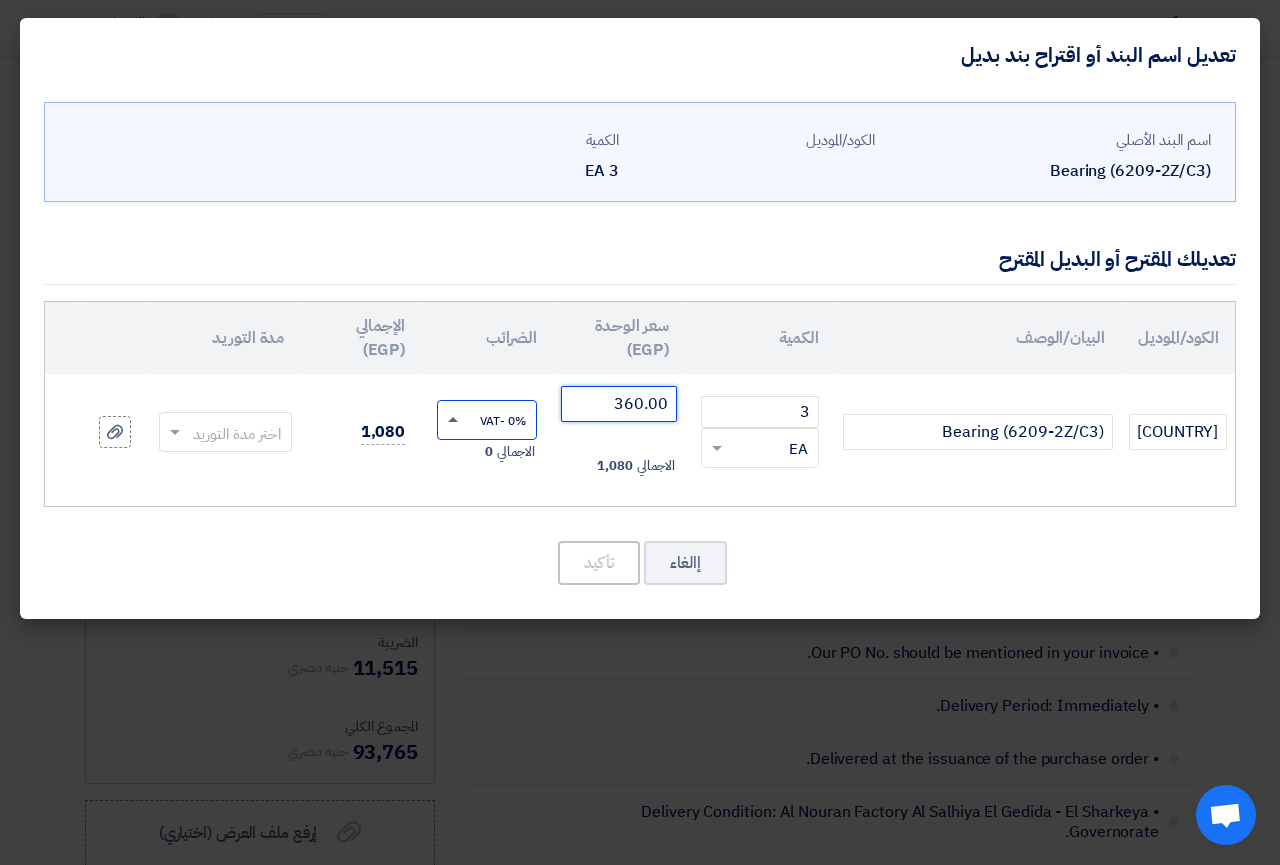 type on "360.00" 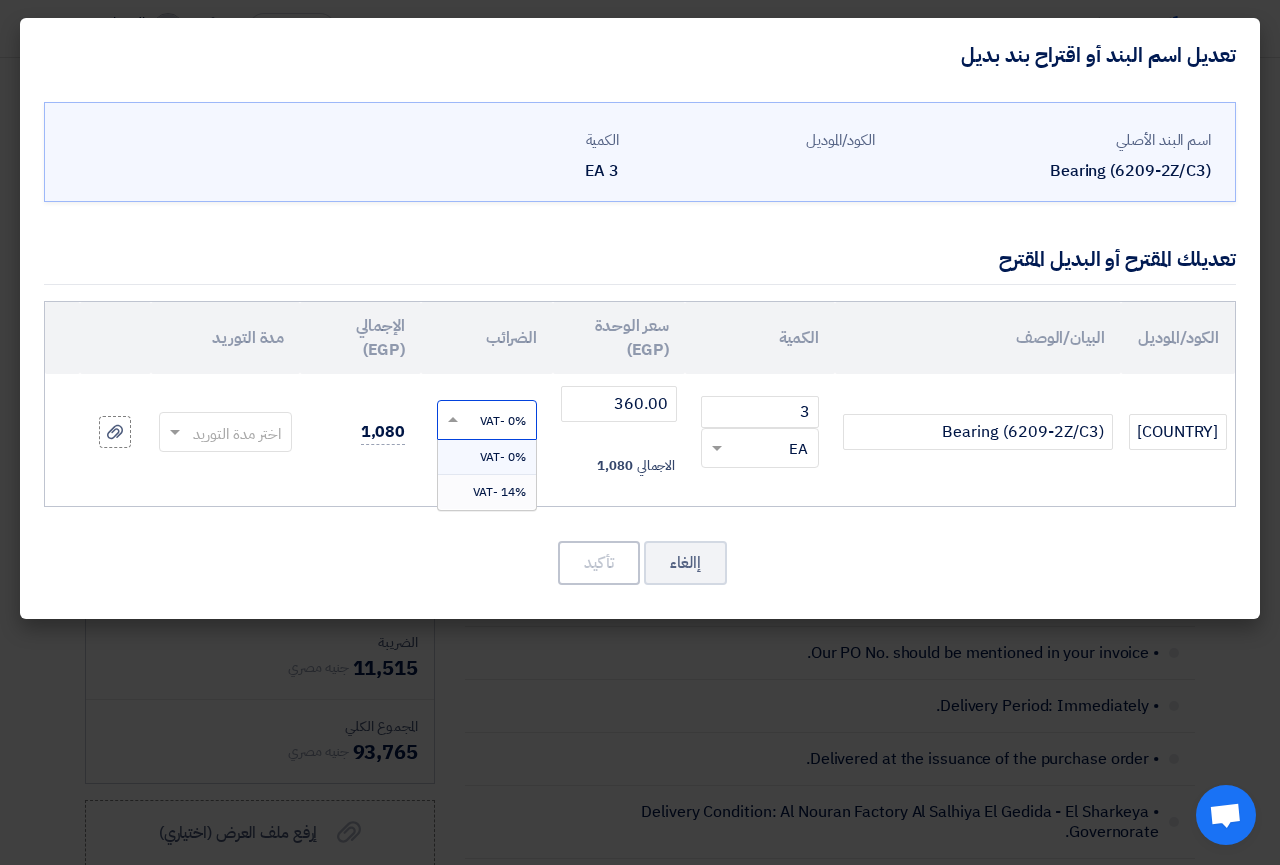 click on "14% -VAT" at bounding box center (499, 492) 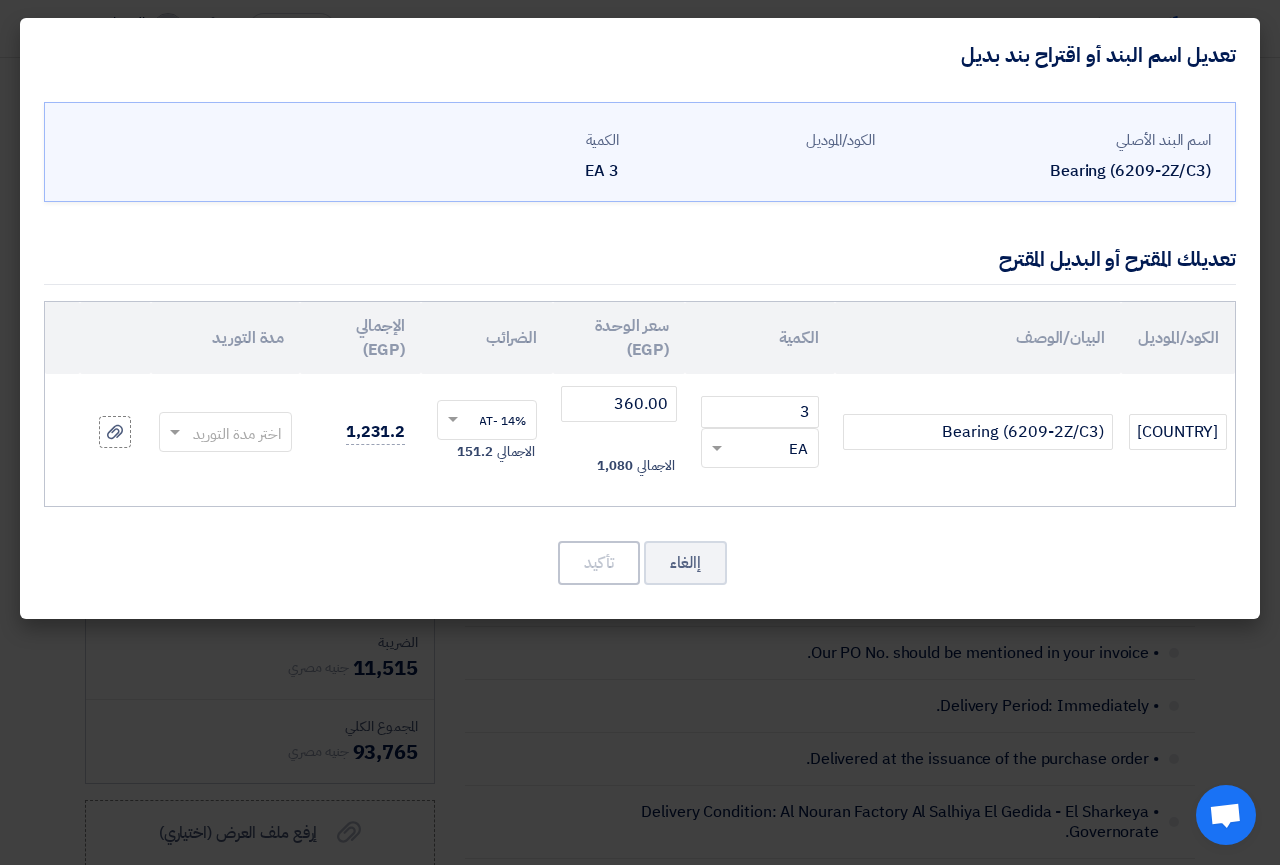 click 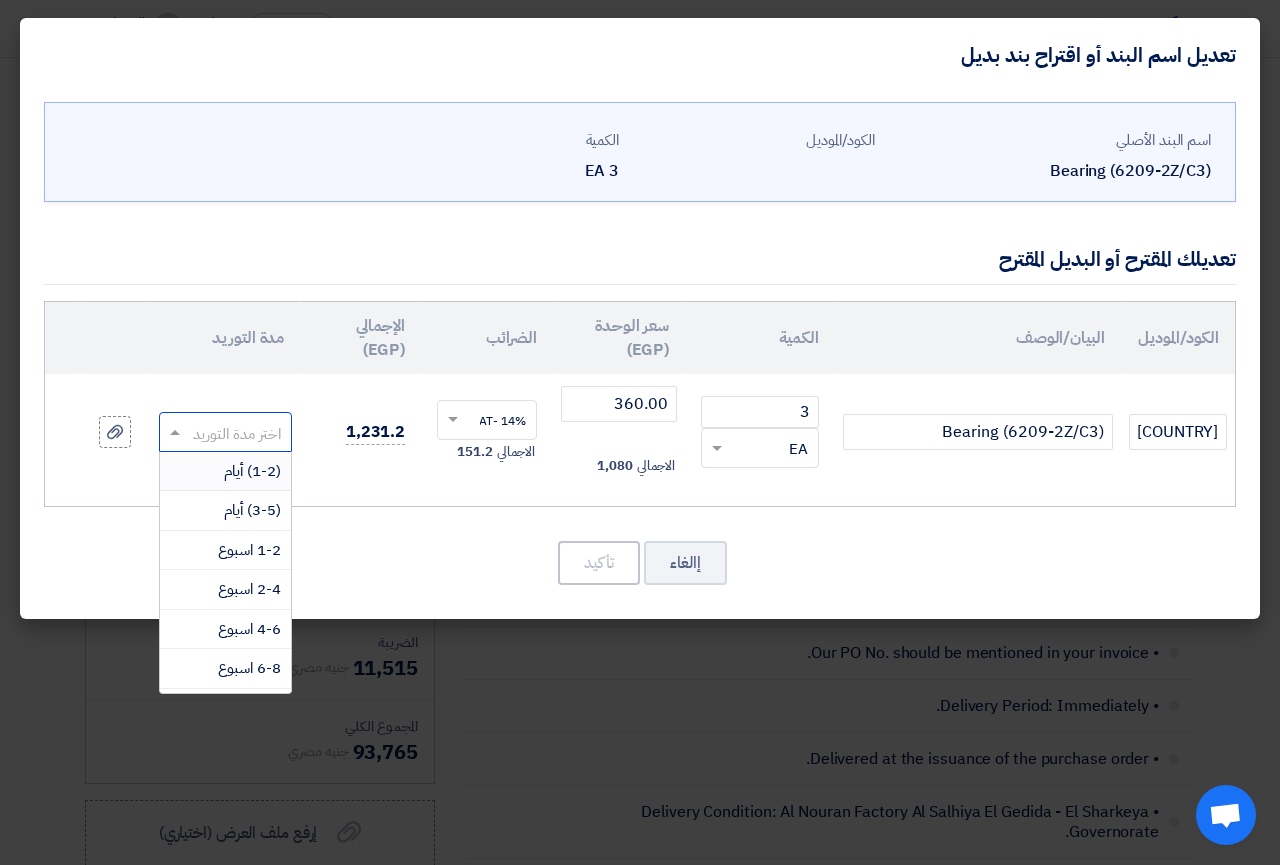 click on "(1-2) أيام" at bounding box center [252, 471] 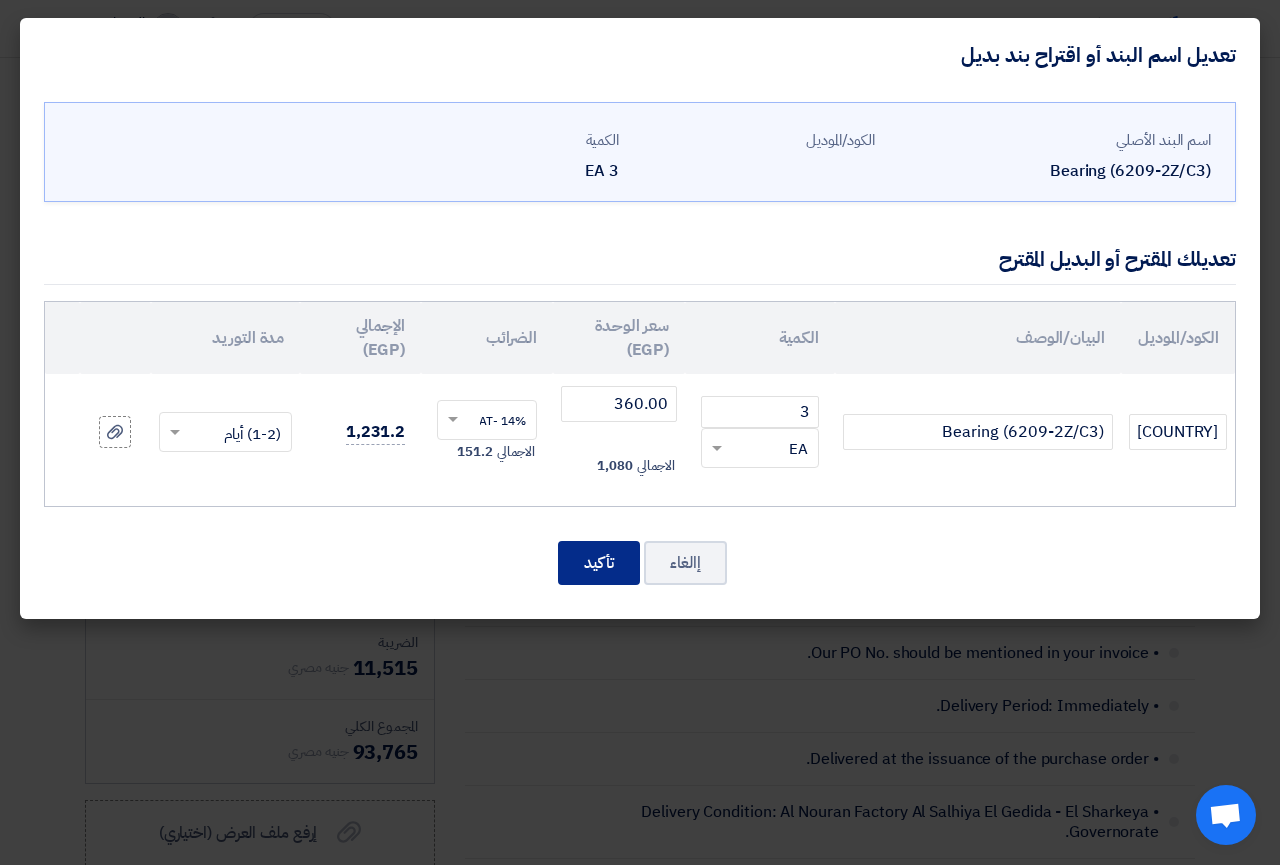 click on "تأكيد" 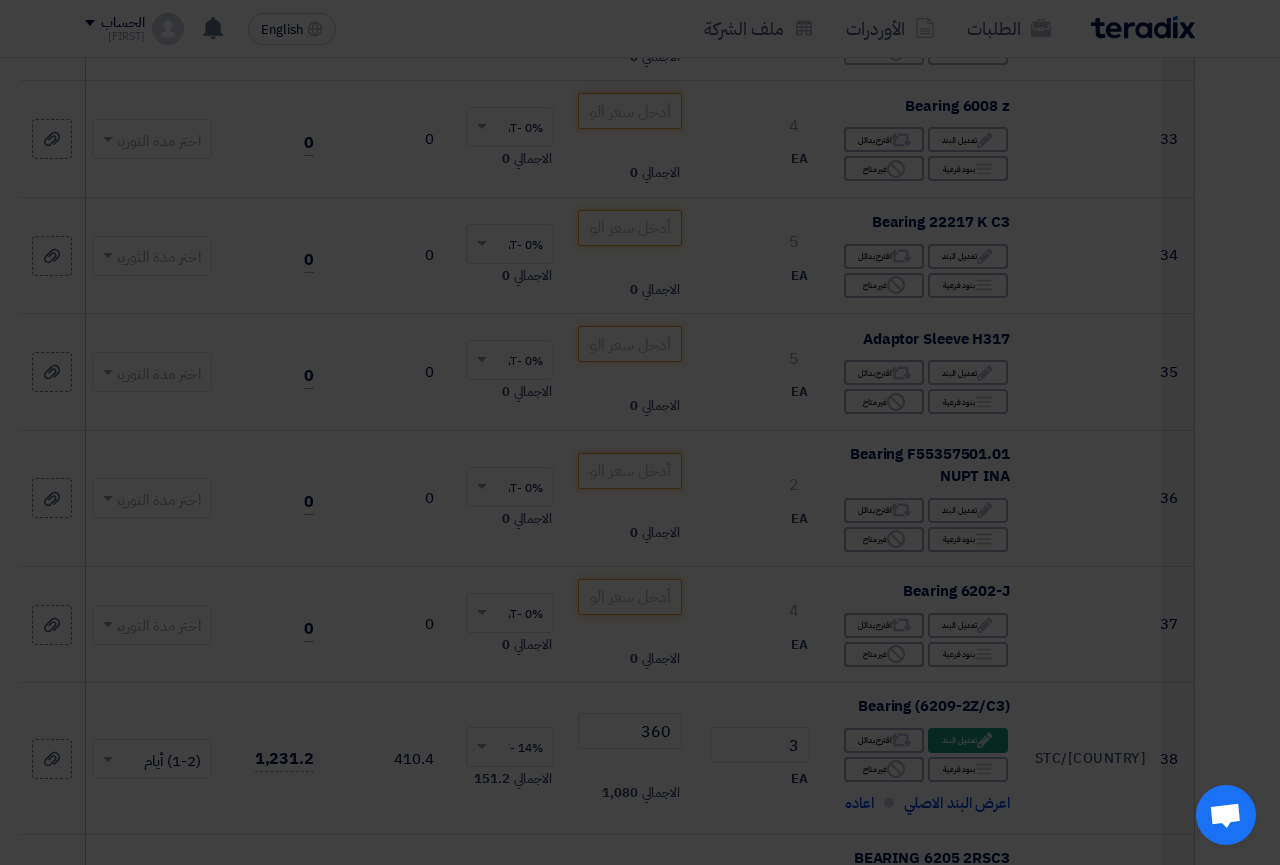 scroll, scrollTop: 4692, scrollLeft: 0, axis: vertical 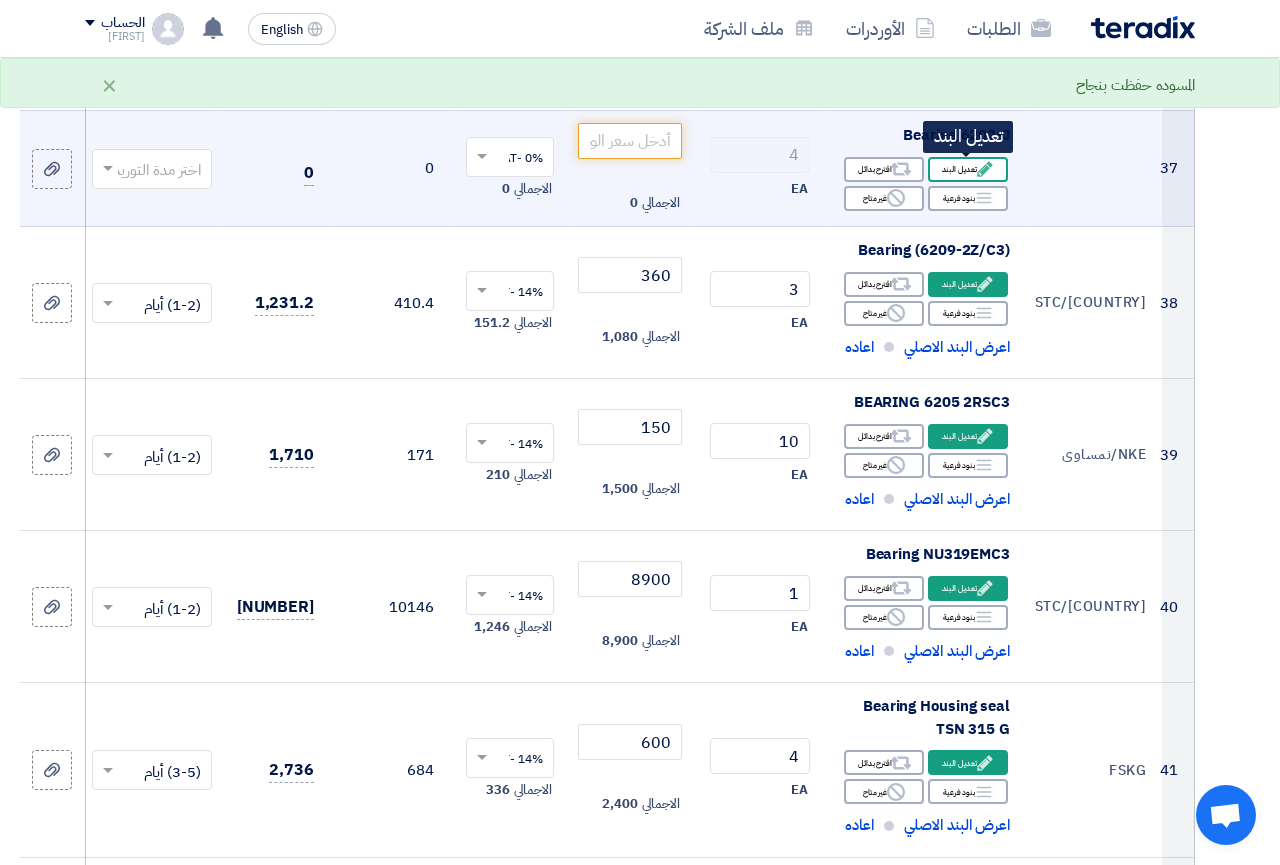 click 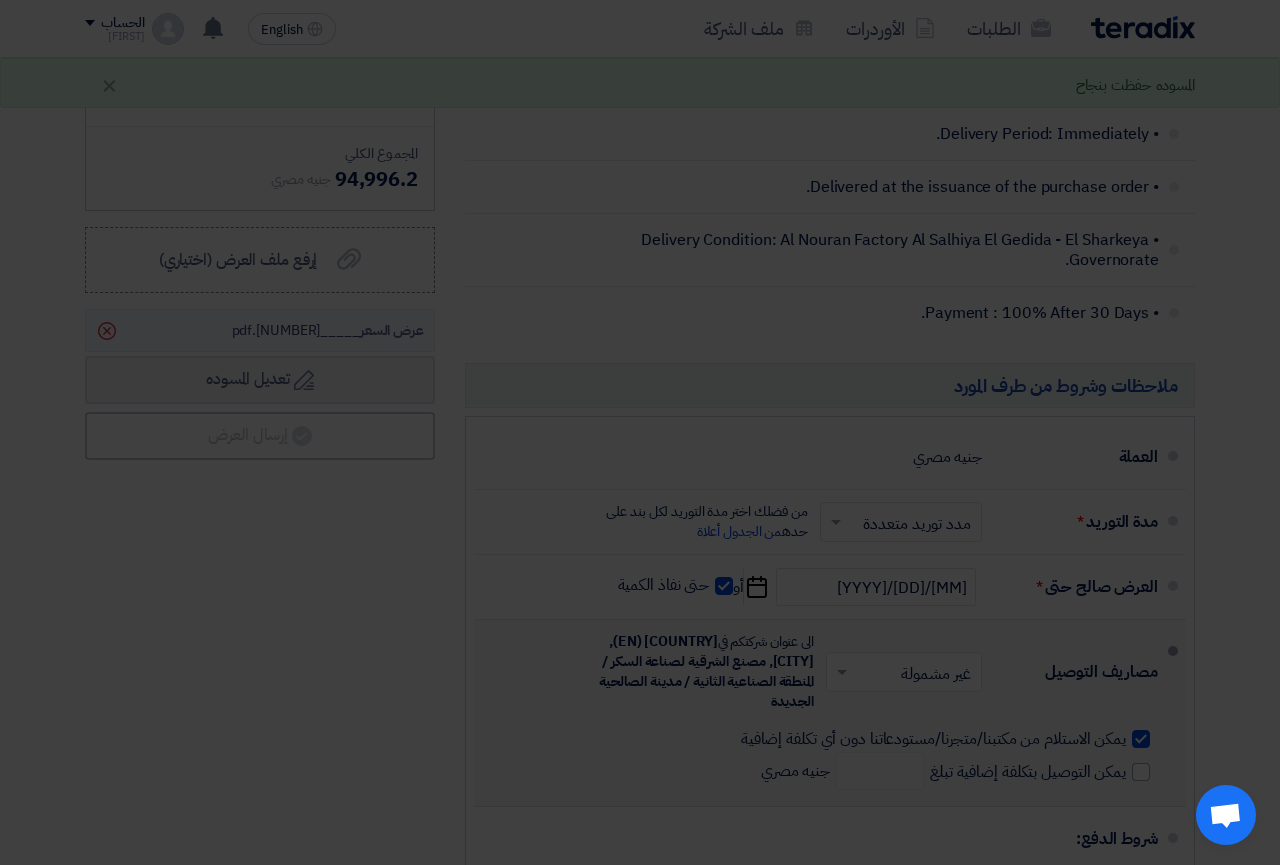 scroll, scrollTop: 4236, scrollLeft: 0, axis: vertical 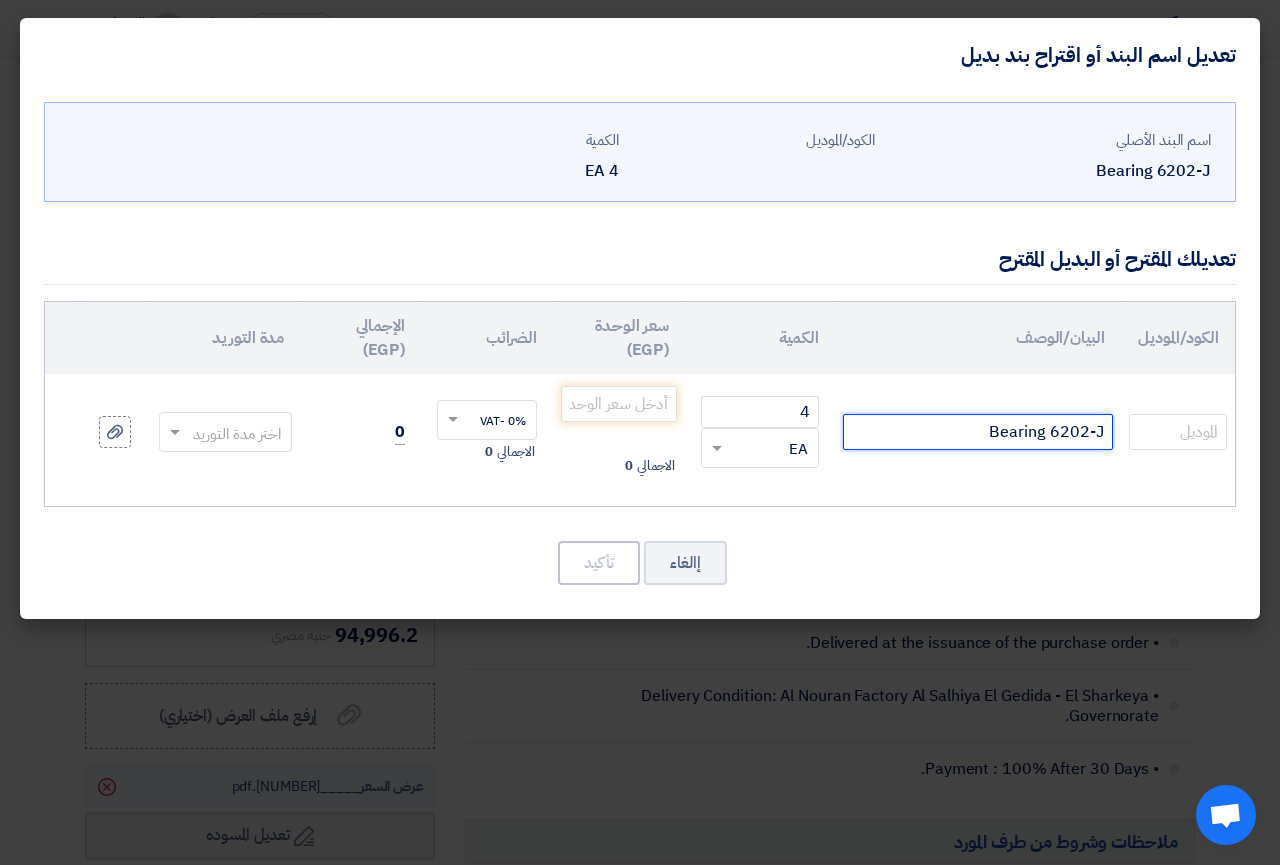 click on "Bearing 6202-J" 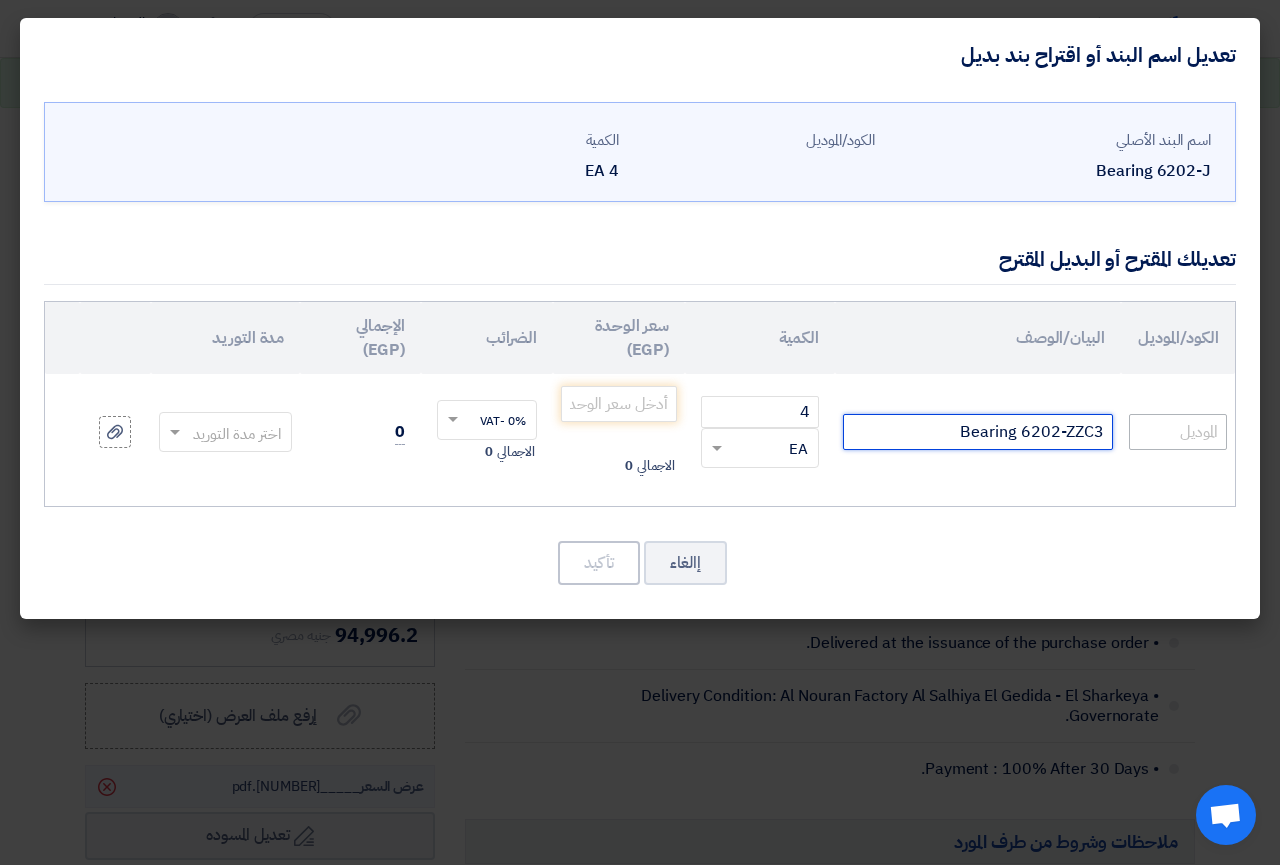 type on "Bearing 6202-ZZC3" 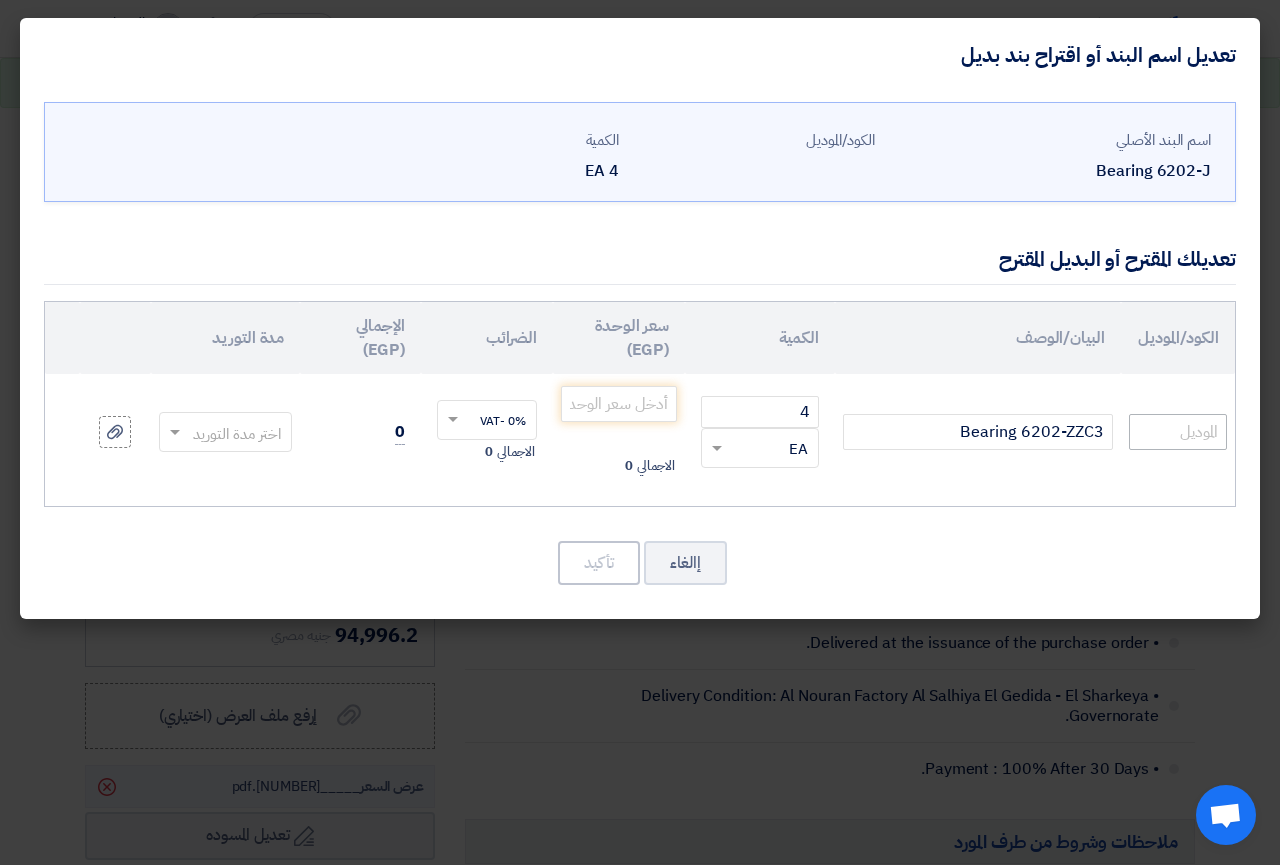 click 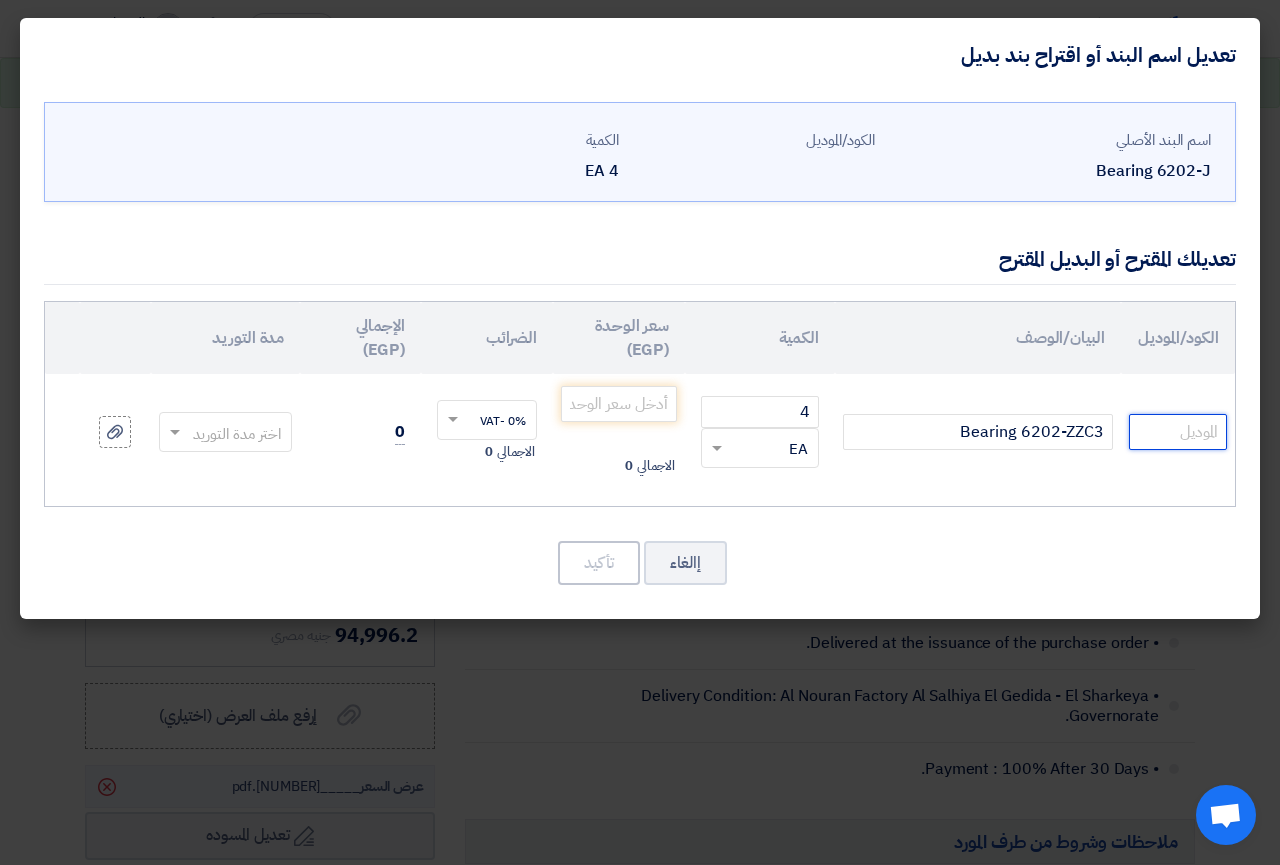 click 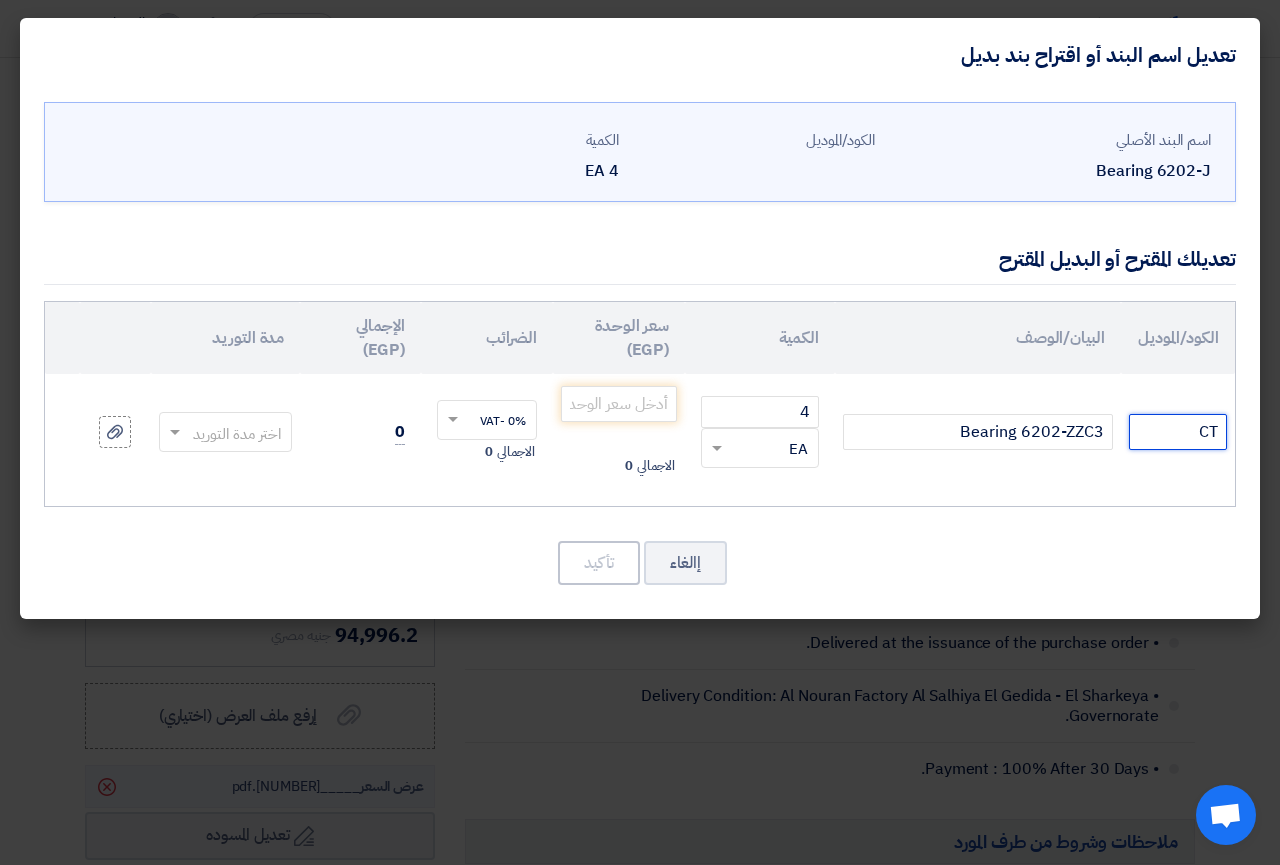 type on "C" 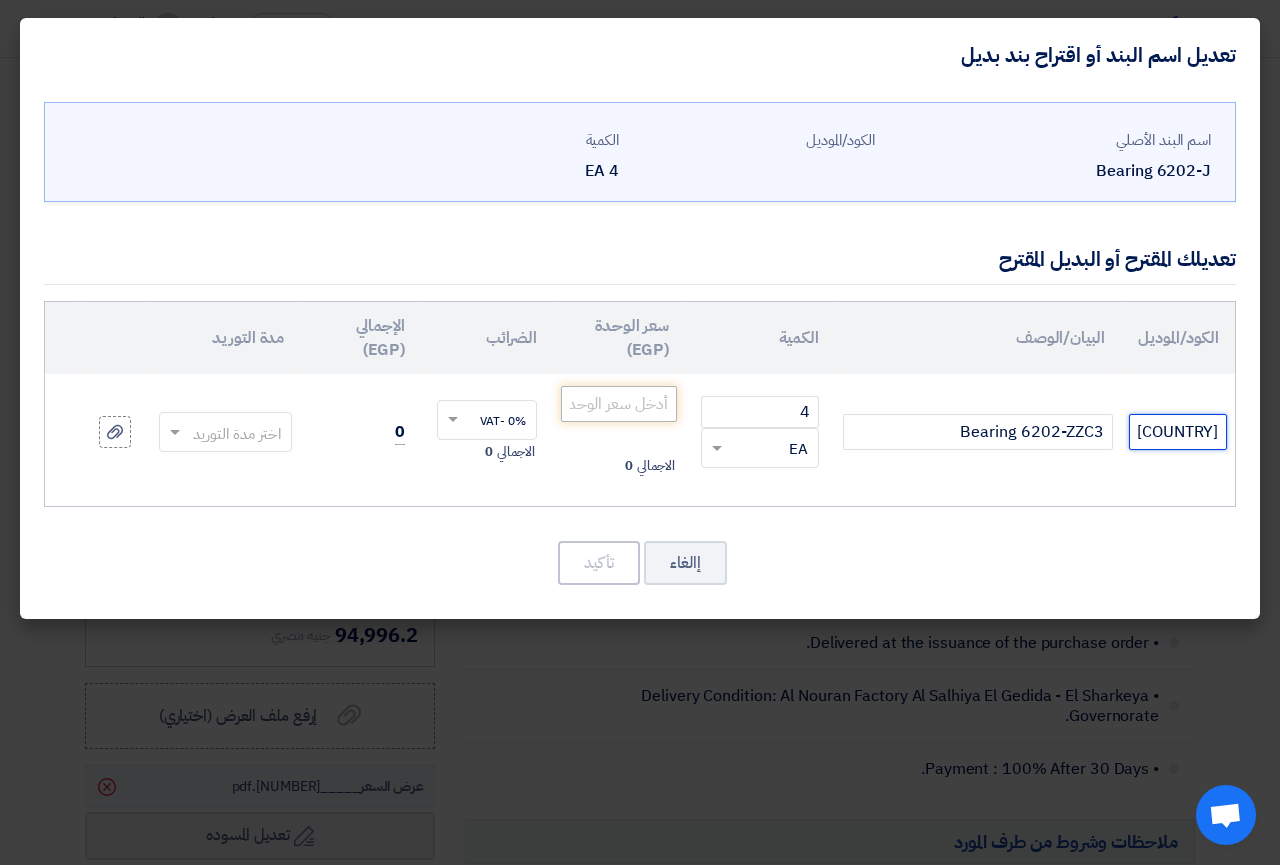 type on "STC/[COUNTRY]" 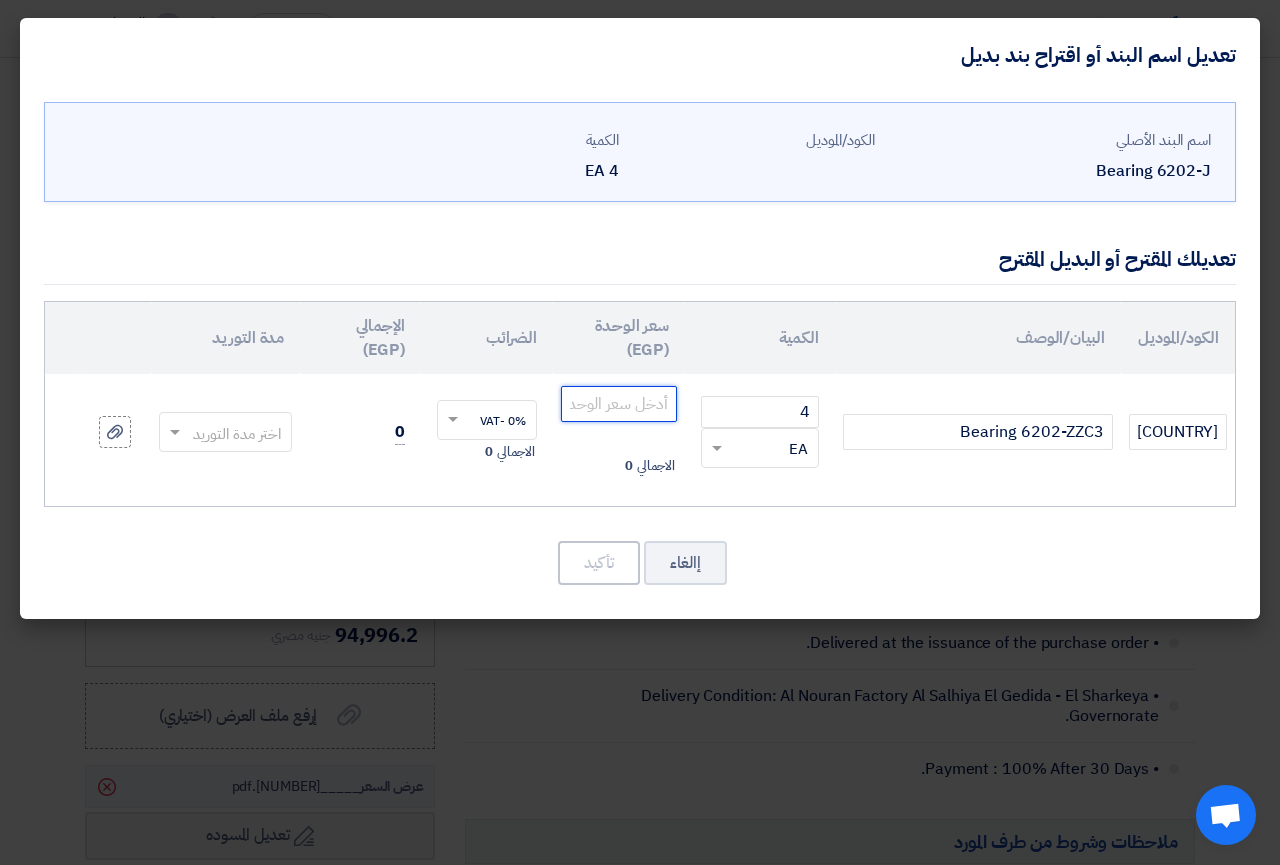 click 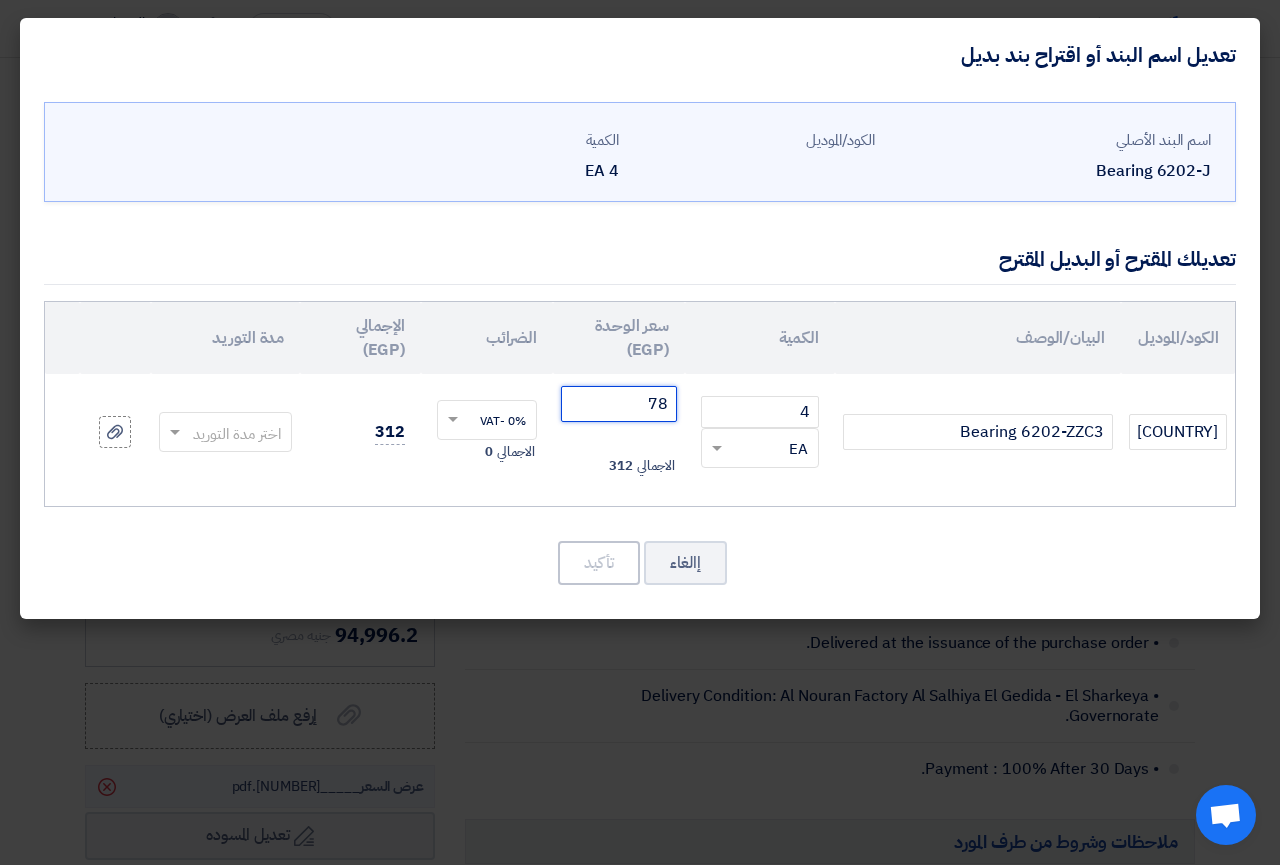 type on "7" 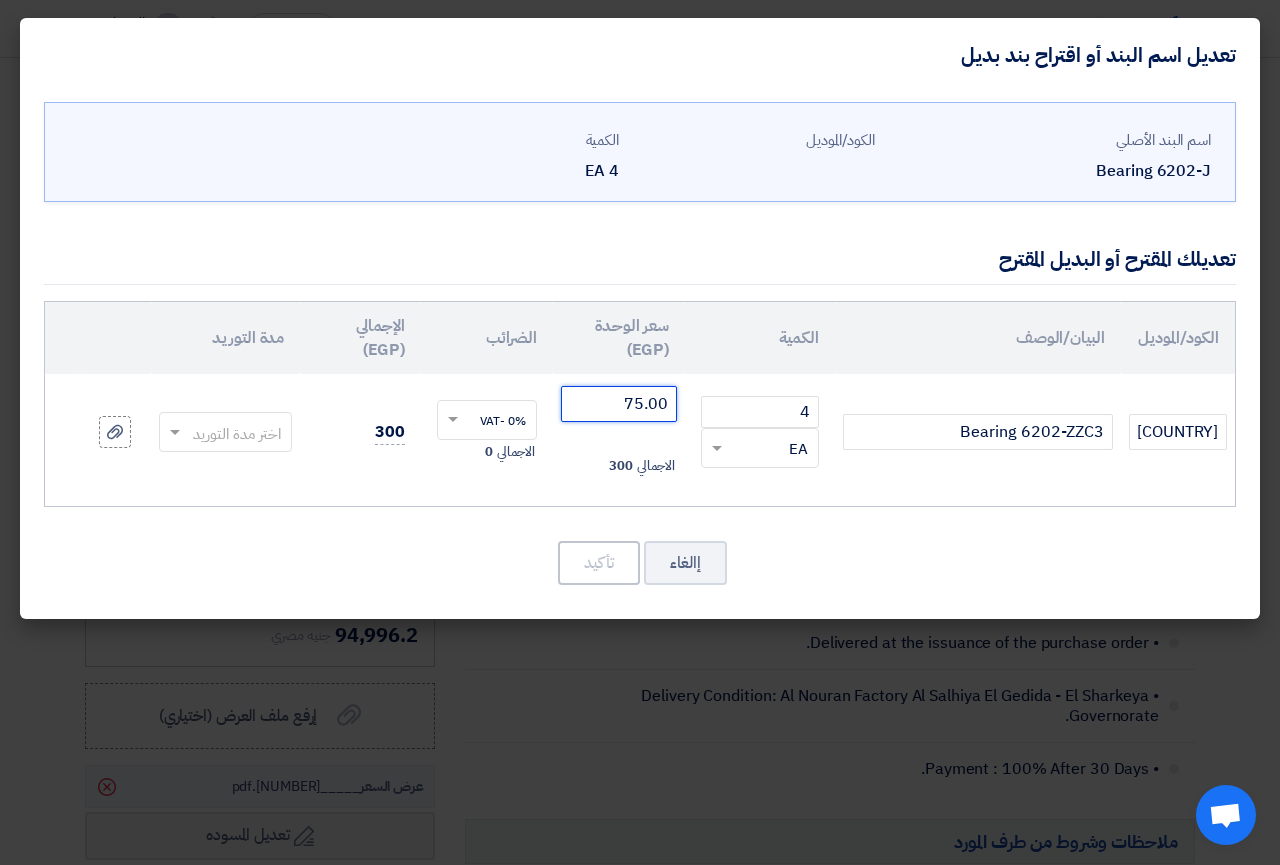 click 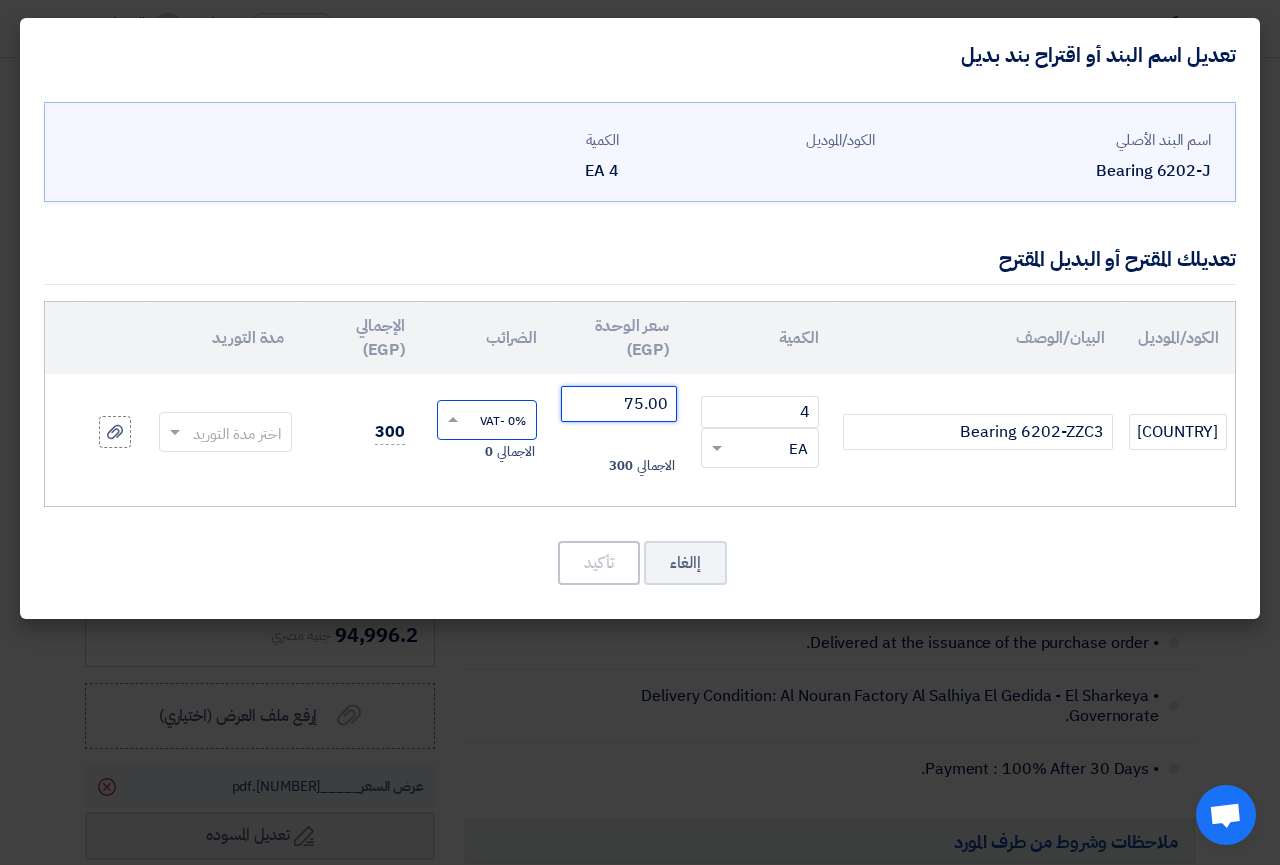 type on "75.00" 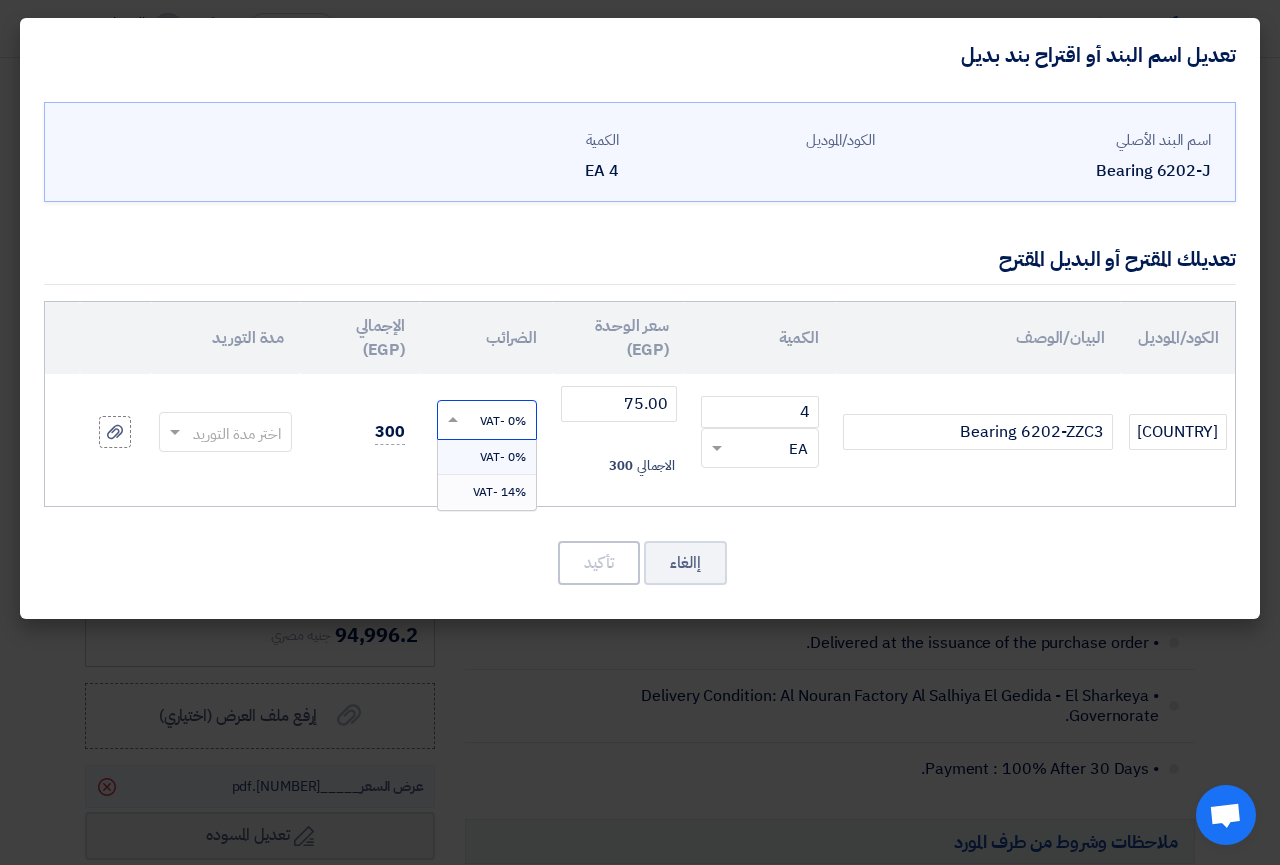 click on "14% -VAT" at bounding box center [487, 492] 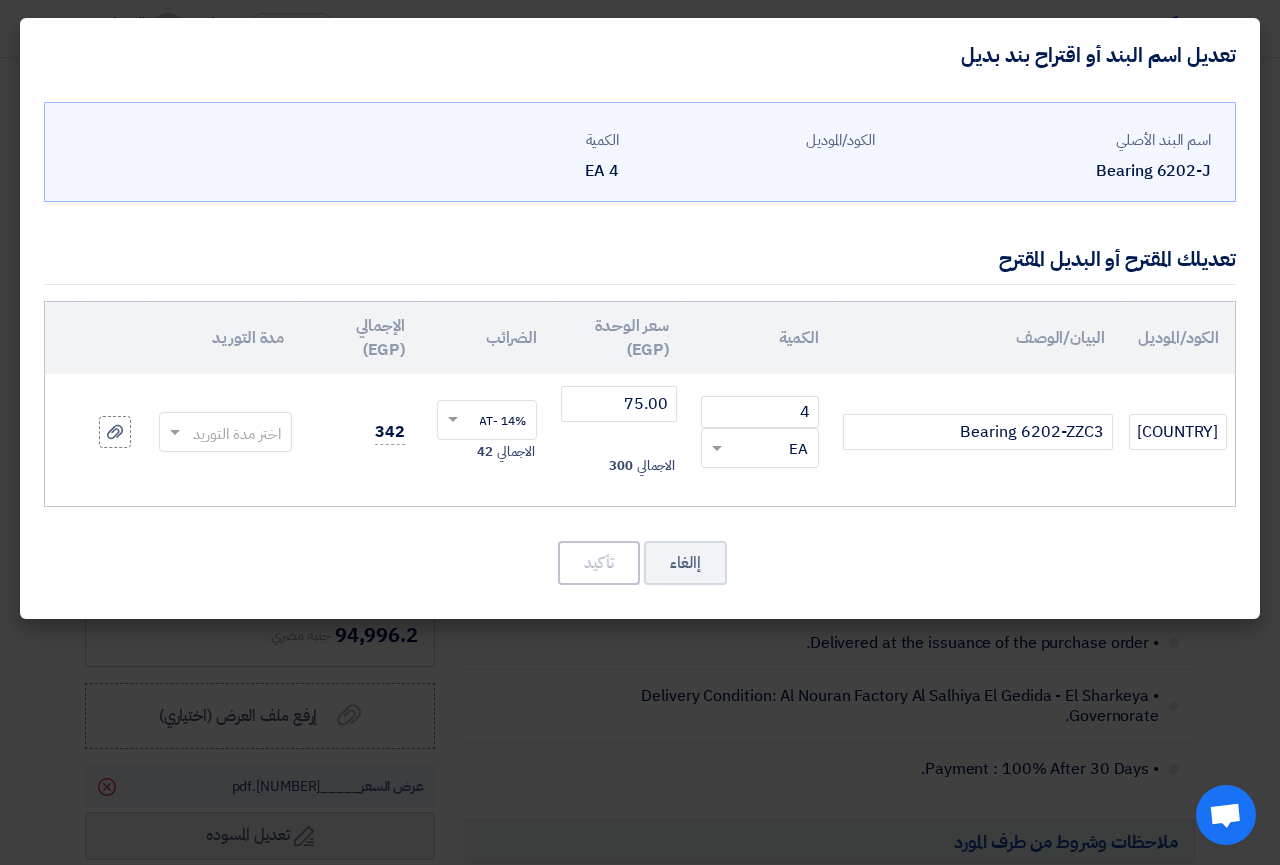 click 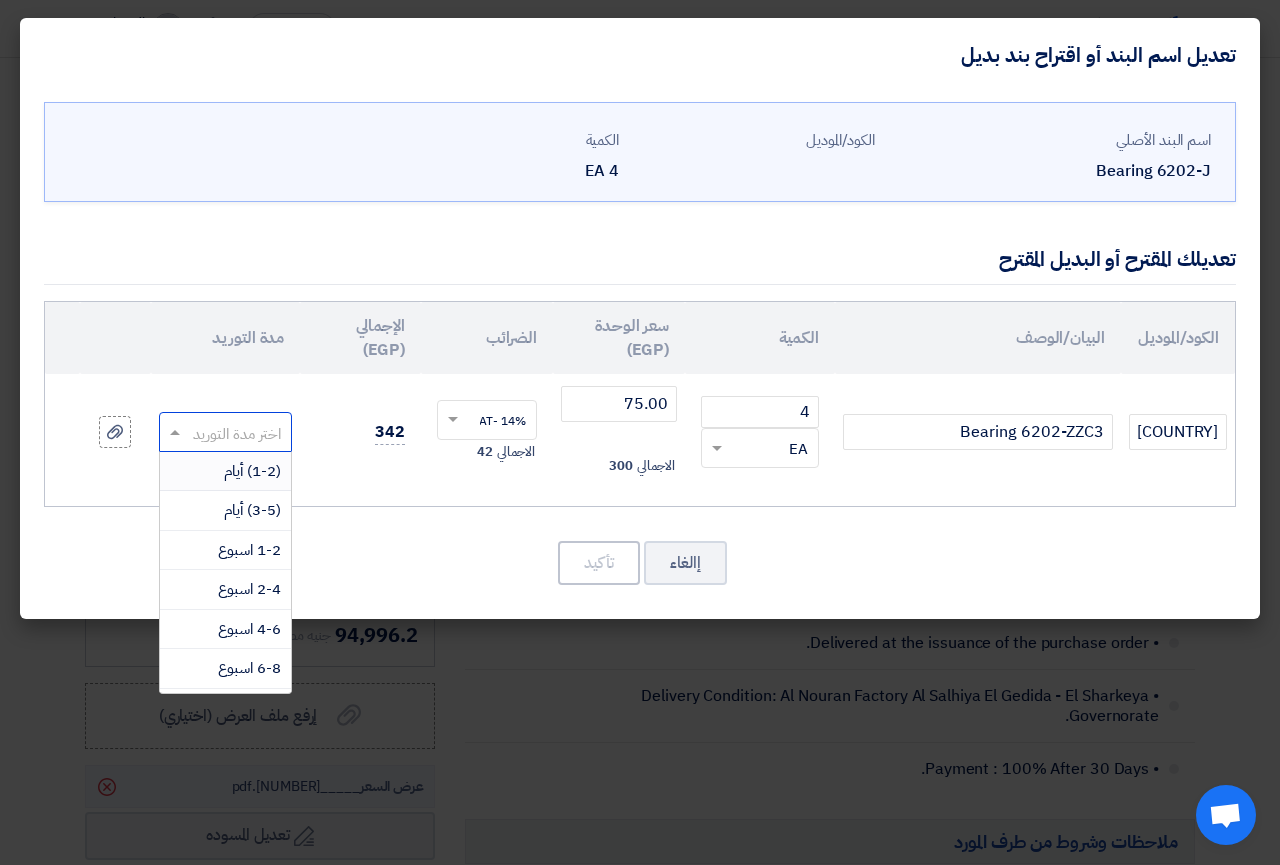 click on "(1-2) أيام" at bounding box center (252, 471) 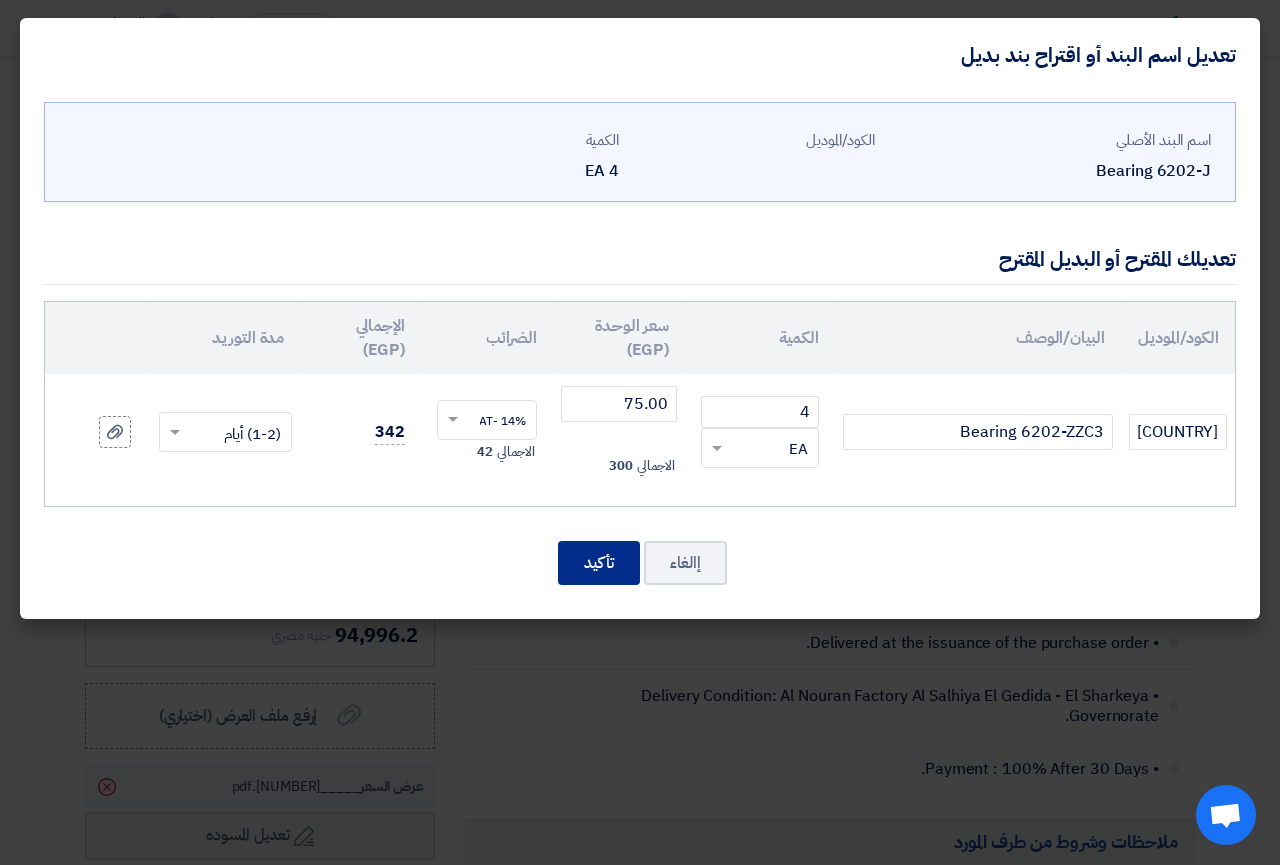 click on "تأكيد" 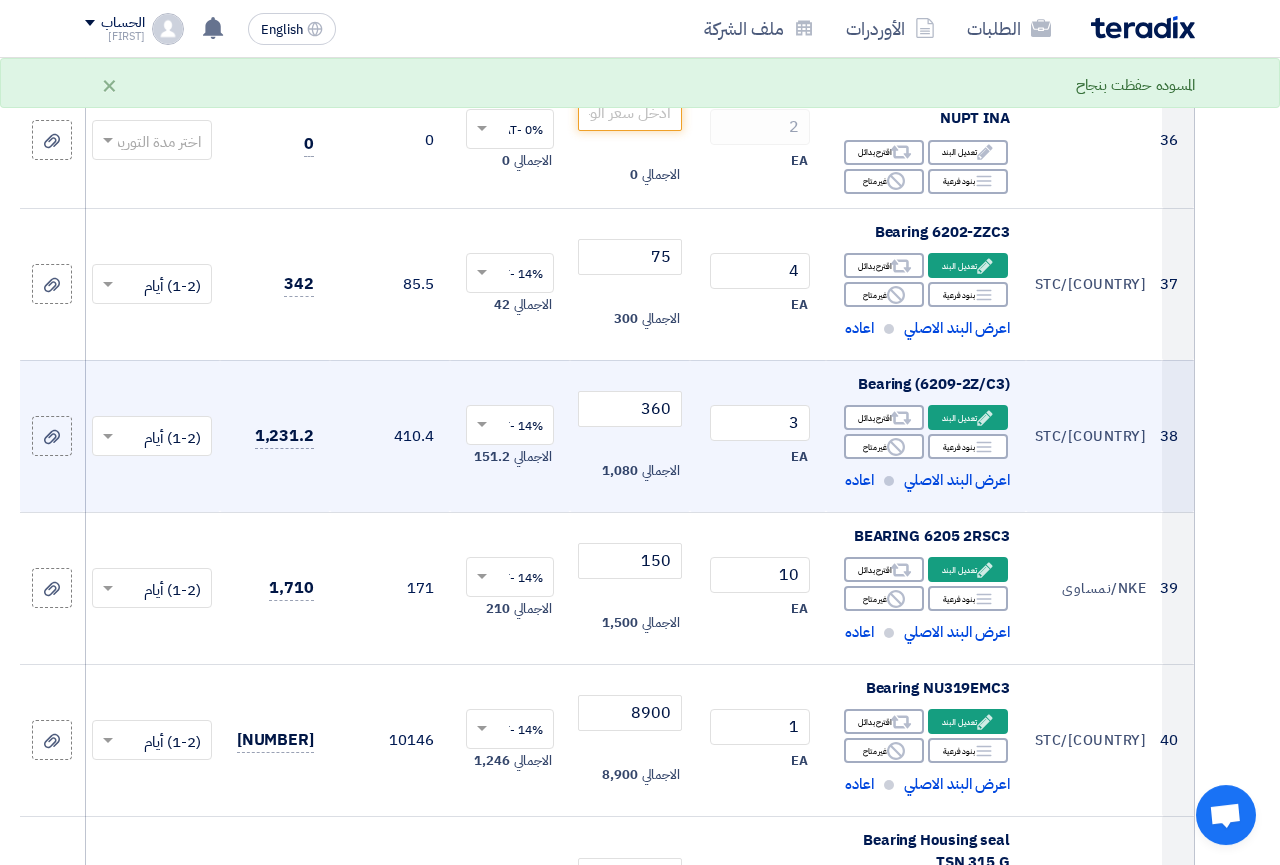 scroll, scrollTop: 4488, scrollLeft: 0, axis: vertical 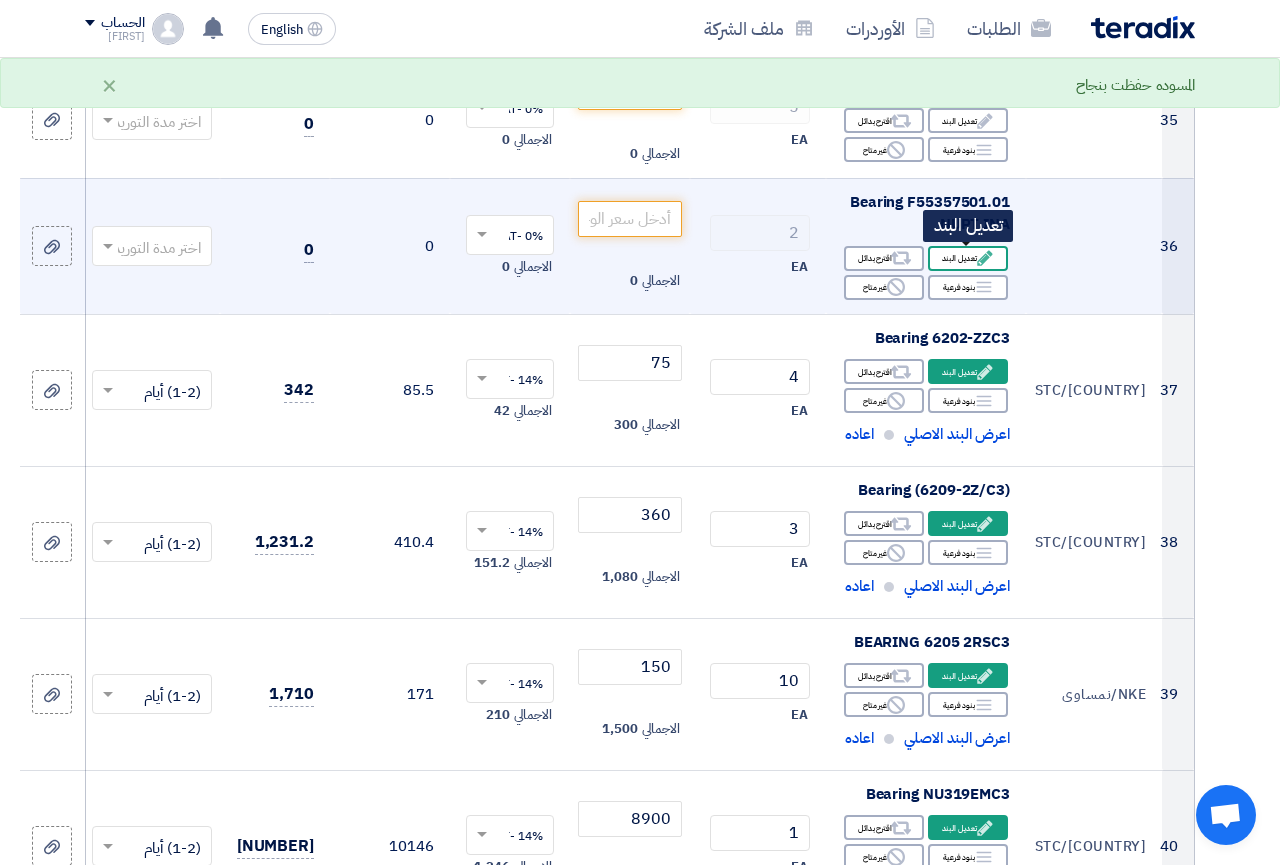 click on "Edit
تعديل البند" 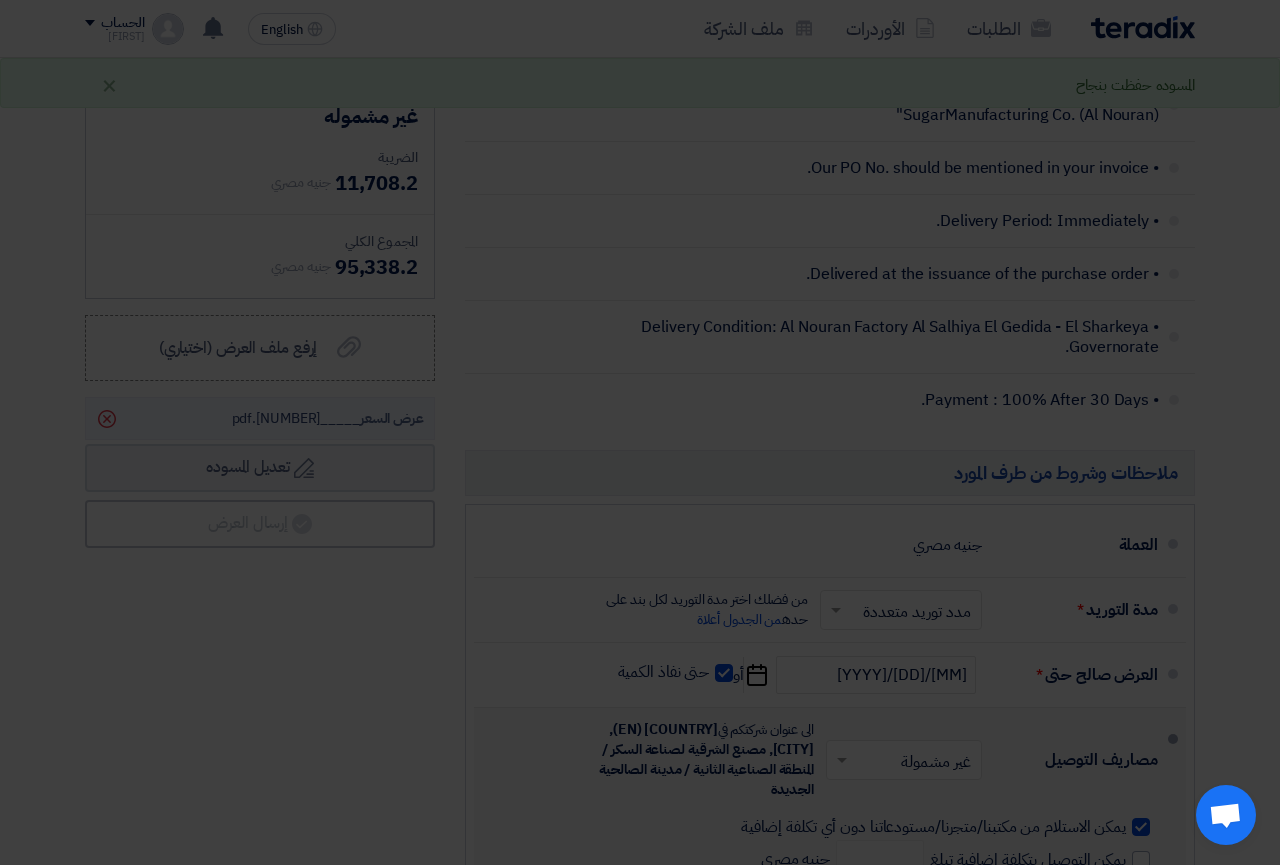 scroll, scrollTop: 4032, scrollLeft: 0, axis: vertical 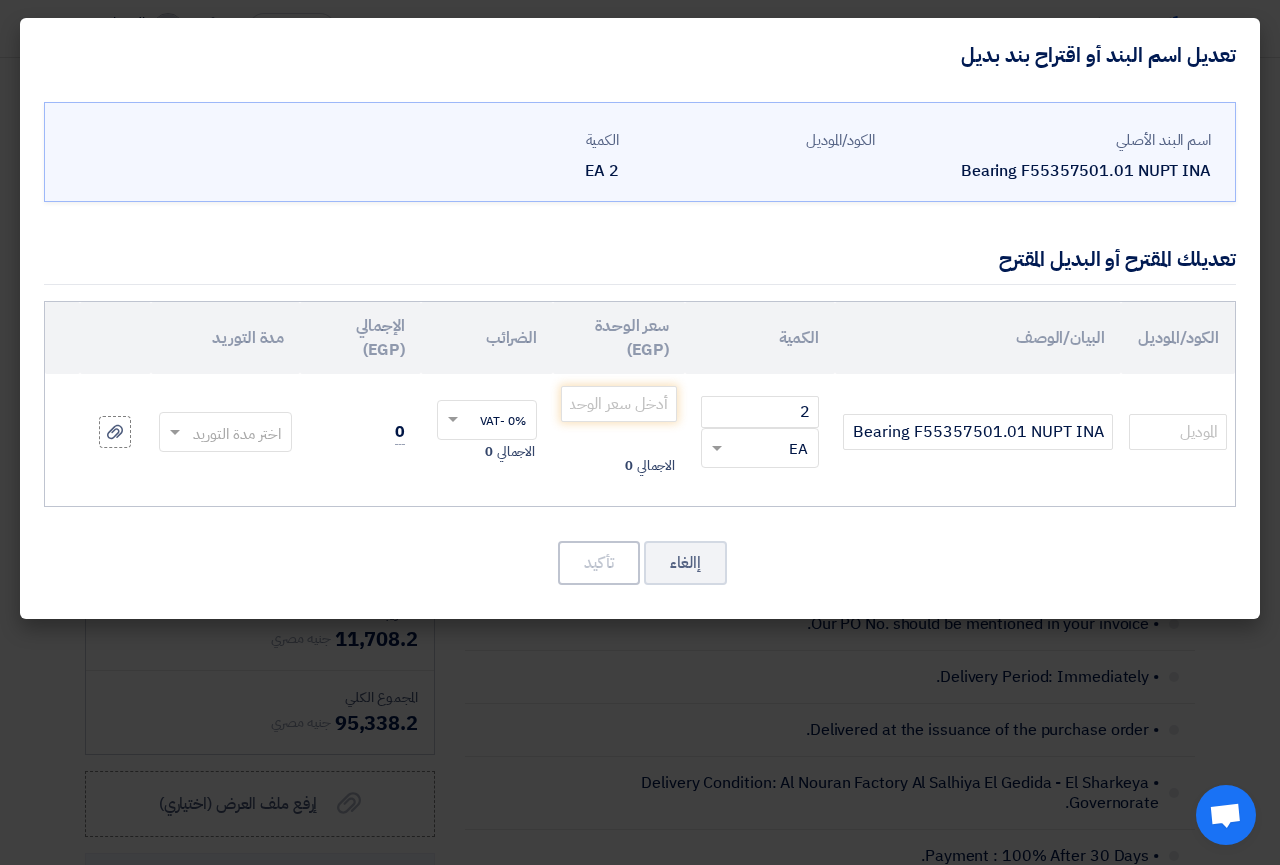 click on "Bearing F55357501.01 NUPT INA" 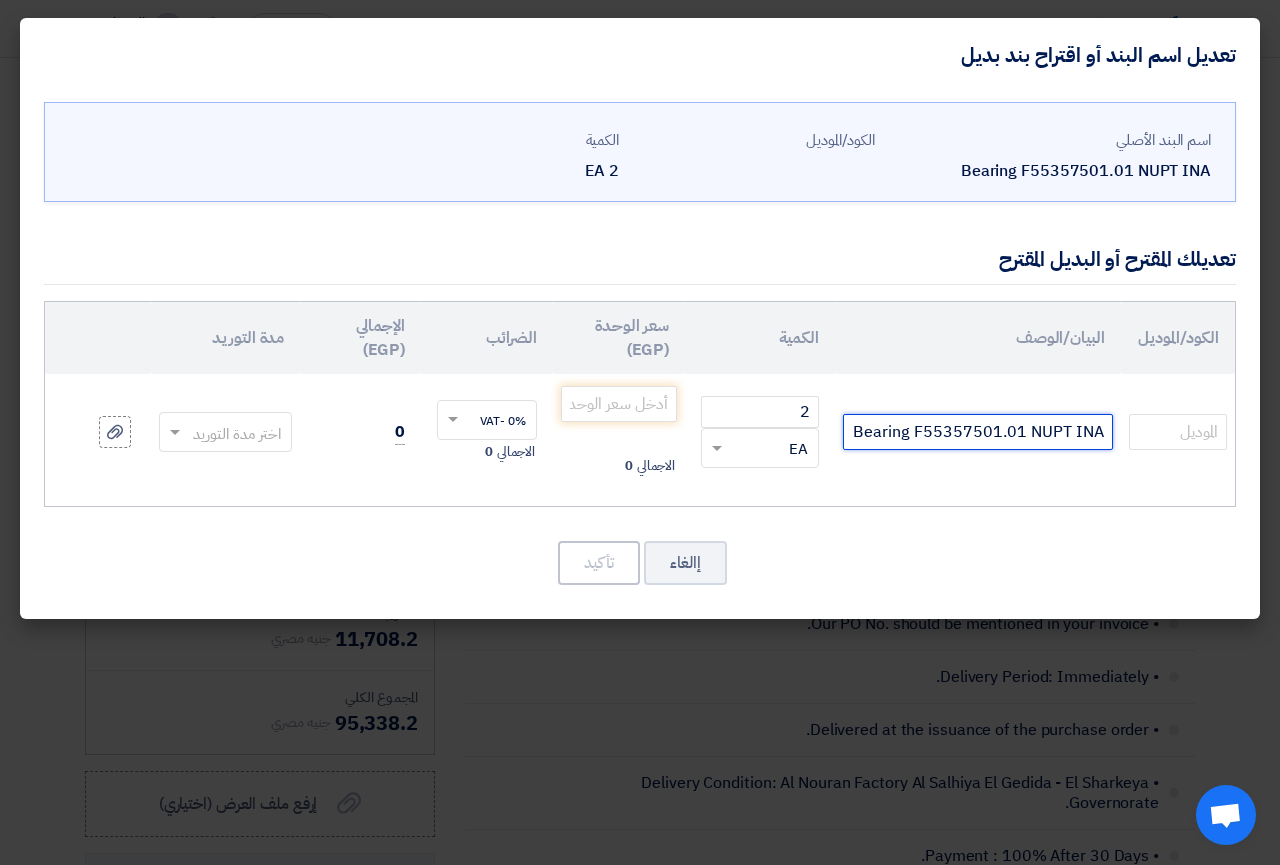 click on "Bearing F55357501.01 NUPT INA" 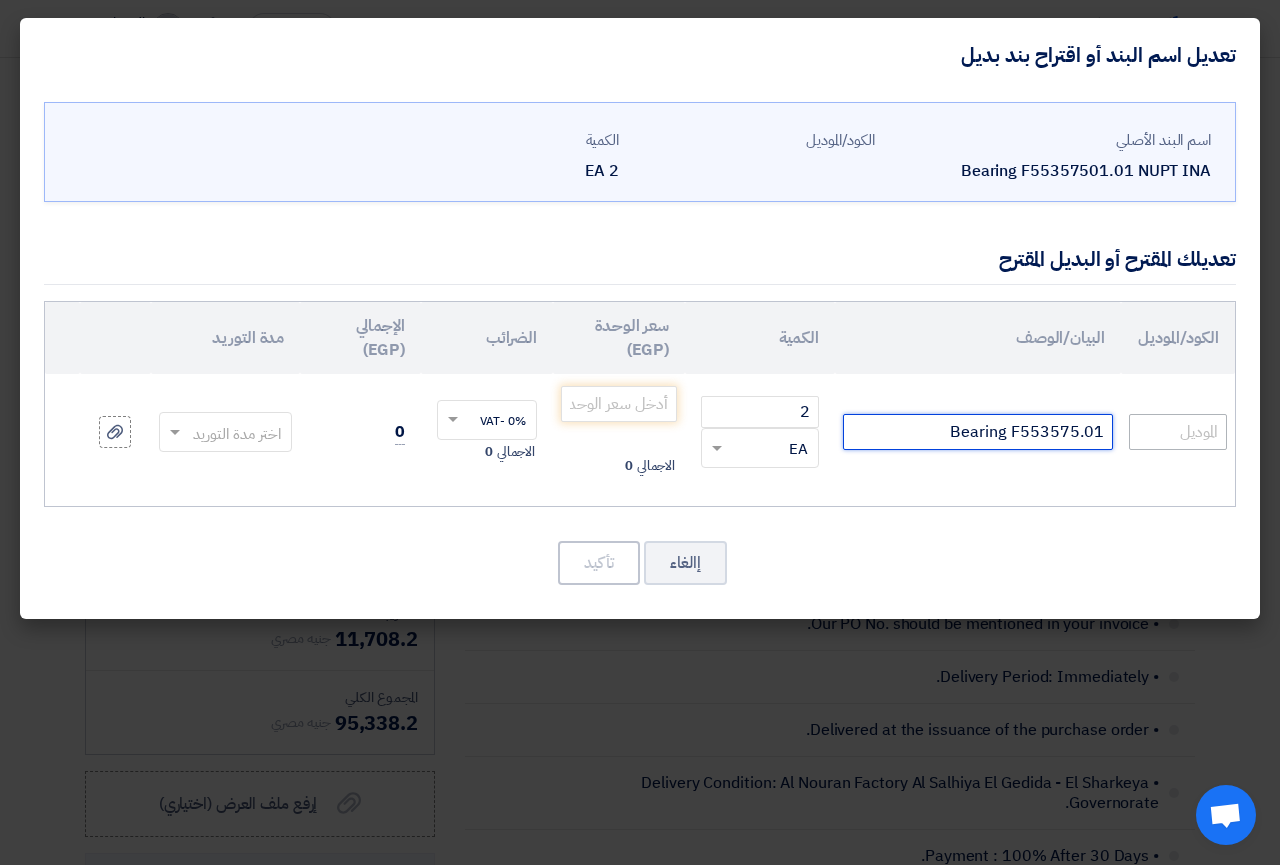 type on "Bearing F553575.01" 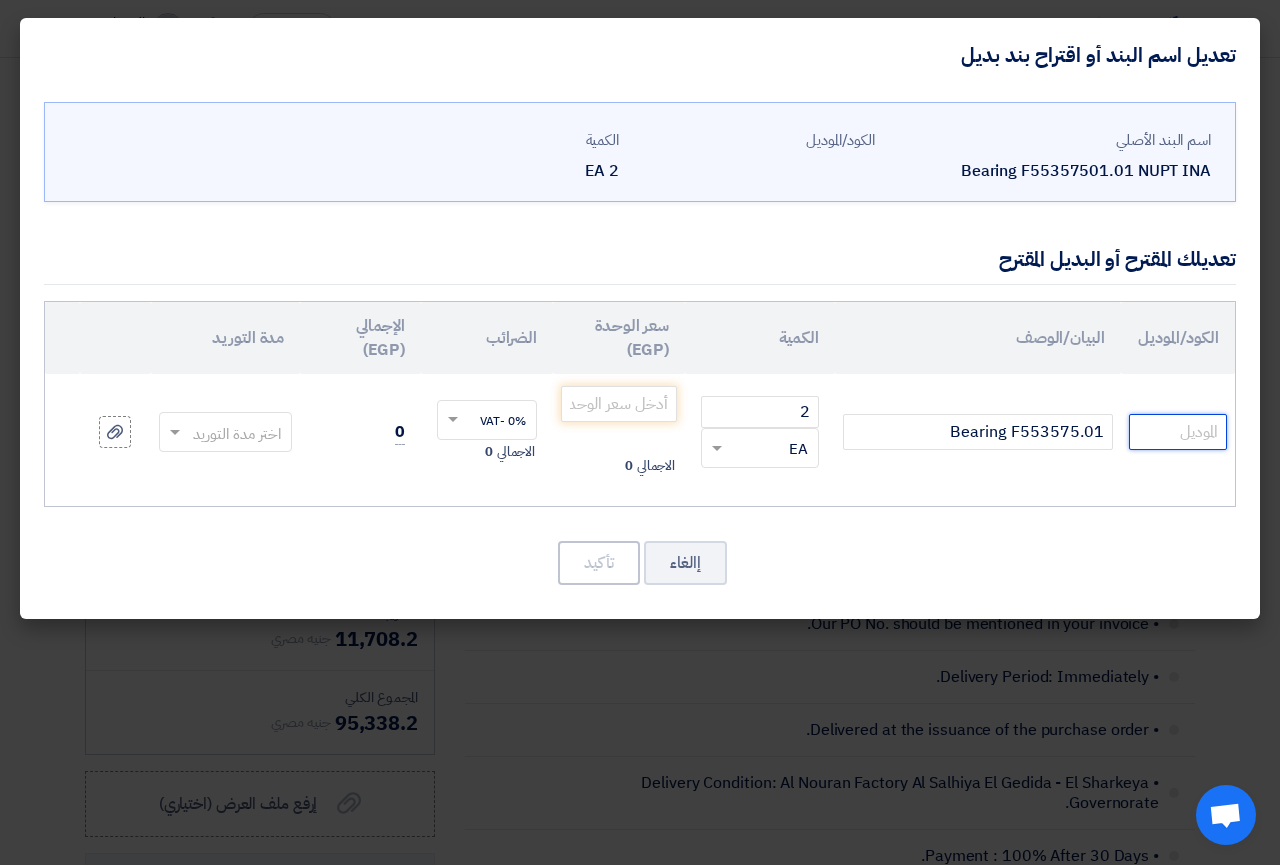click 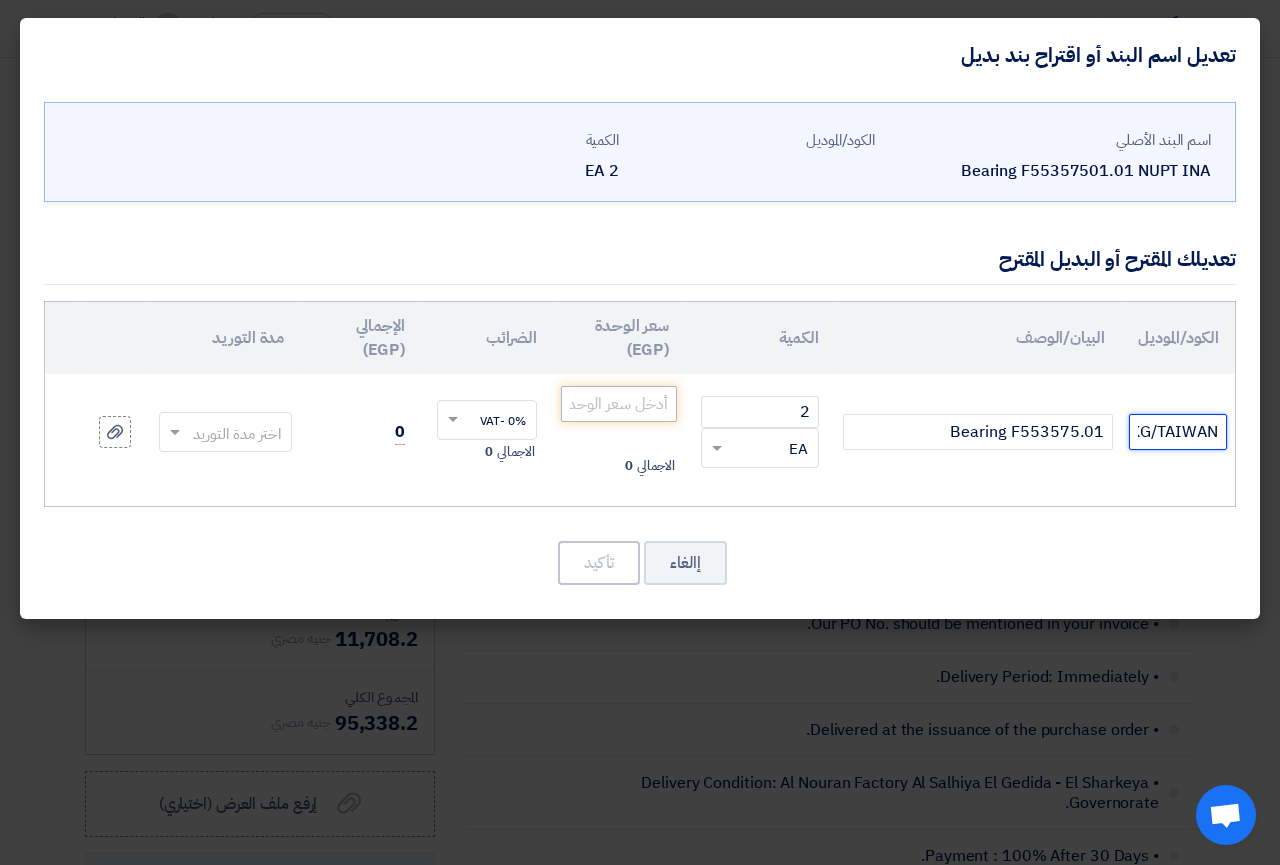 type on "FSKG/TAIWAN" 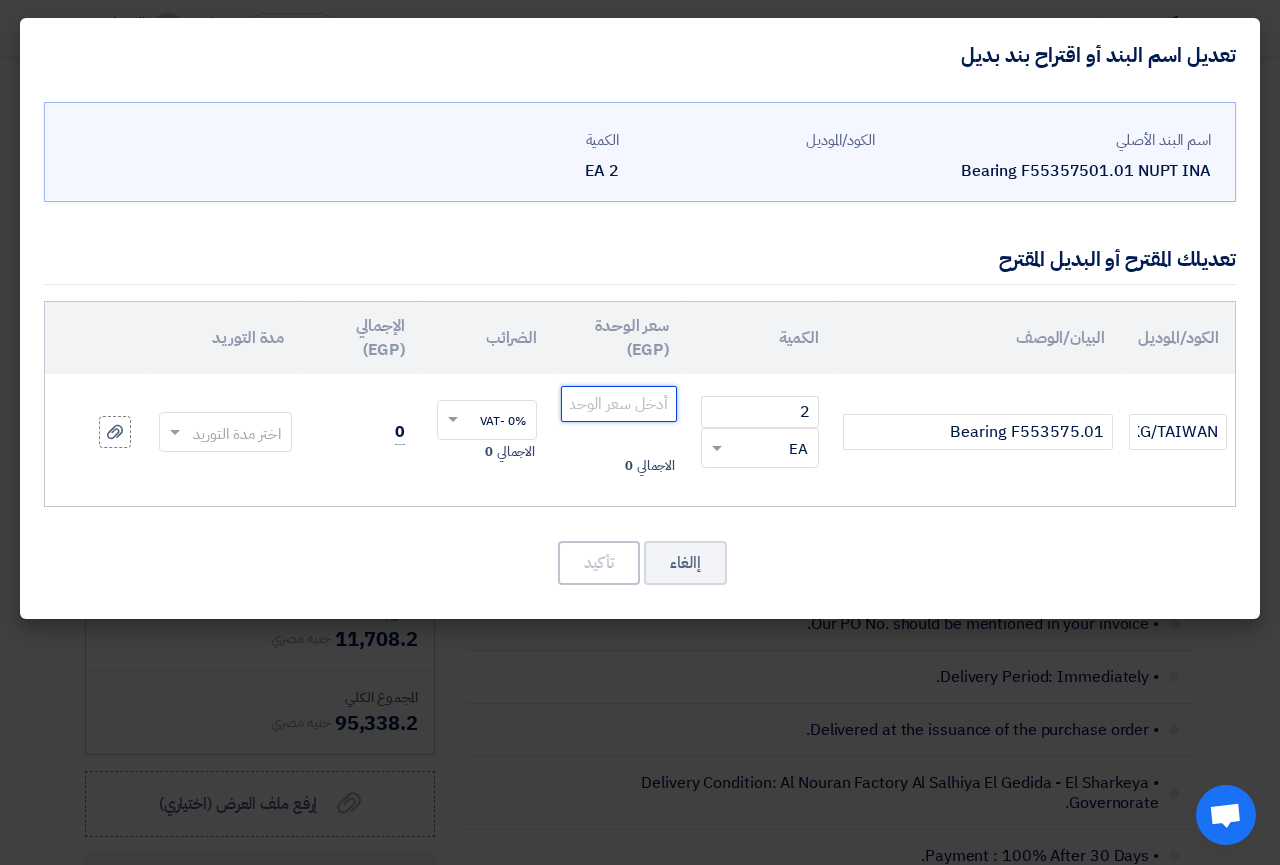 click 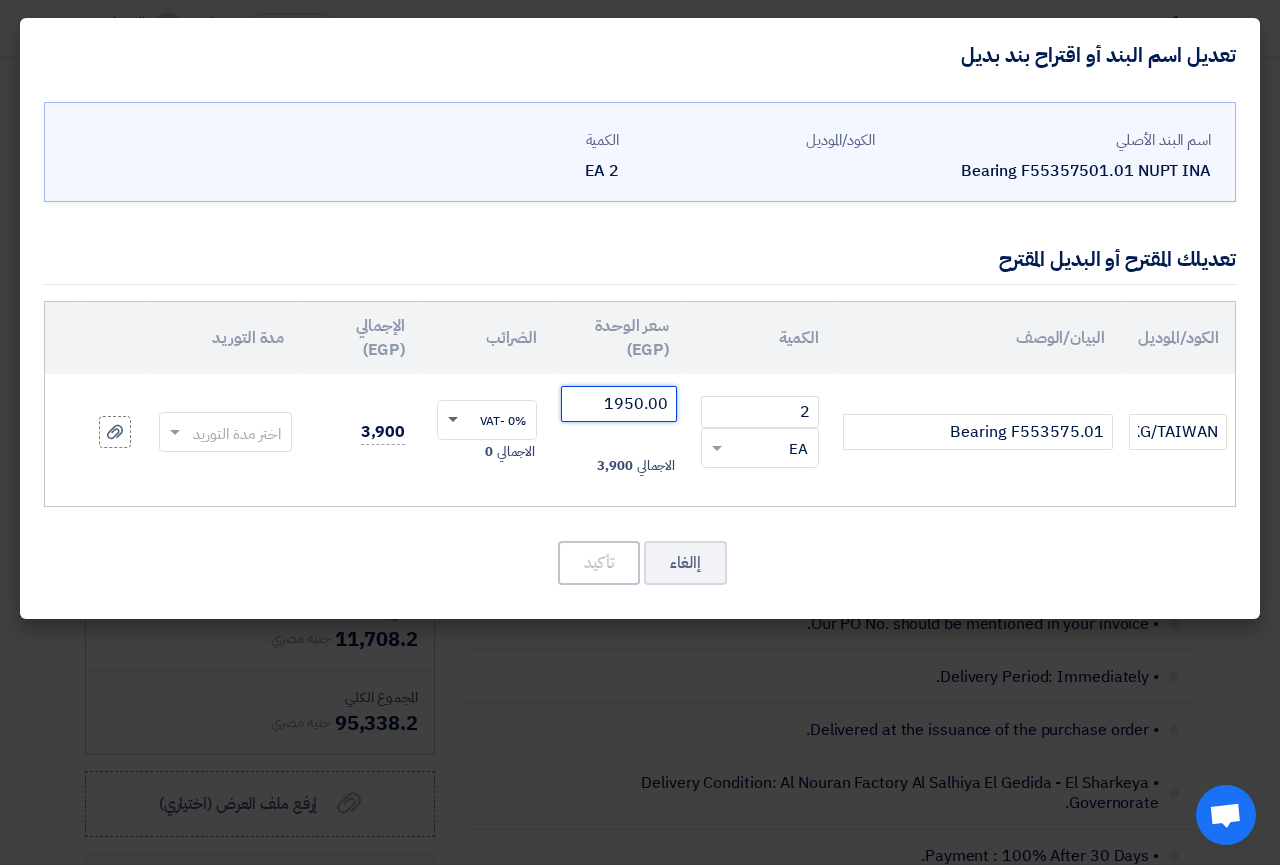 click 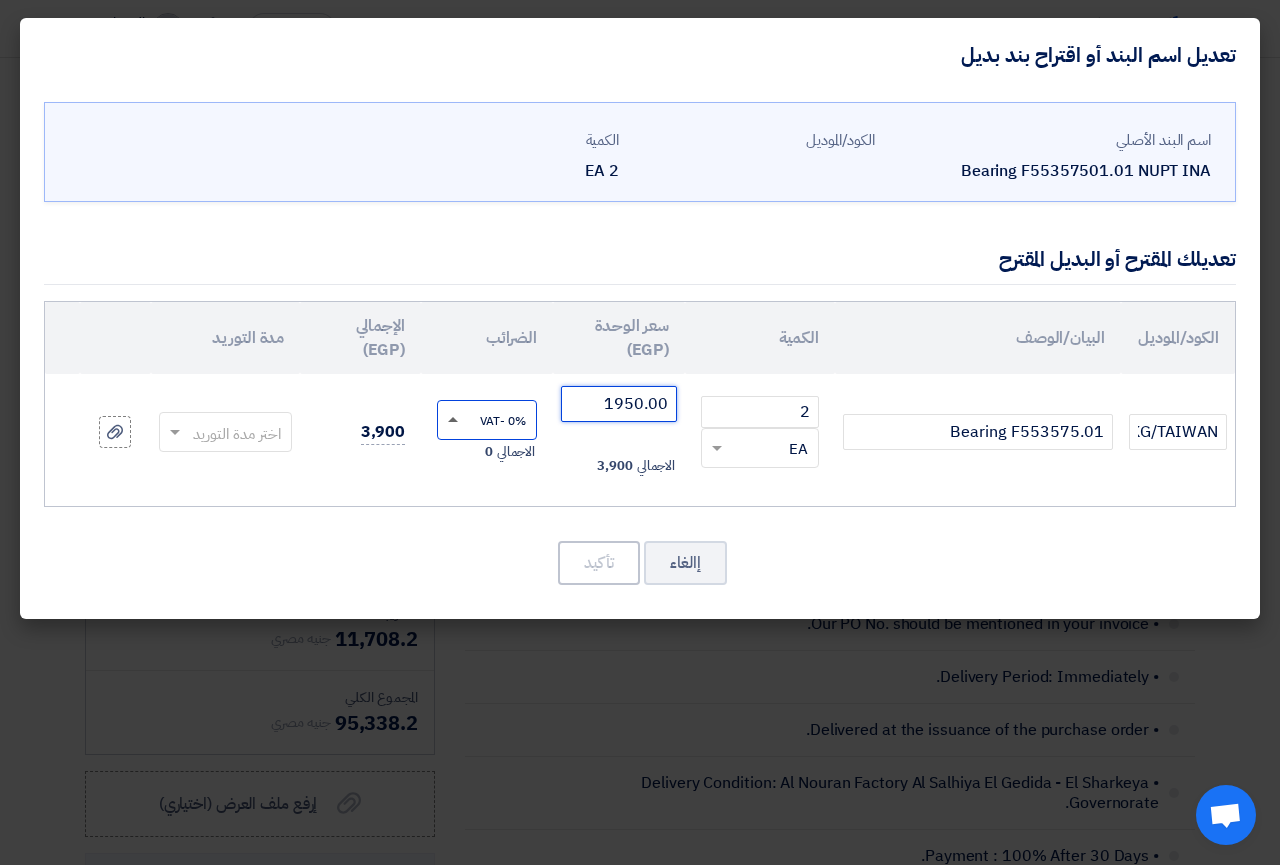type on "1950.00" 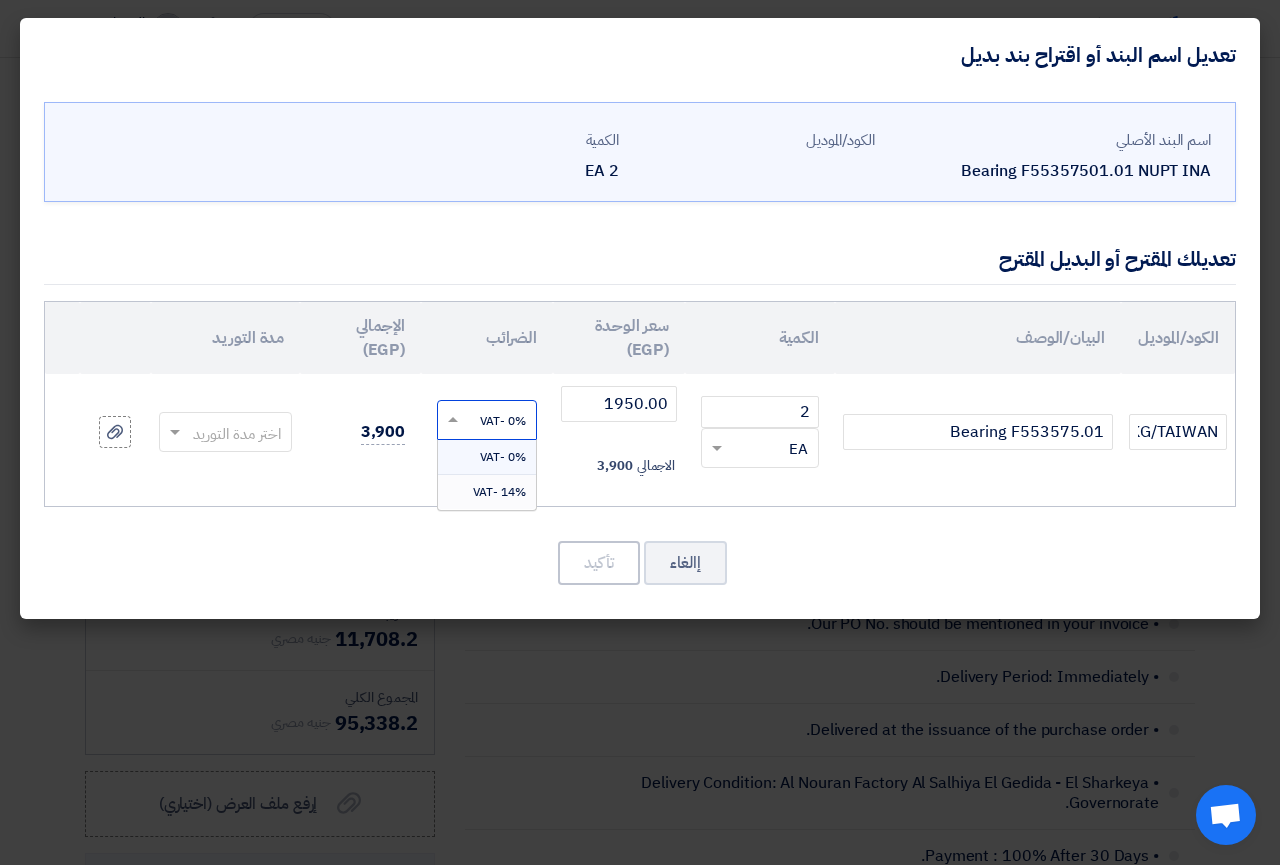 click on "14% -VAT" at bounding box center (499, 492) 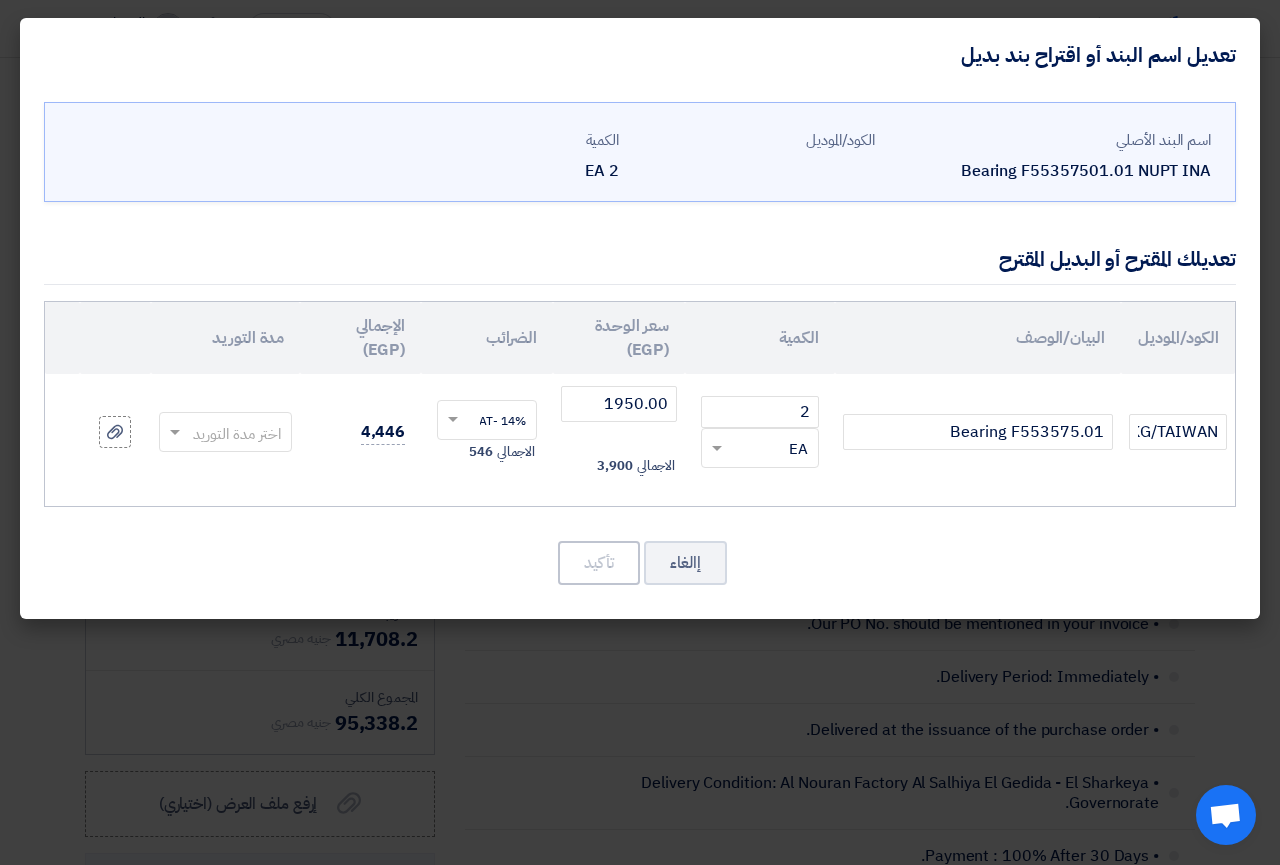 click 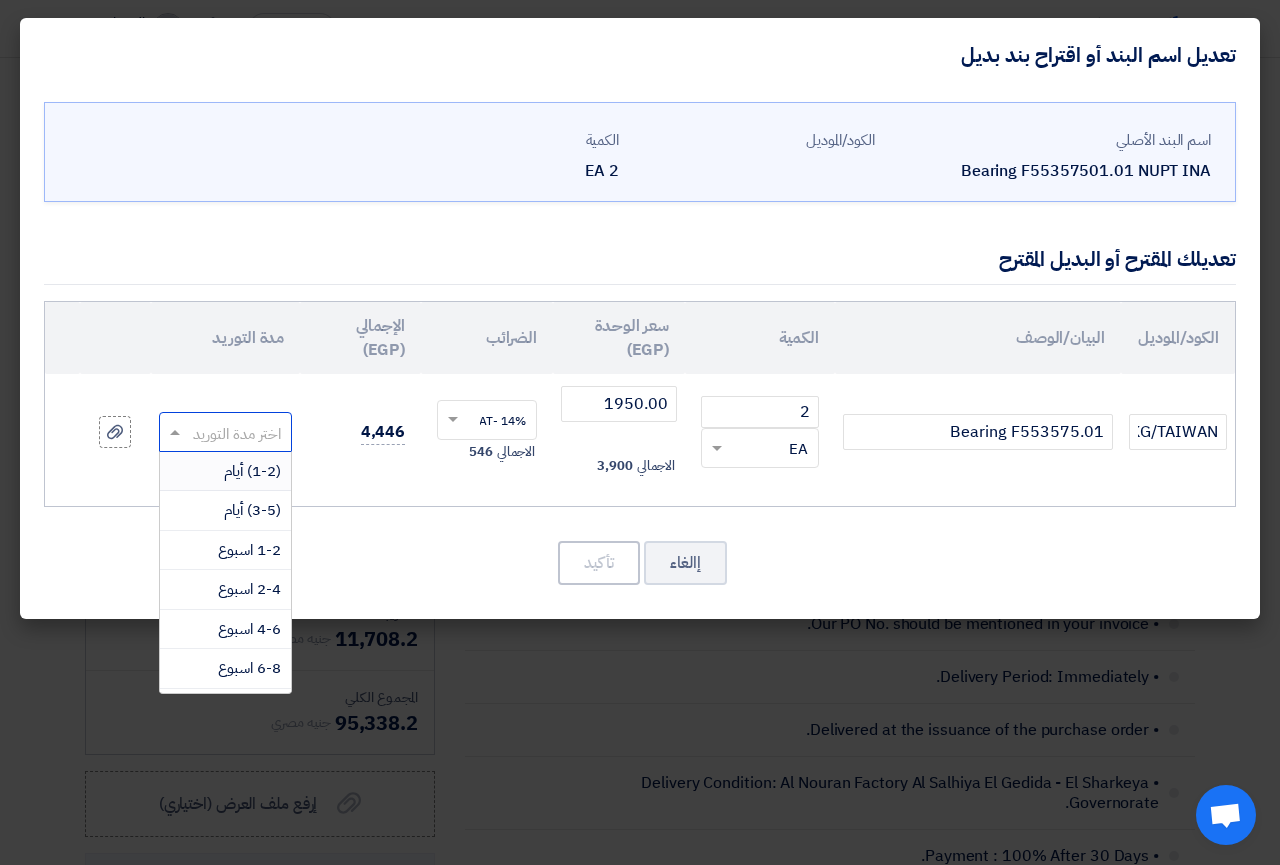 click on "(1-2) أيام" at bounding box center [226, 472] 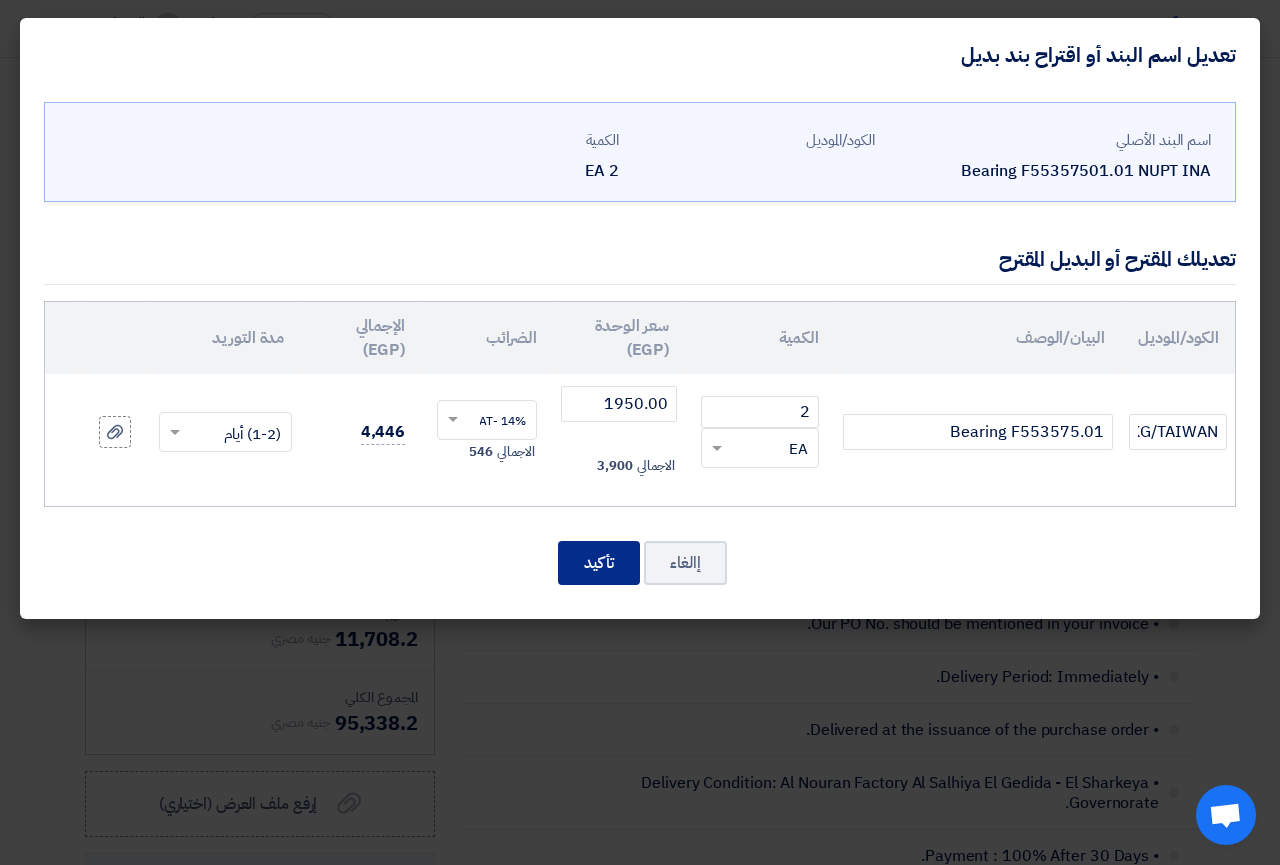 click on "تأكيد" 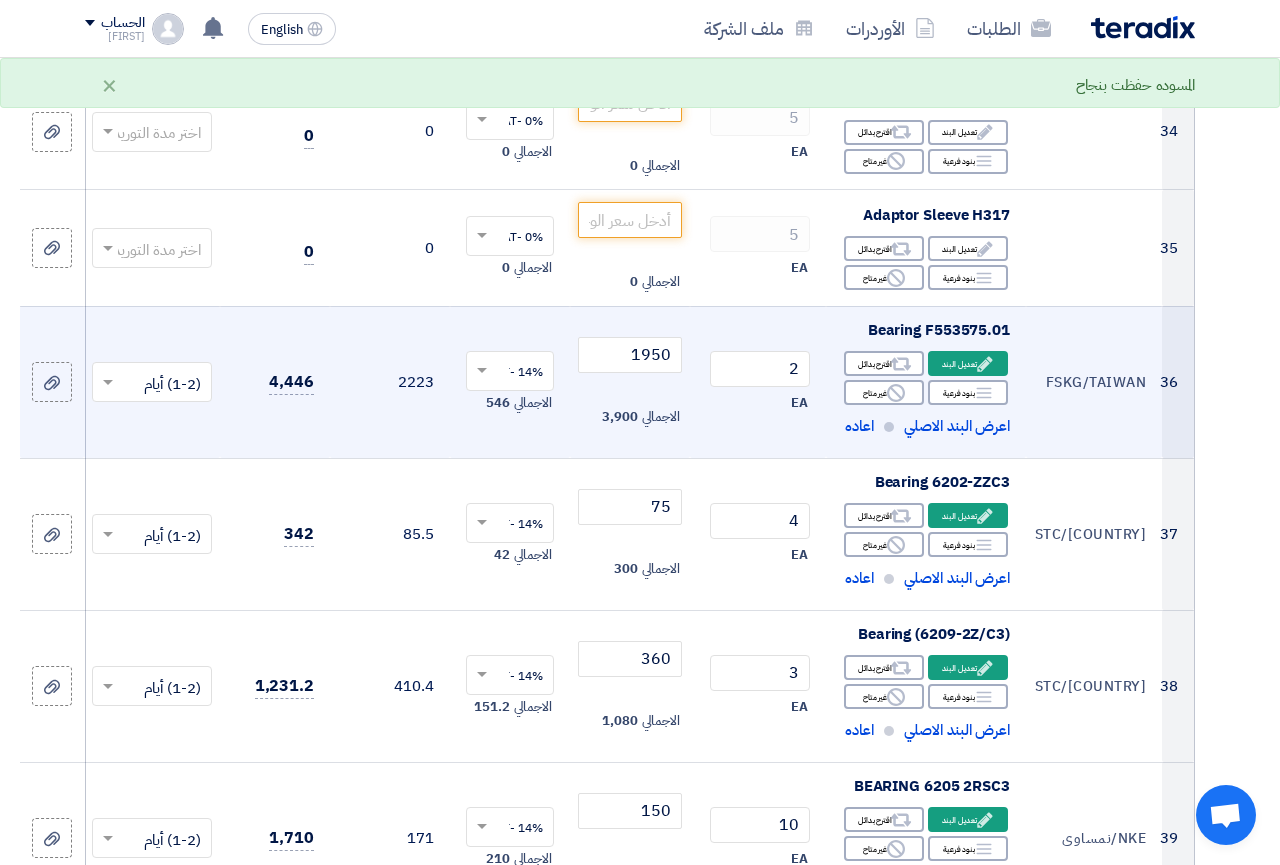 scroll, scrollTop: 4284, scrollLeft: 0, axis: vertical 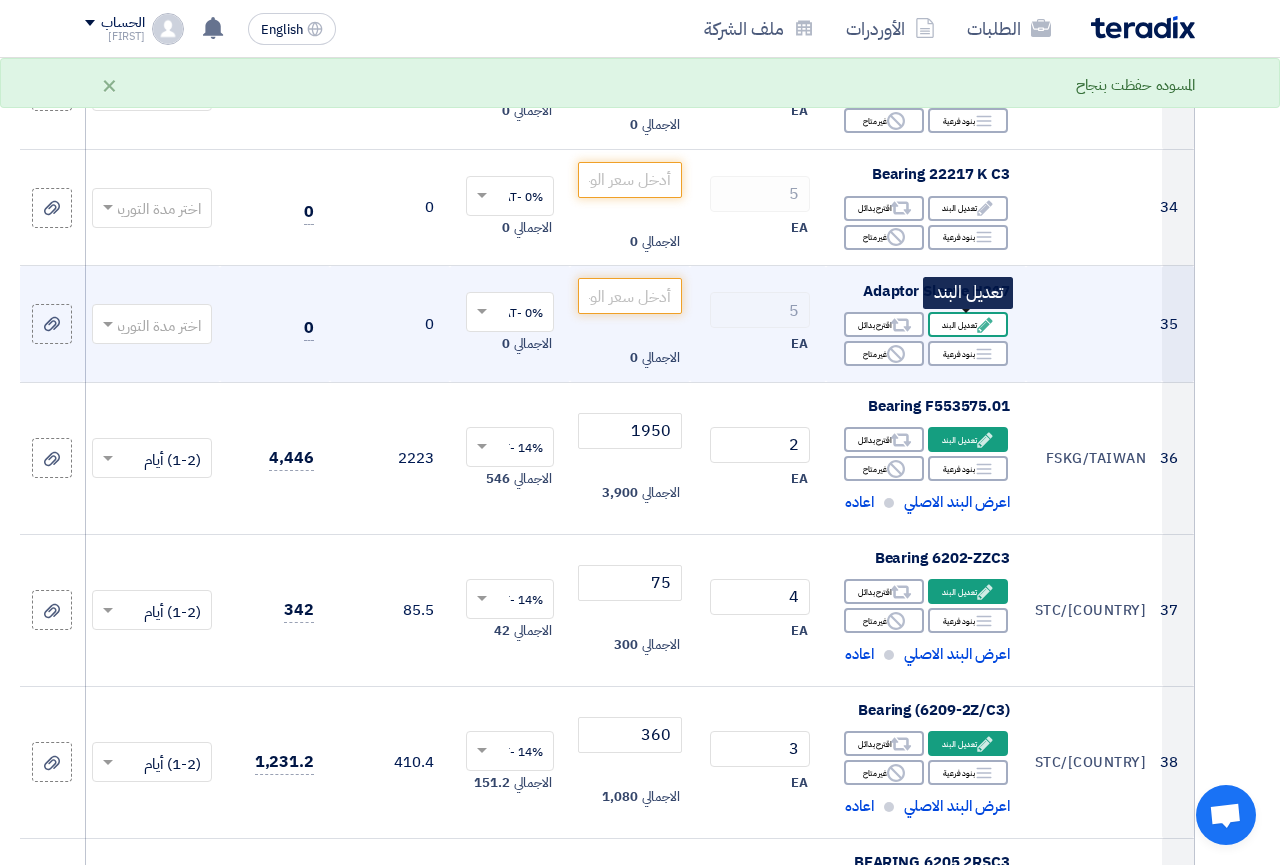 click 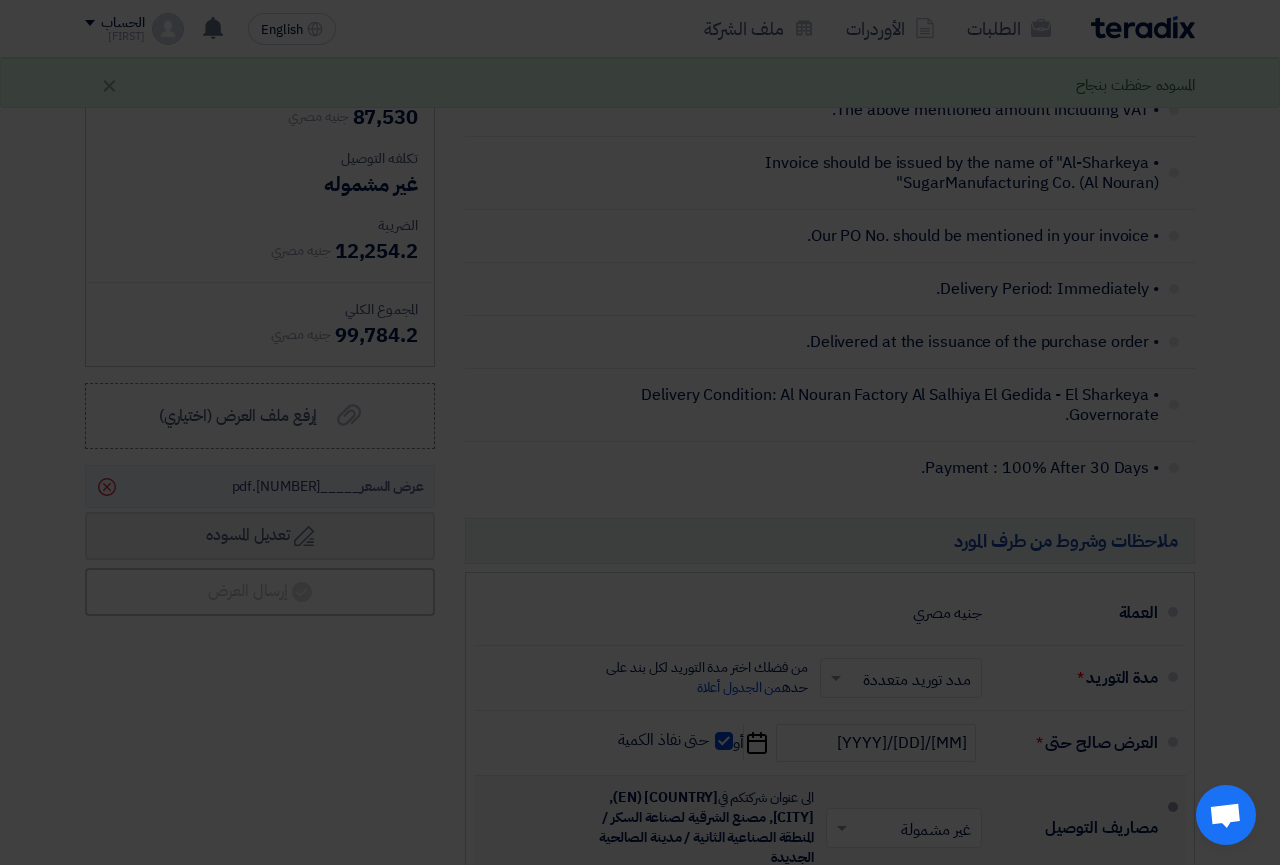scroll, scrollTop: 3828, scrollLeft: 0, axis: vertical 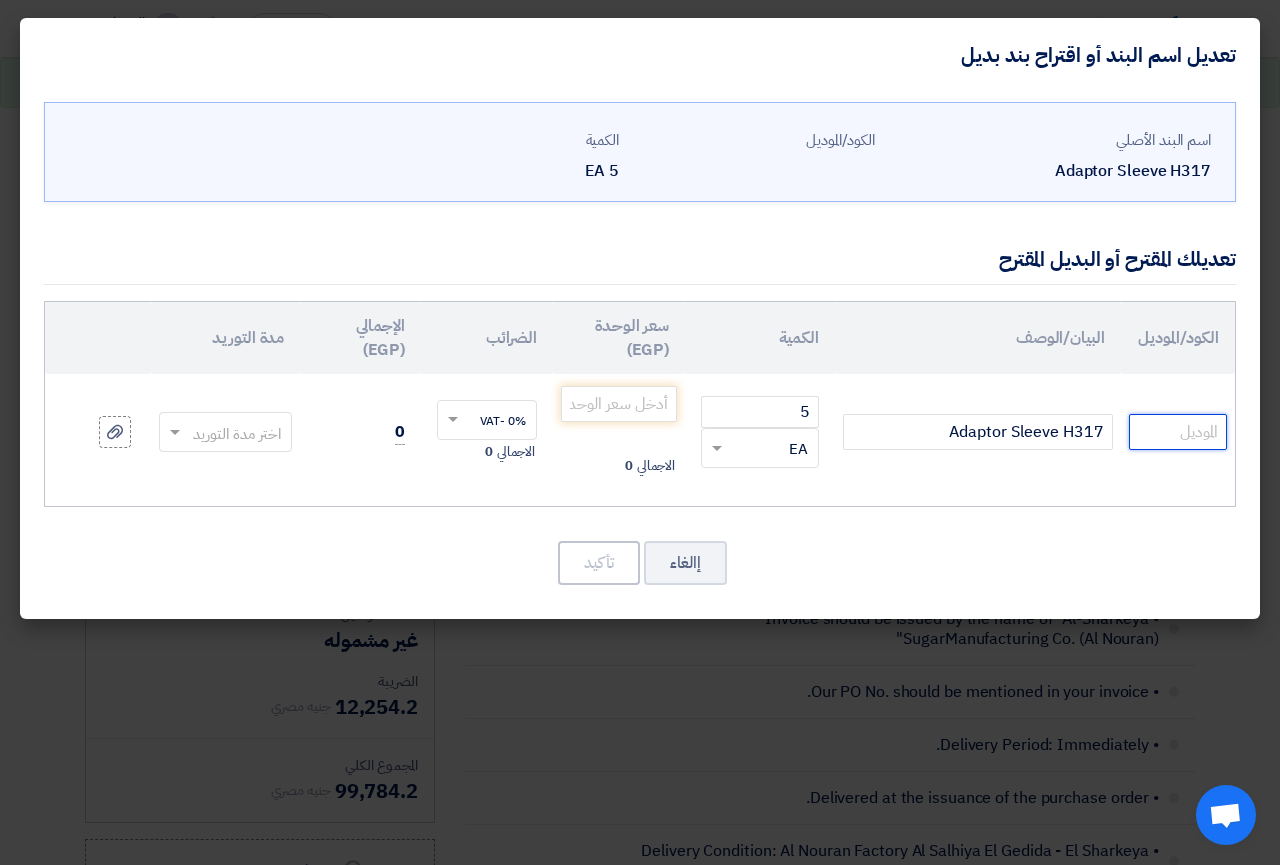 click 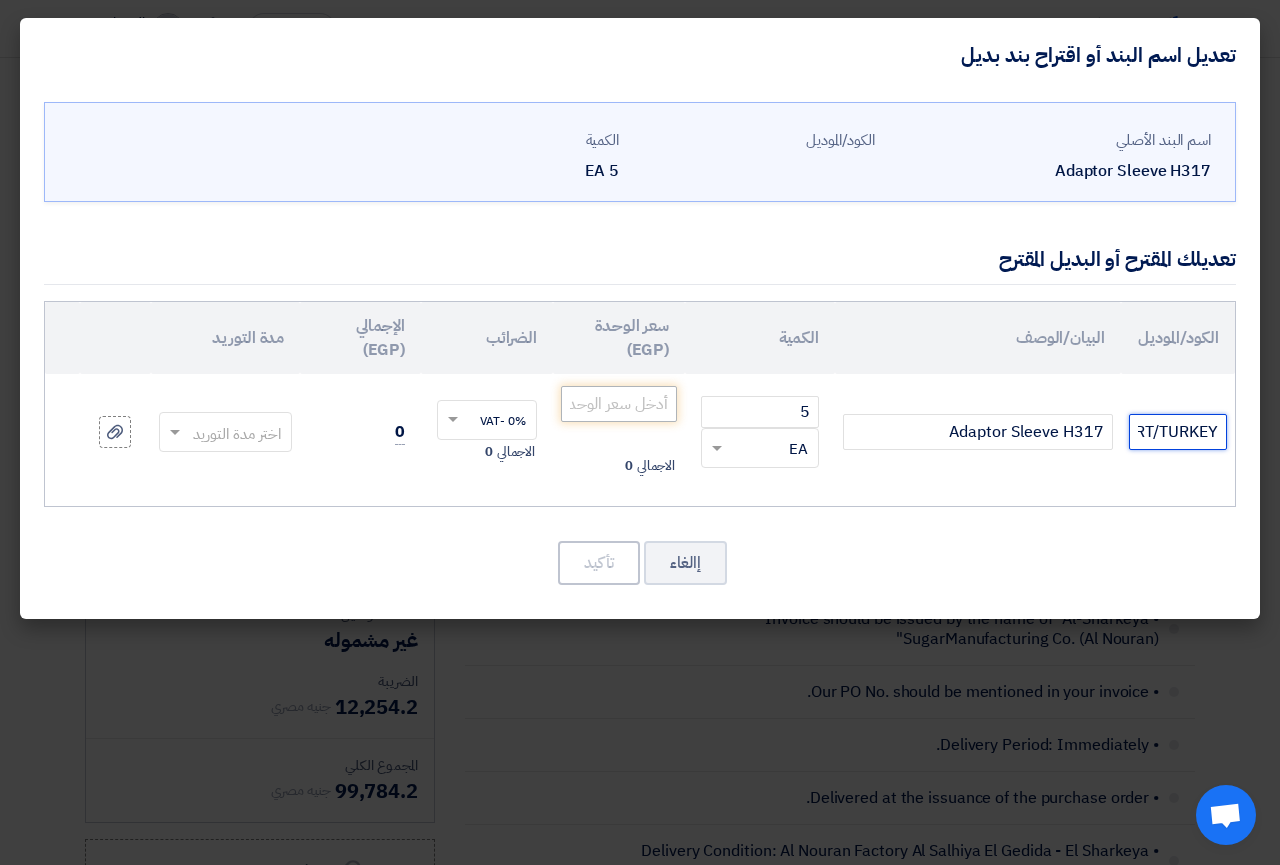type on "ART/TURKEY" 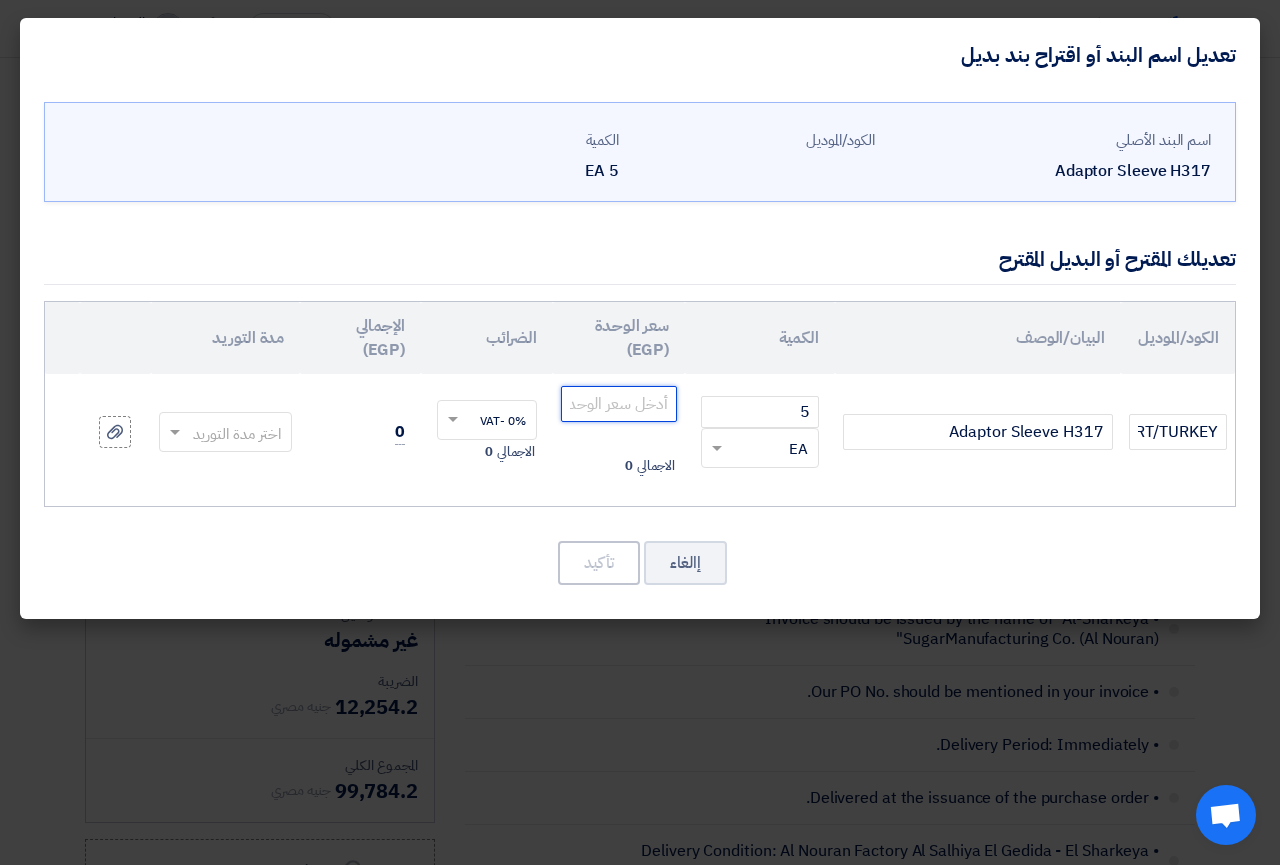 click 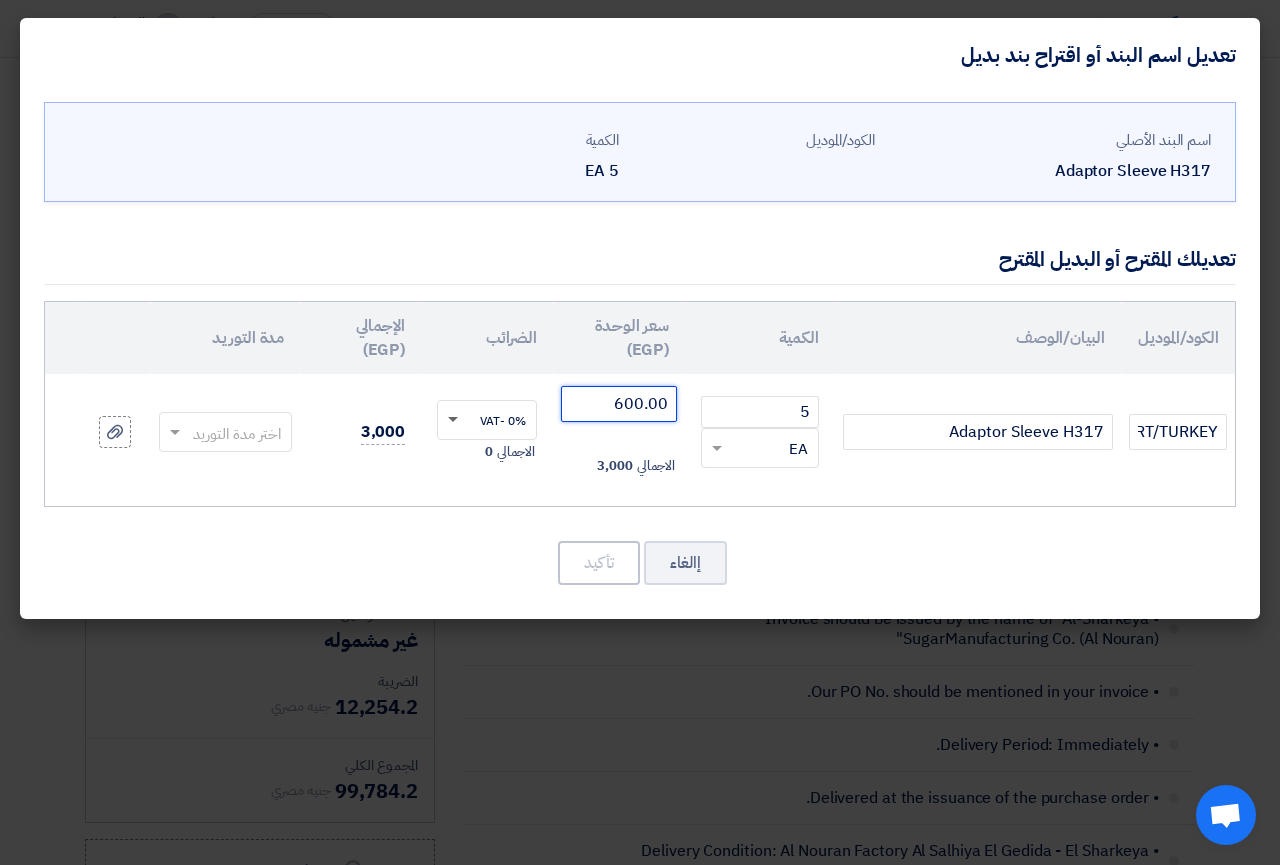 click 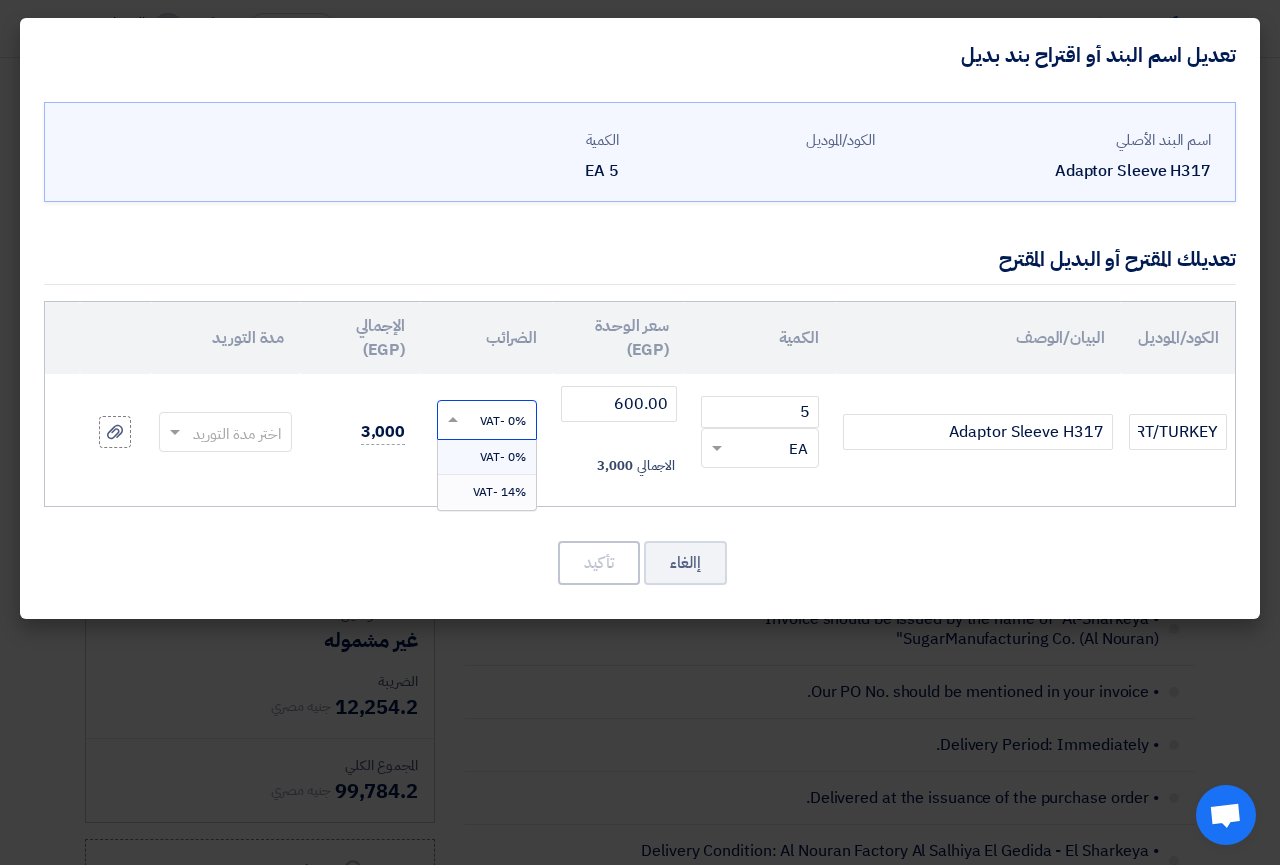 click on "14% -VAT" at bounding box center (499, 492) 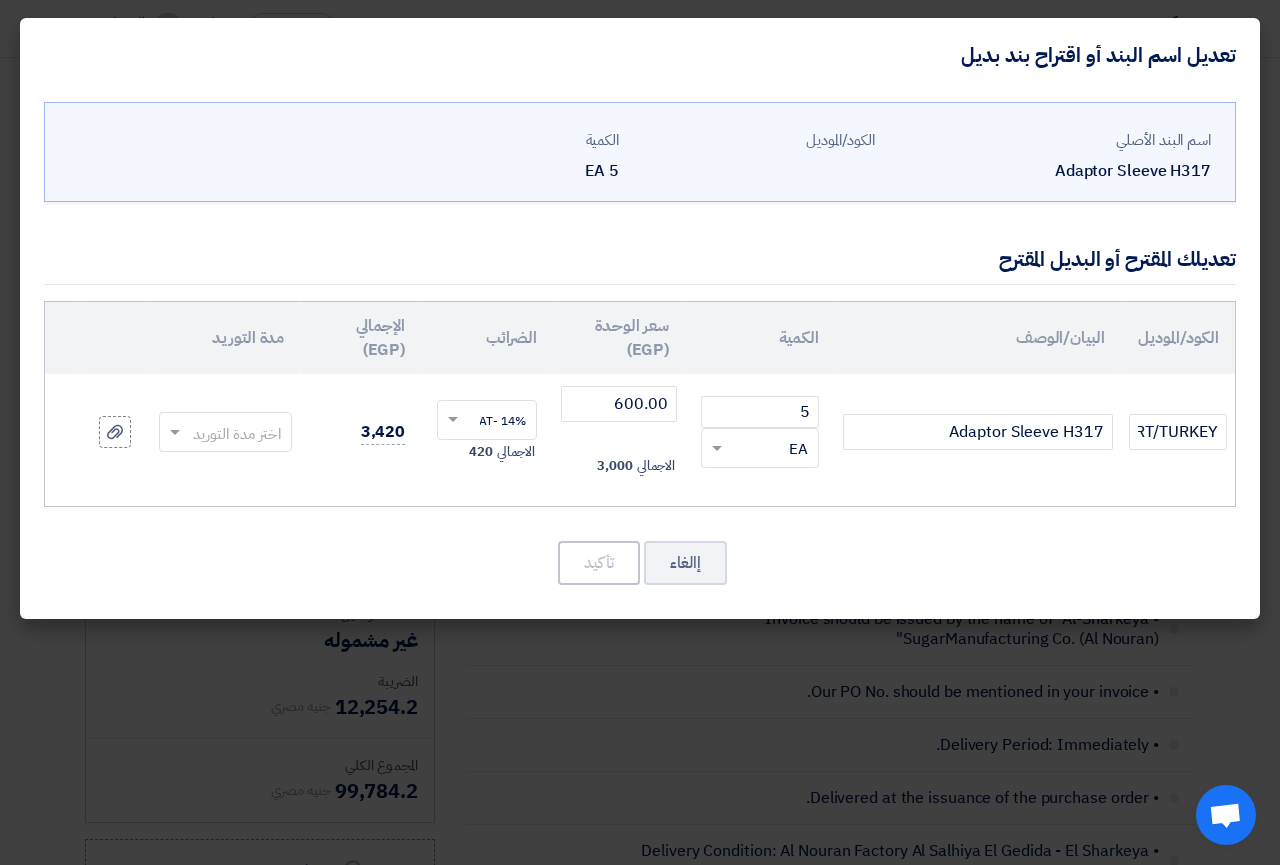 click 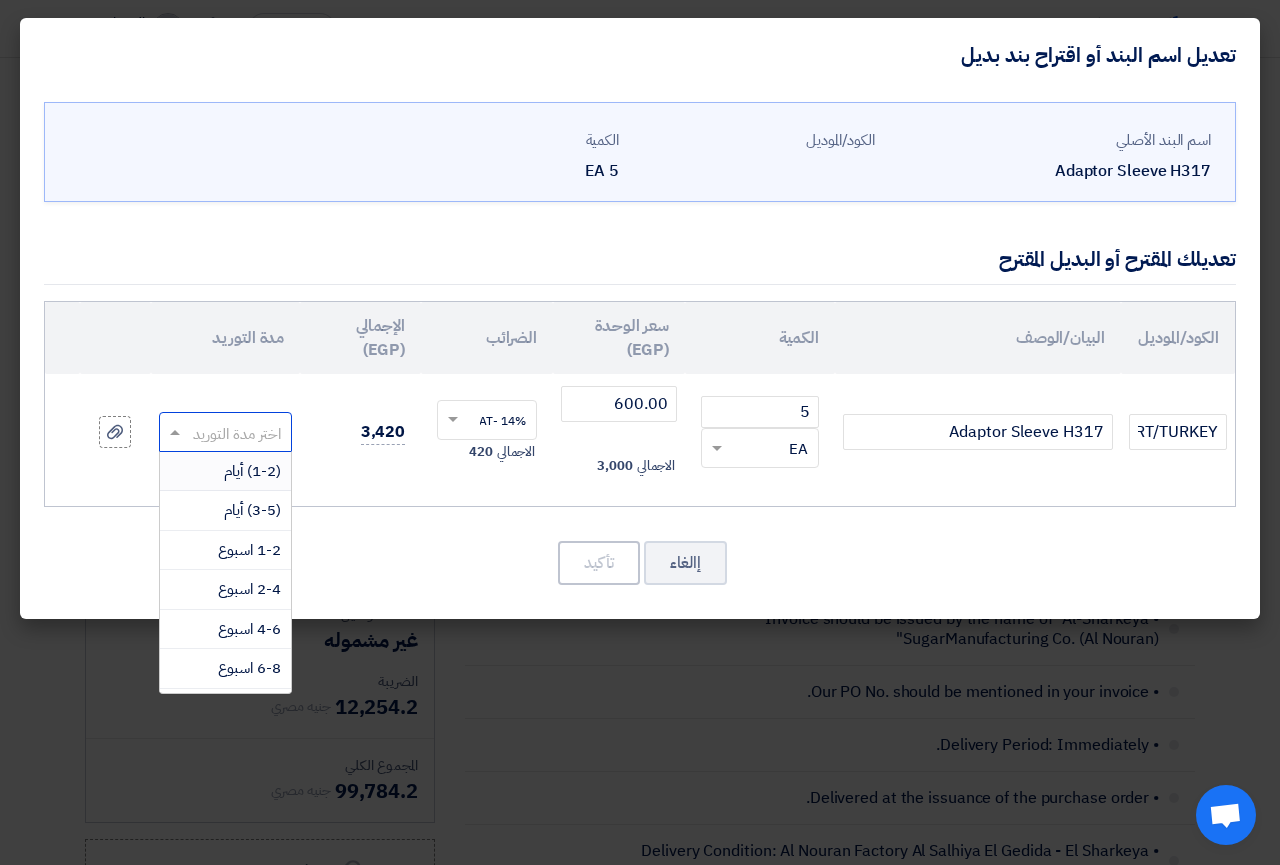 click on "(1-2) أيام" at bounding box center [252, 471] 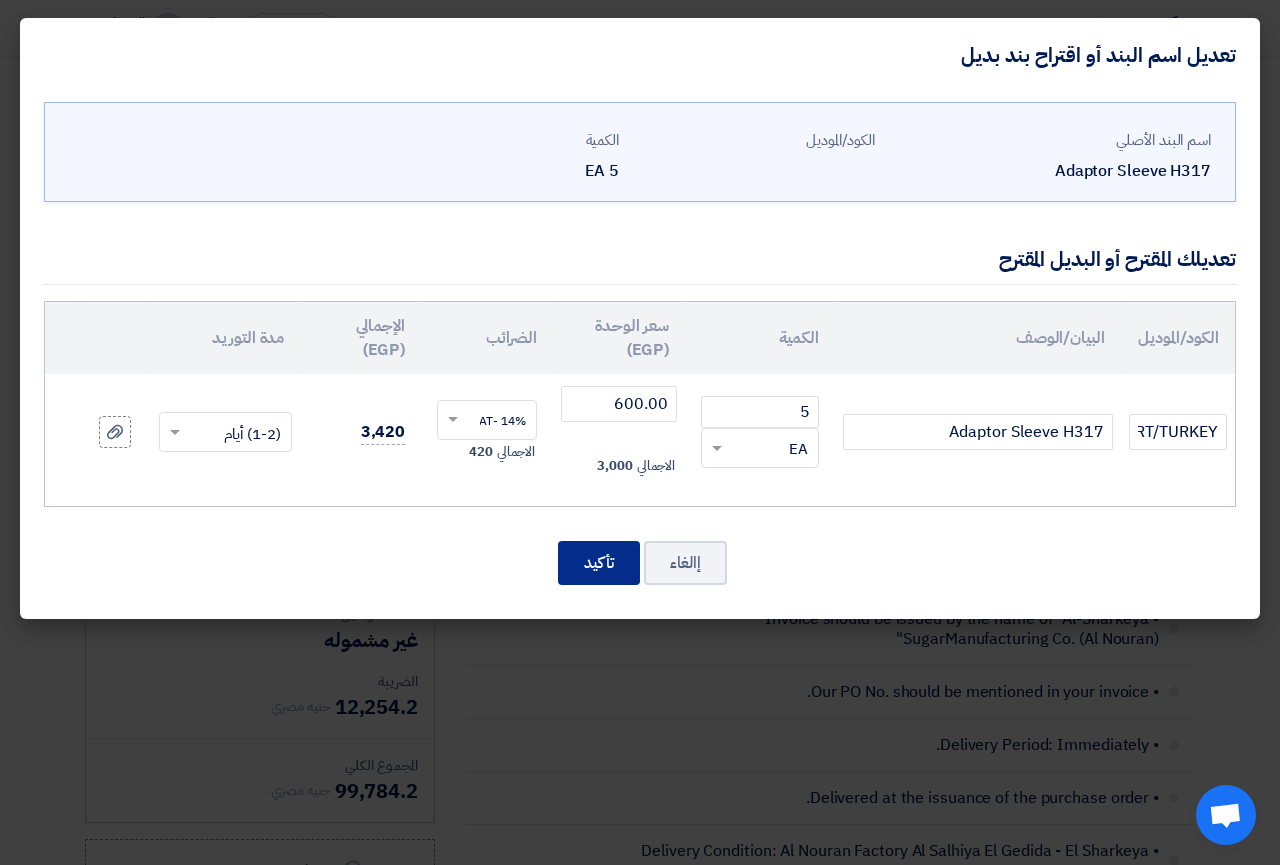 click on "تأكيد" 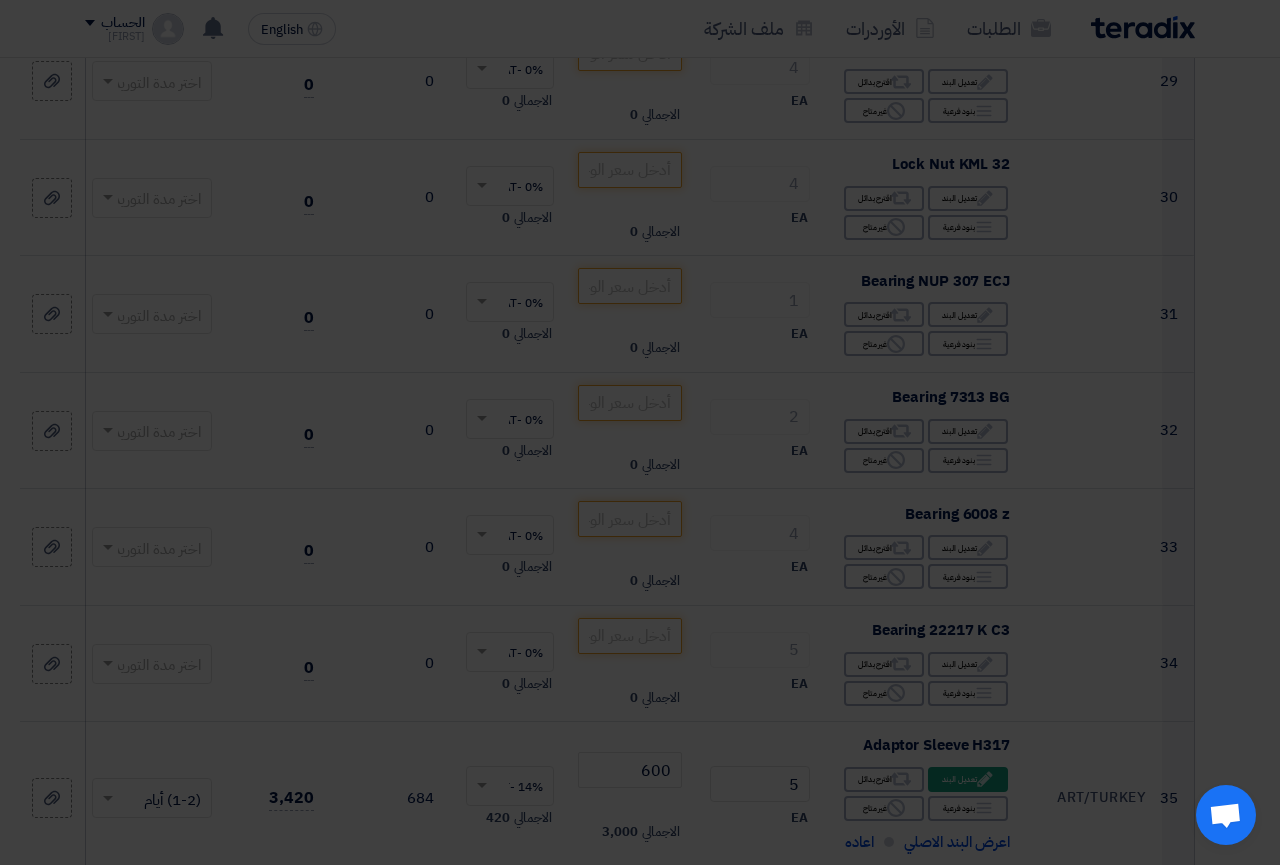 scroll, scrollTop: 4284, scrollLeft: 0, axis: vertical 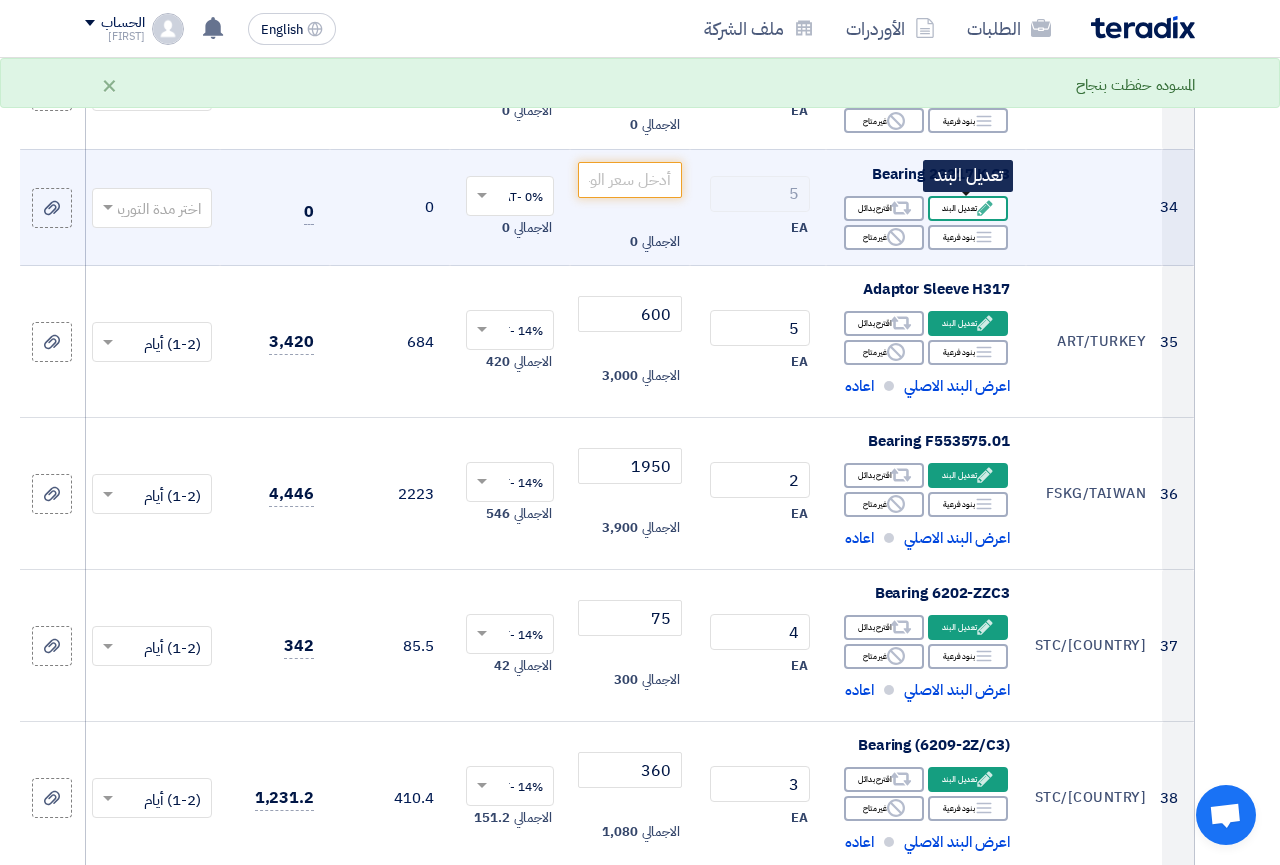 click 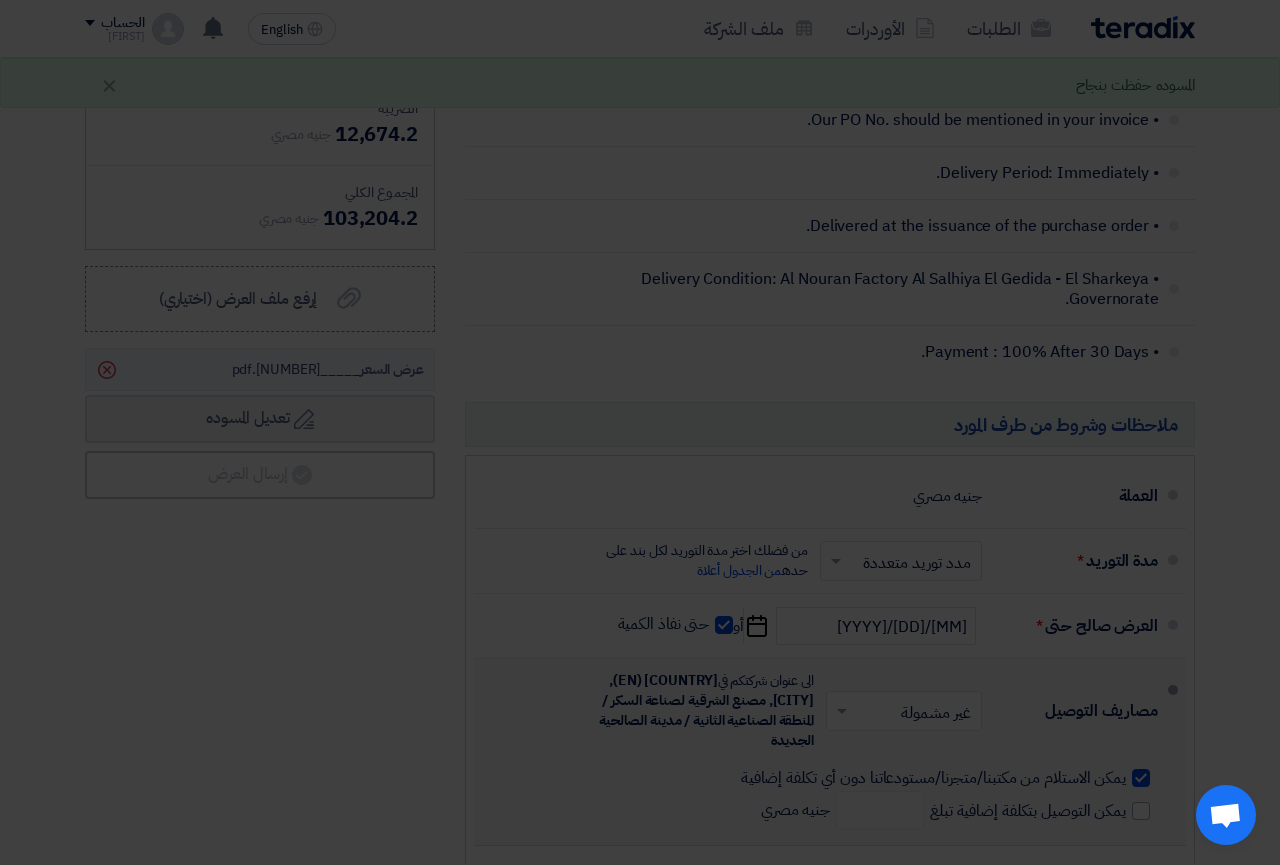 scroll, scrollTop: 3828, scrollLeft: 0, axis: vertical 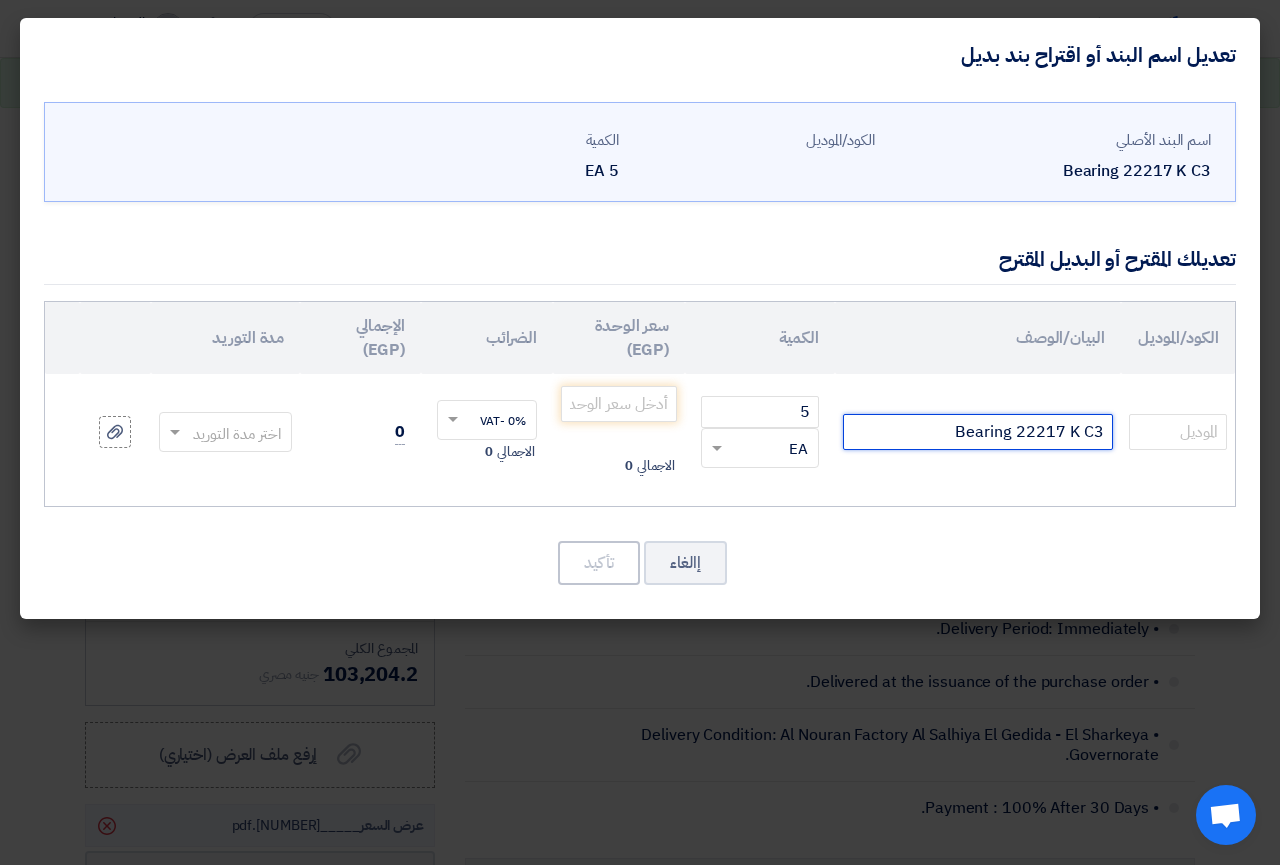 click on "Bearing 22217 K C3" 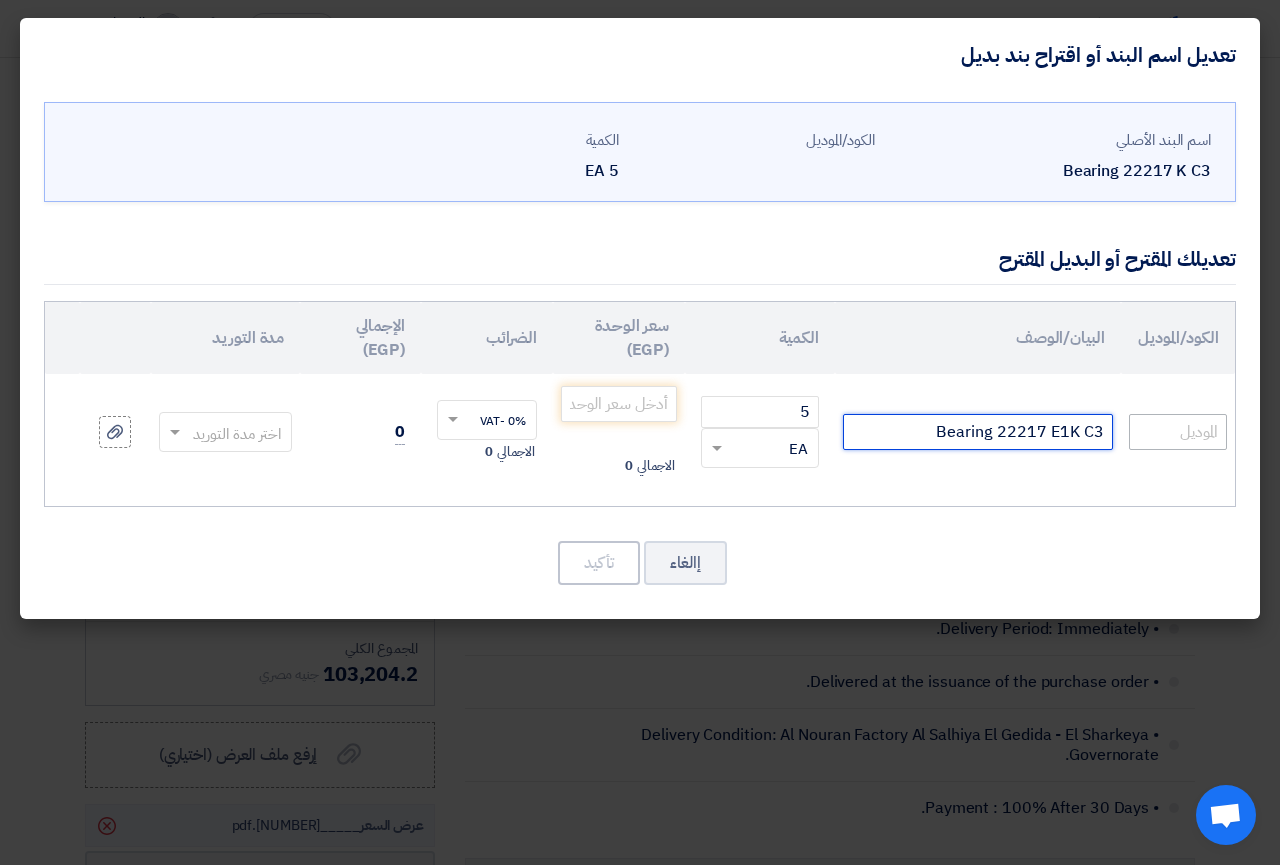 type on "Bearing 22217 E1K C3" 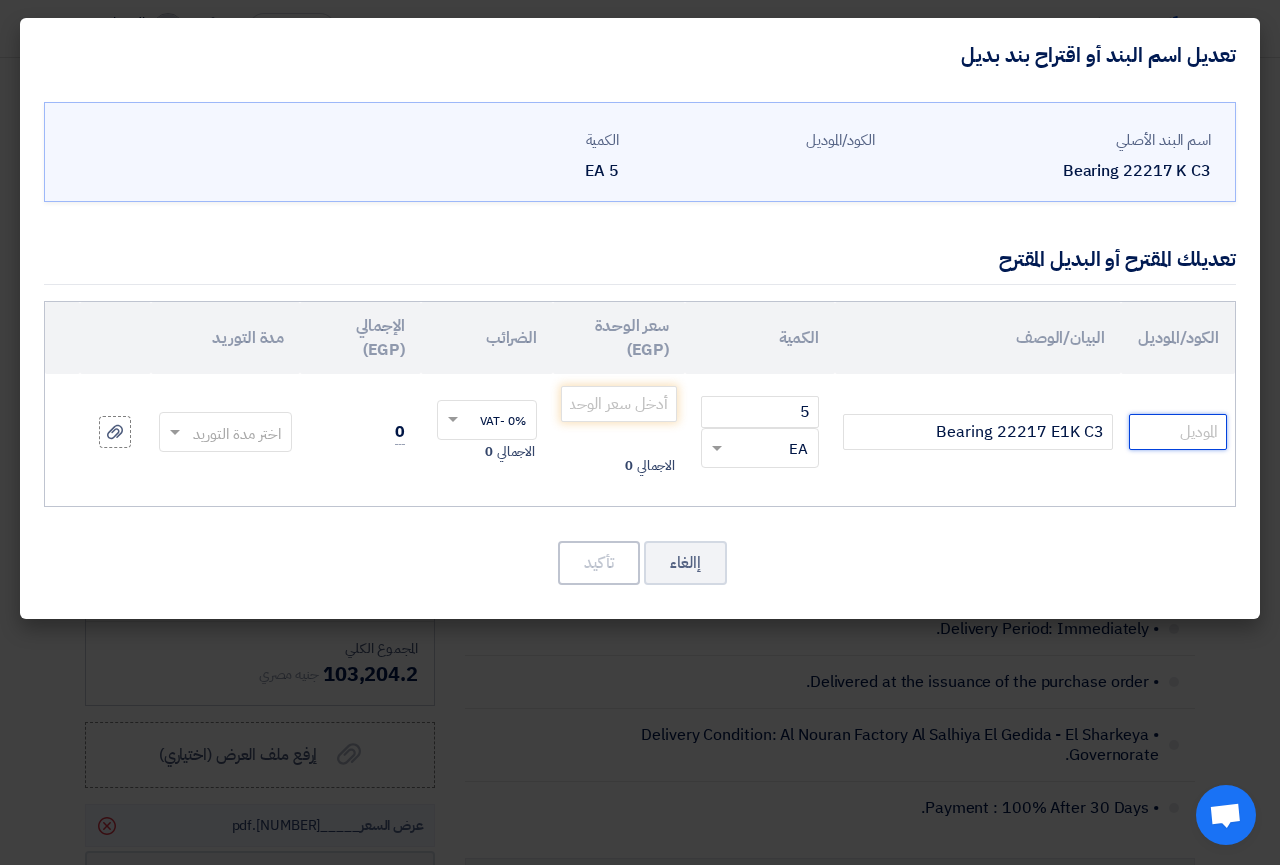 click 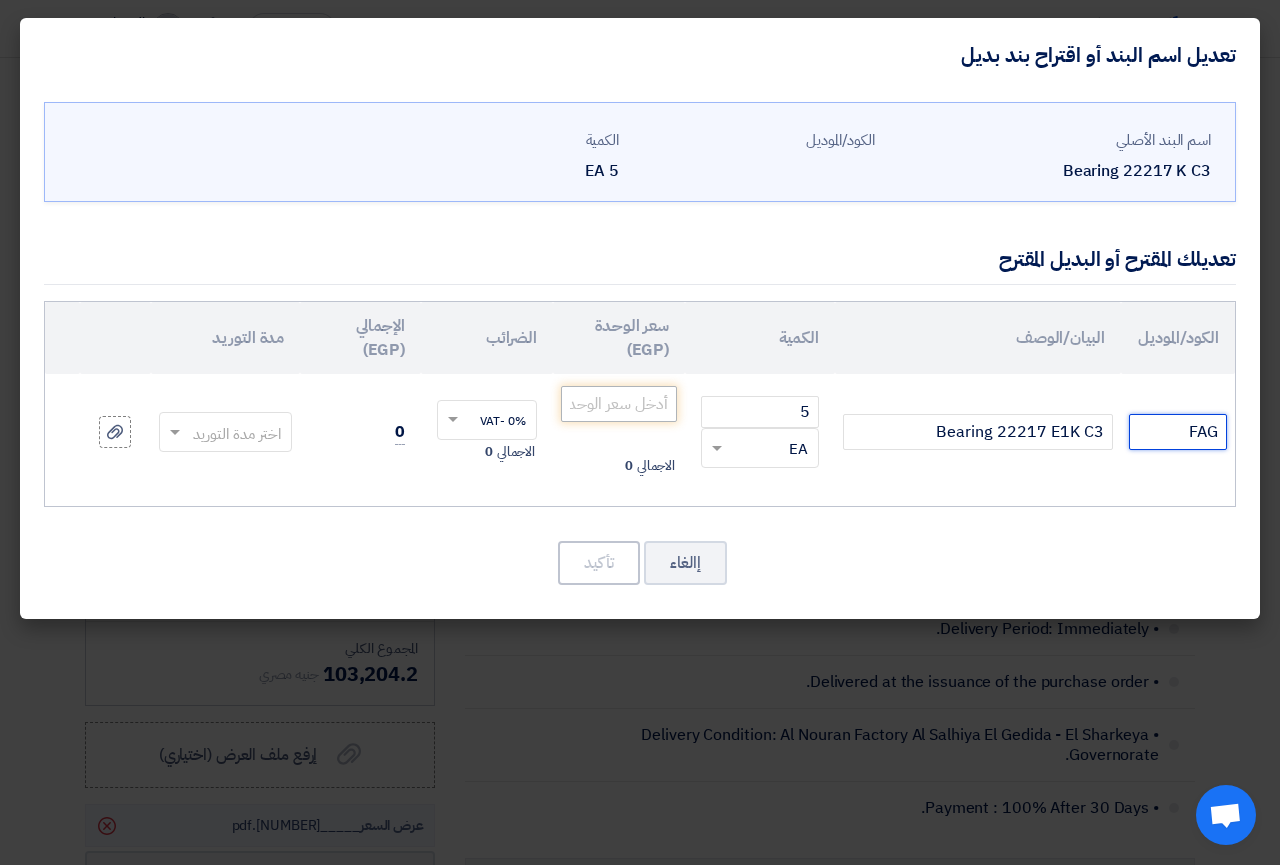 type on "FAG" 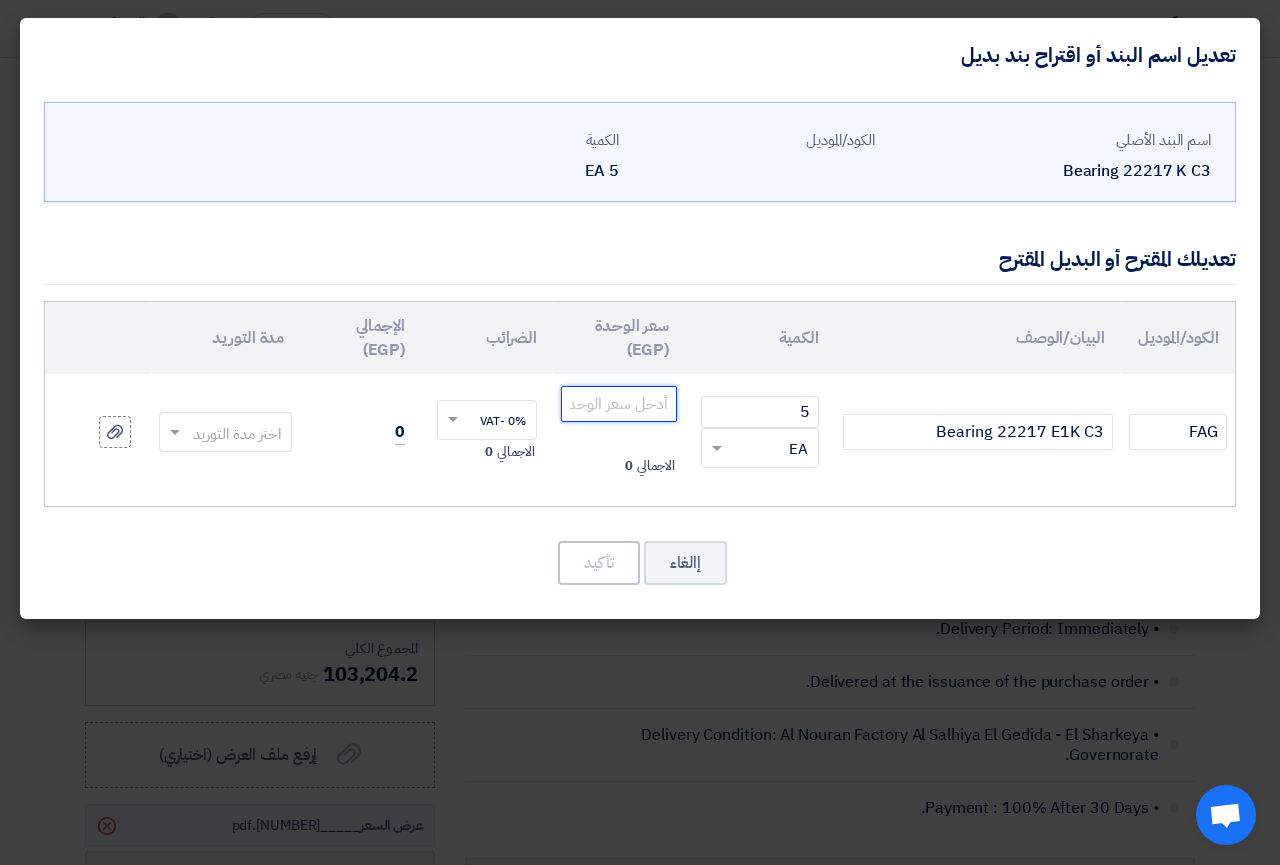 click 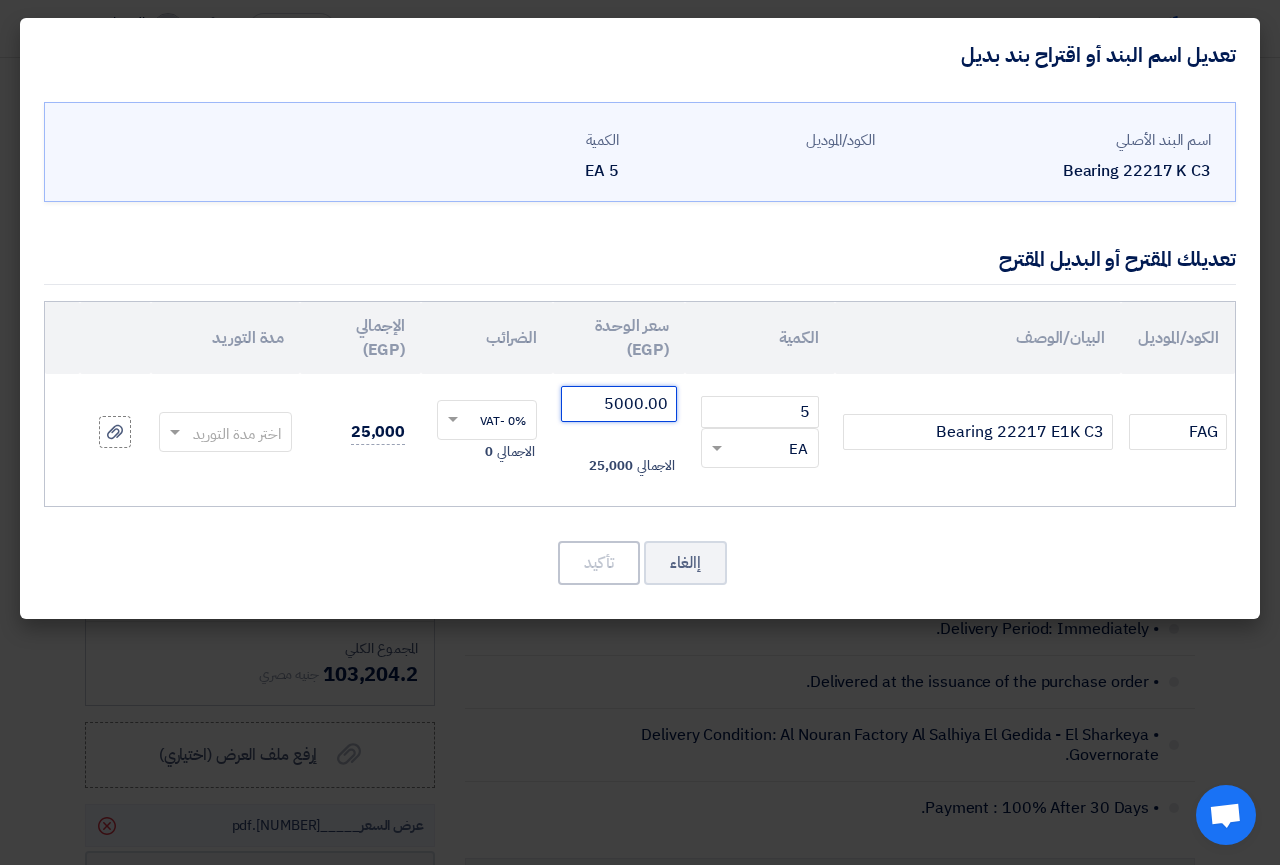 click 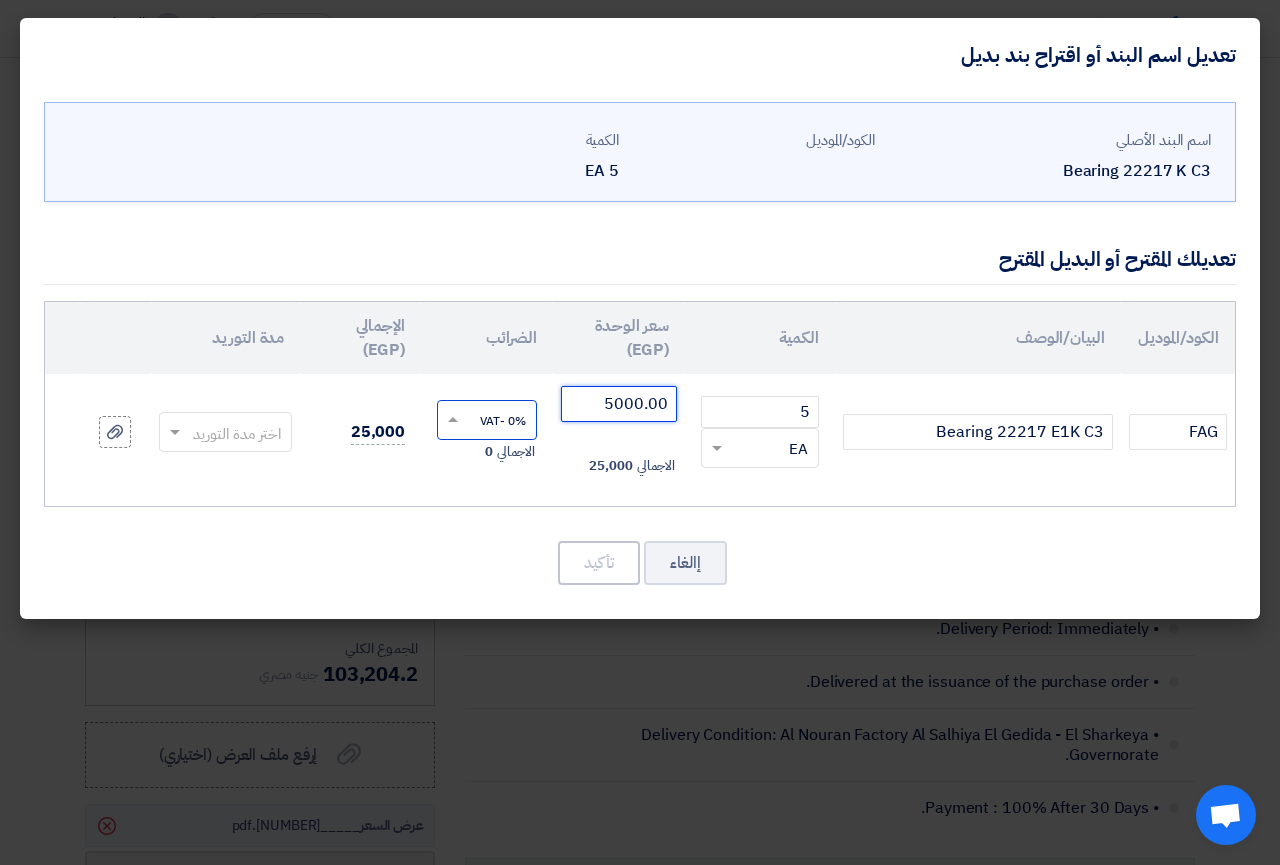 type on "5000.00" 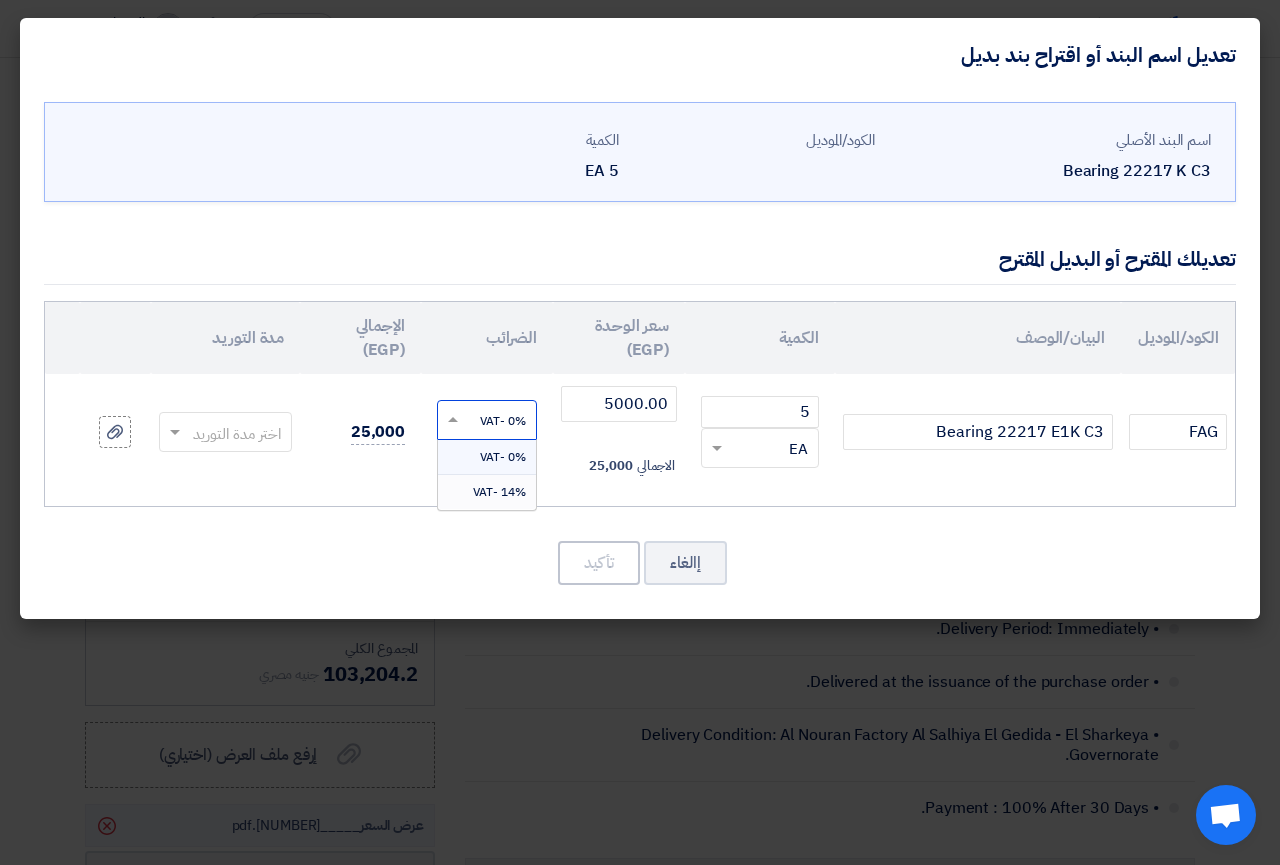 click on "14% -VAT" at bounding box center [499, 492] 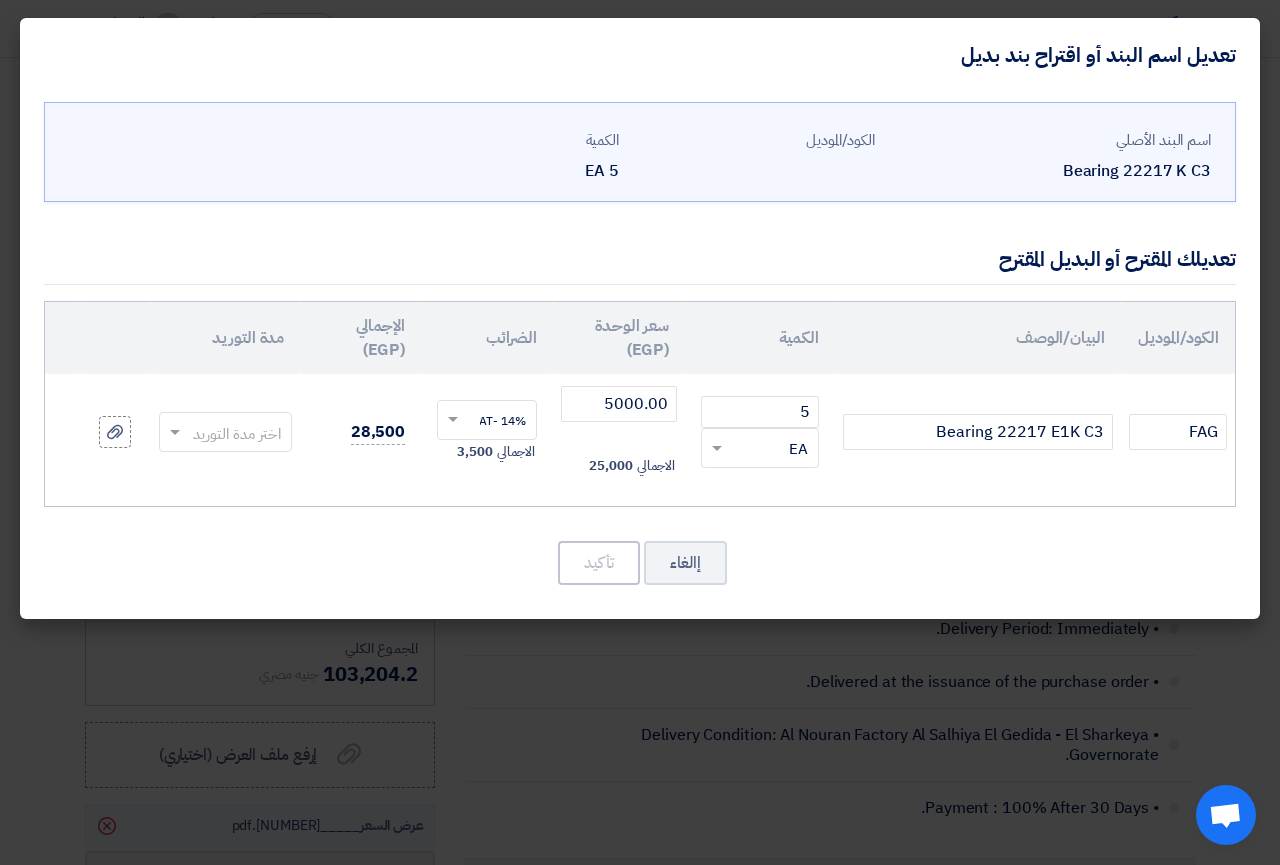 click 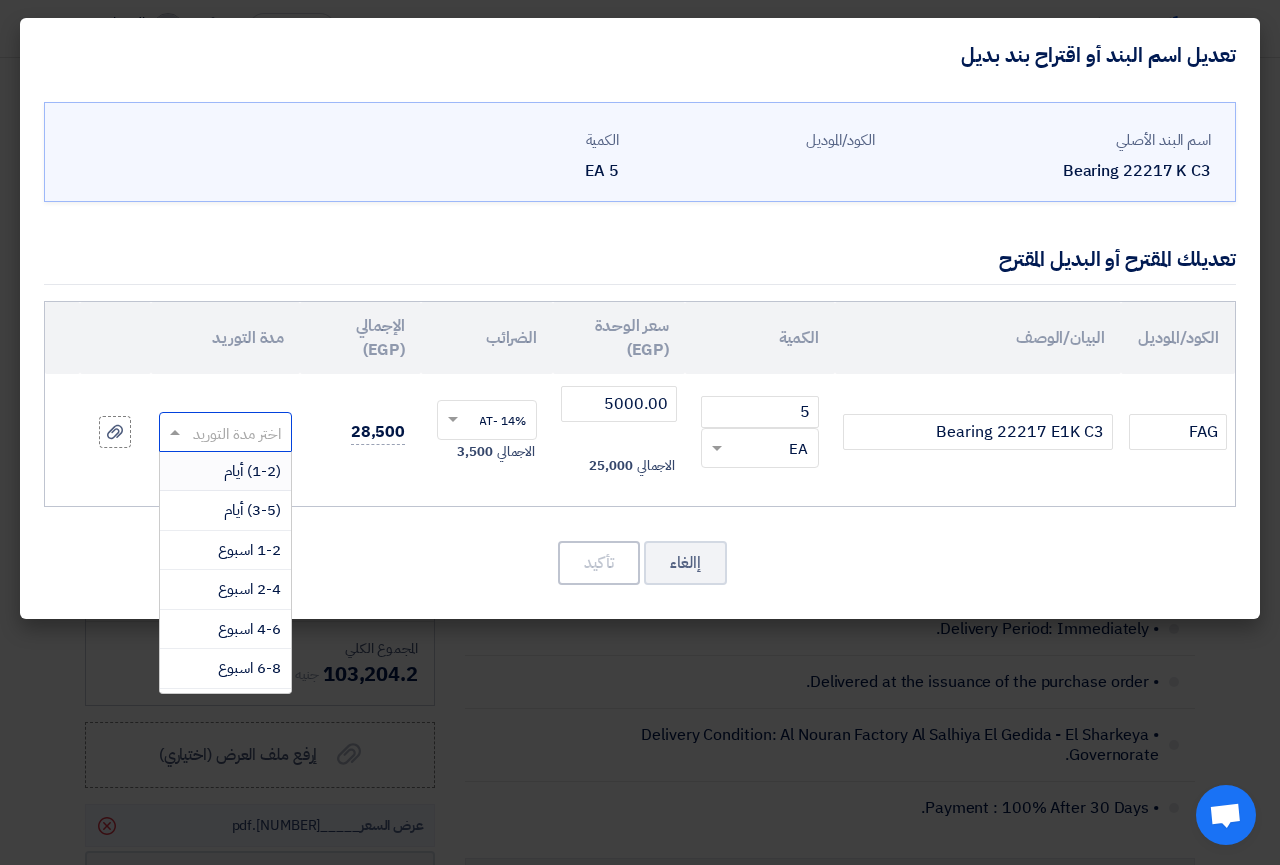 click on "(1-2) أيام" at bounding box center [252, 471] 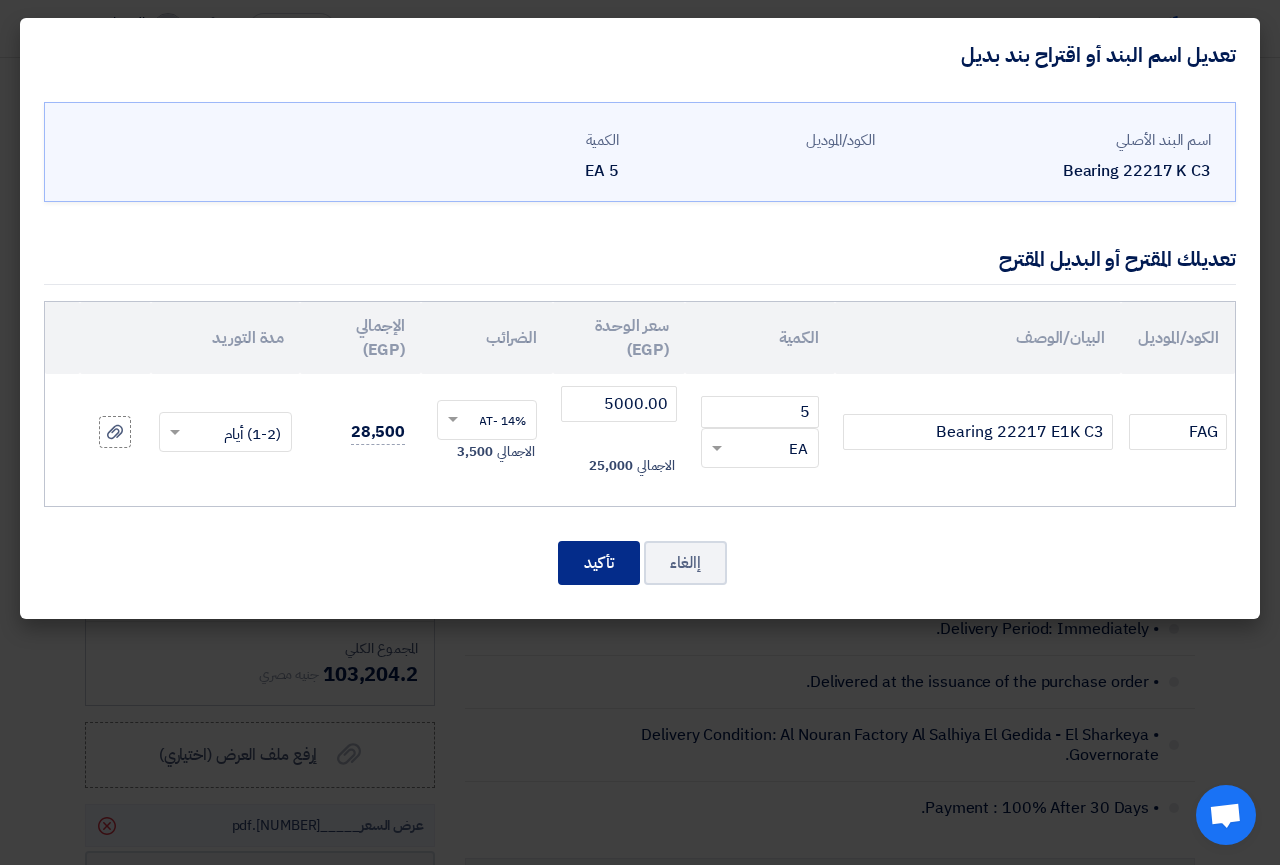 click on "تأكيد" 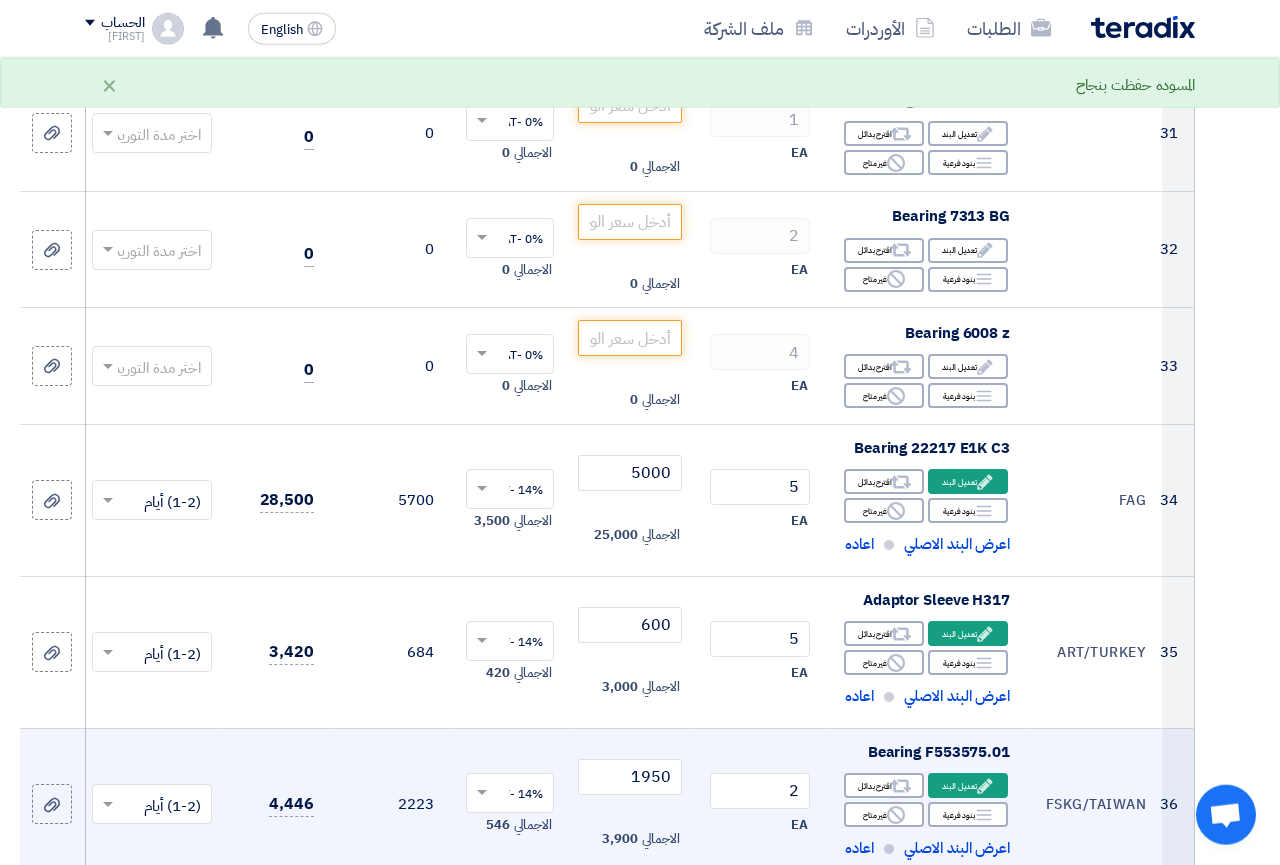 scroll, scrollTop: 3978, scrollLeft: 0, axis: vertical 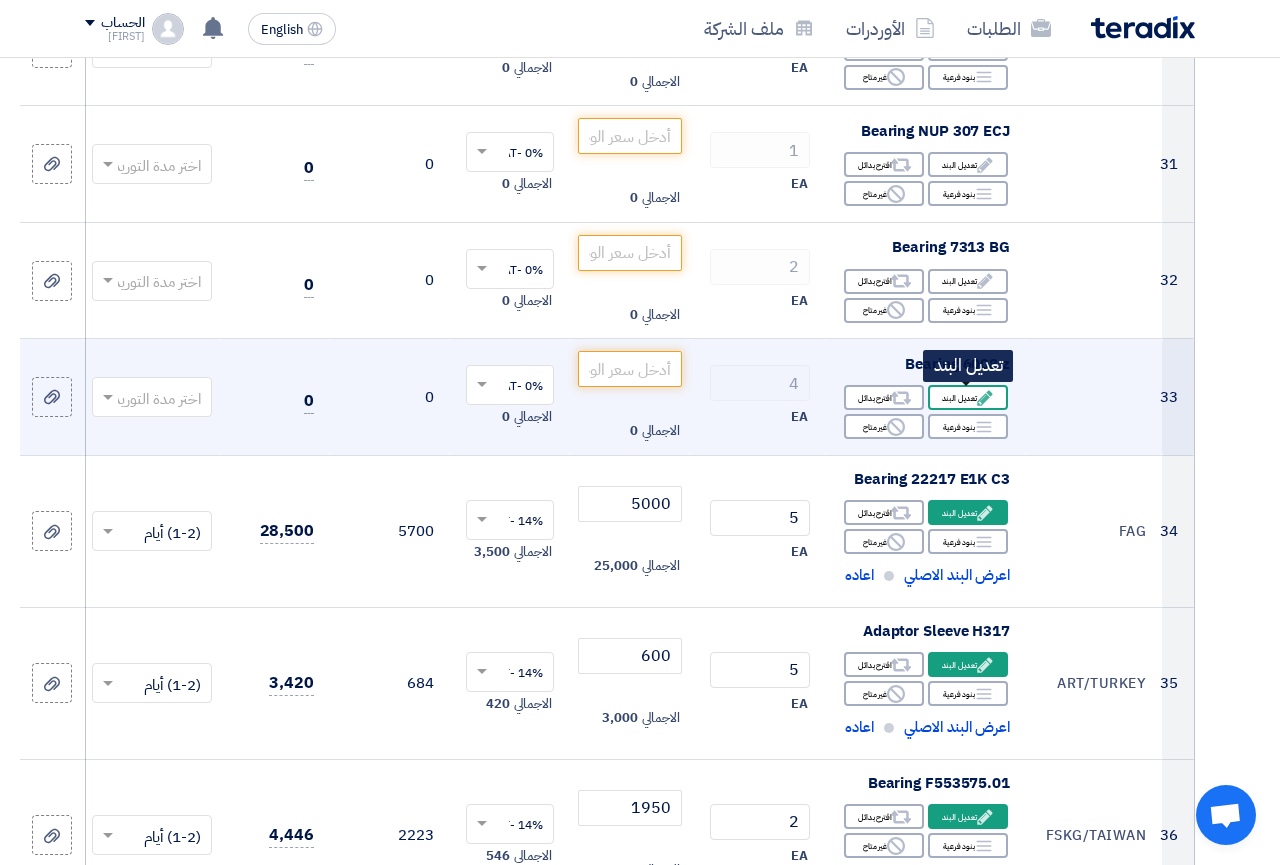click 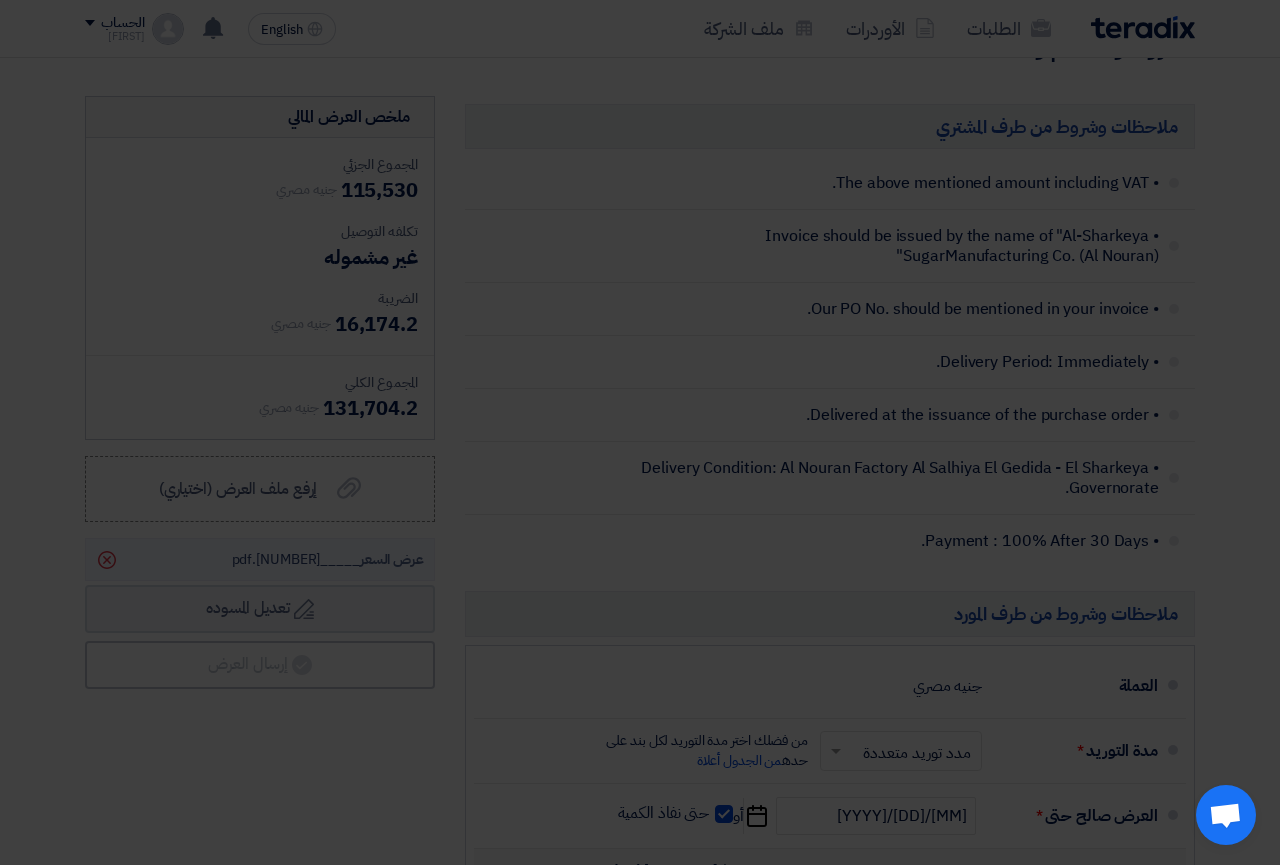 scroll, scrollTop: 3522, scrollLeft: 0, axis: vertical 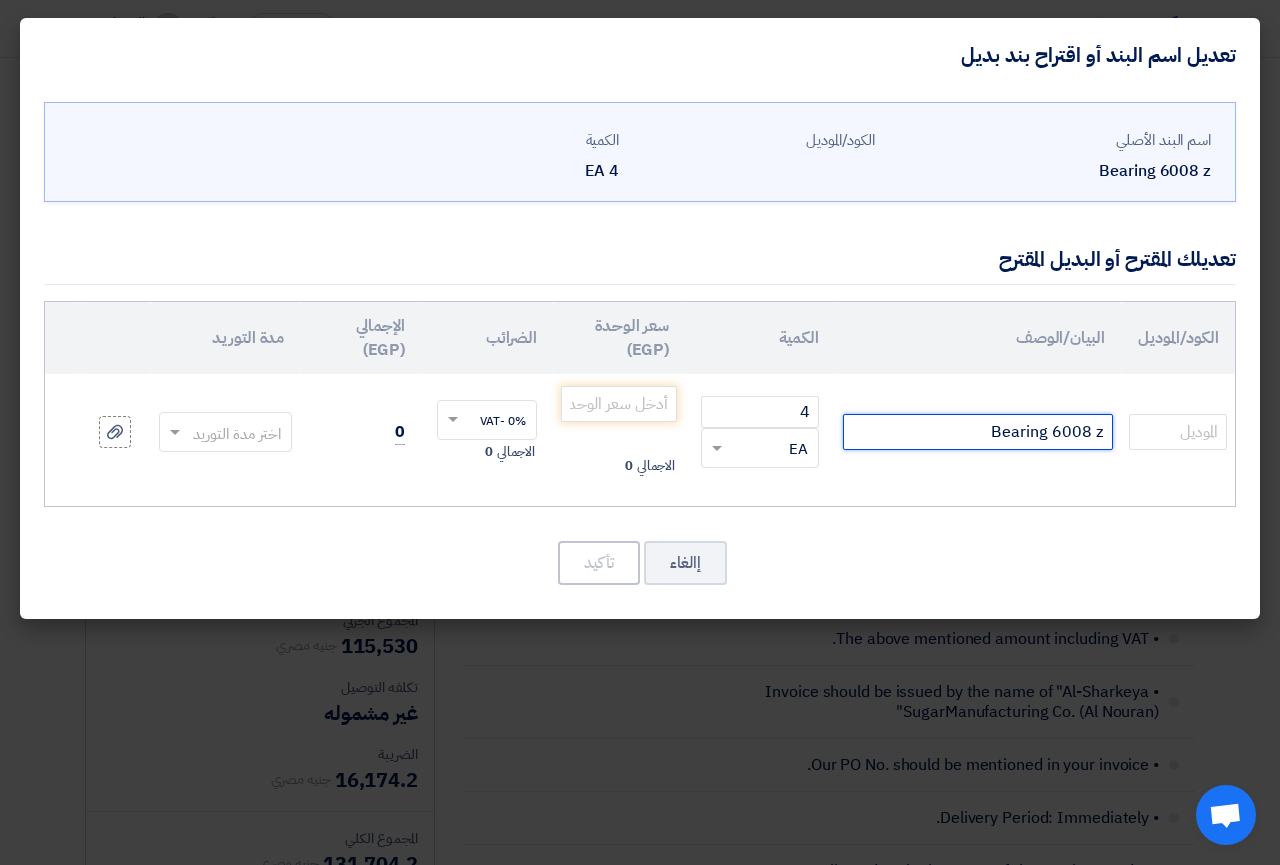 click on "Bearing 6008 z" 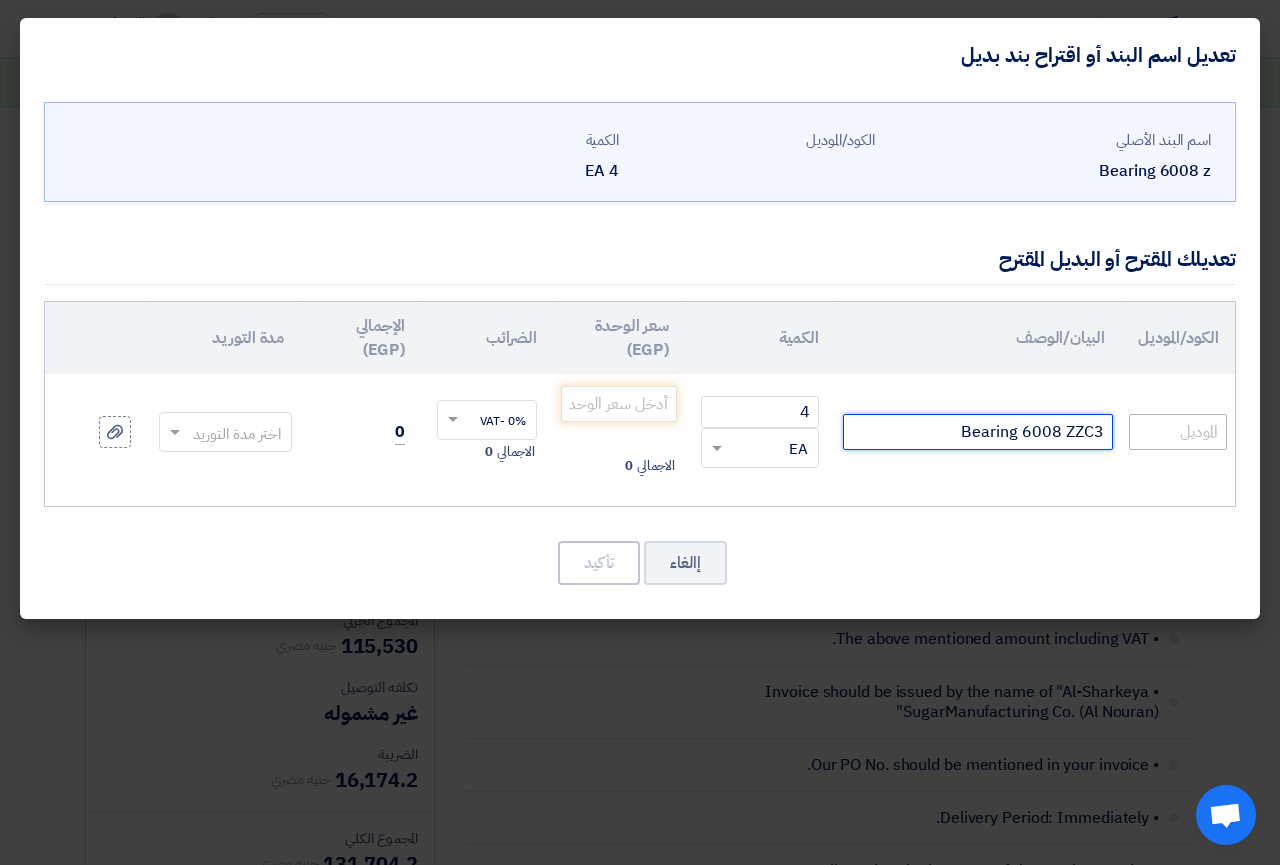type on "Bearing 6008 ZZC3" 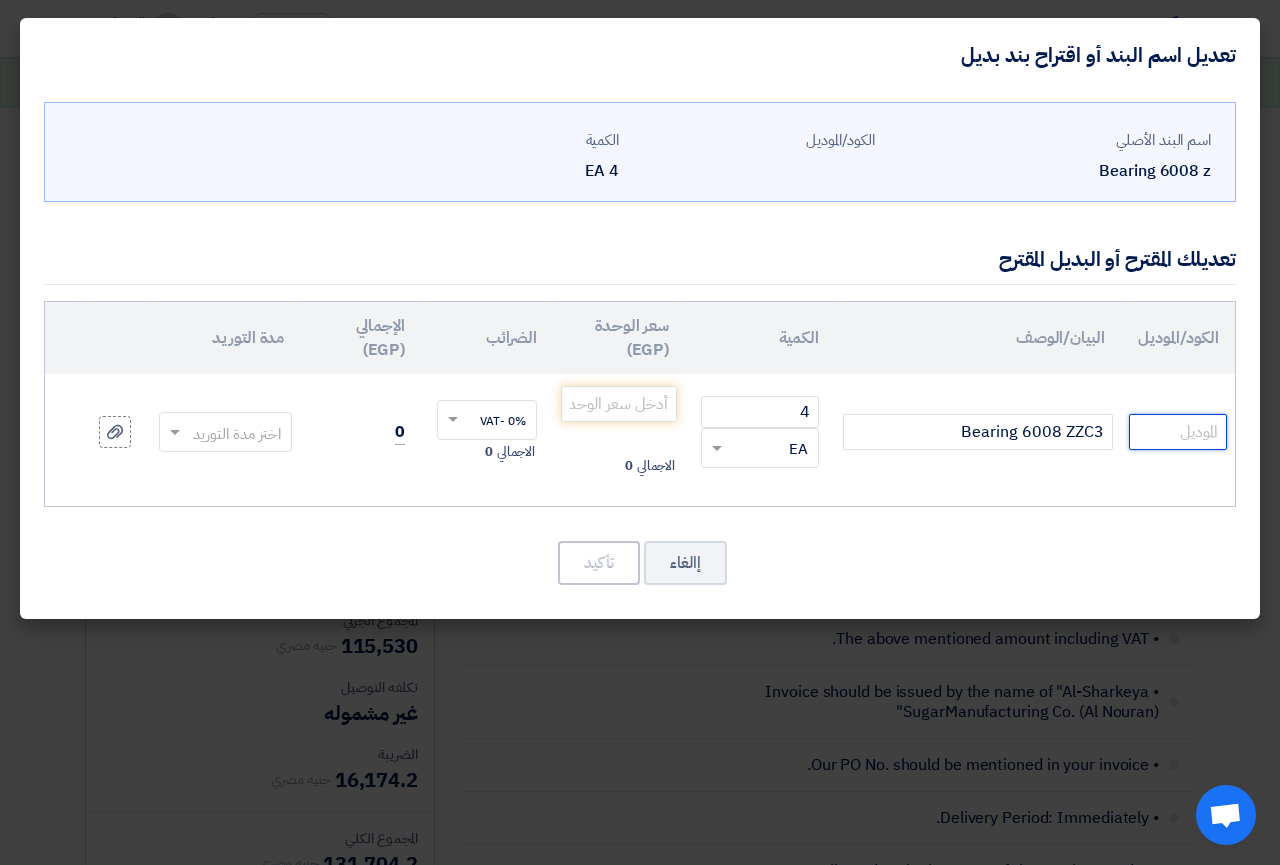 click 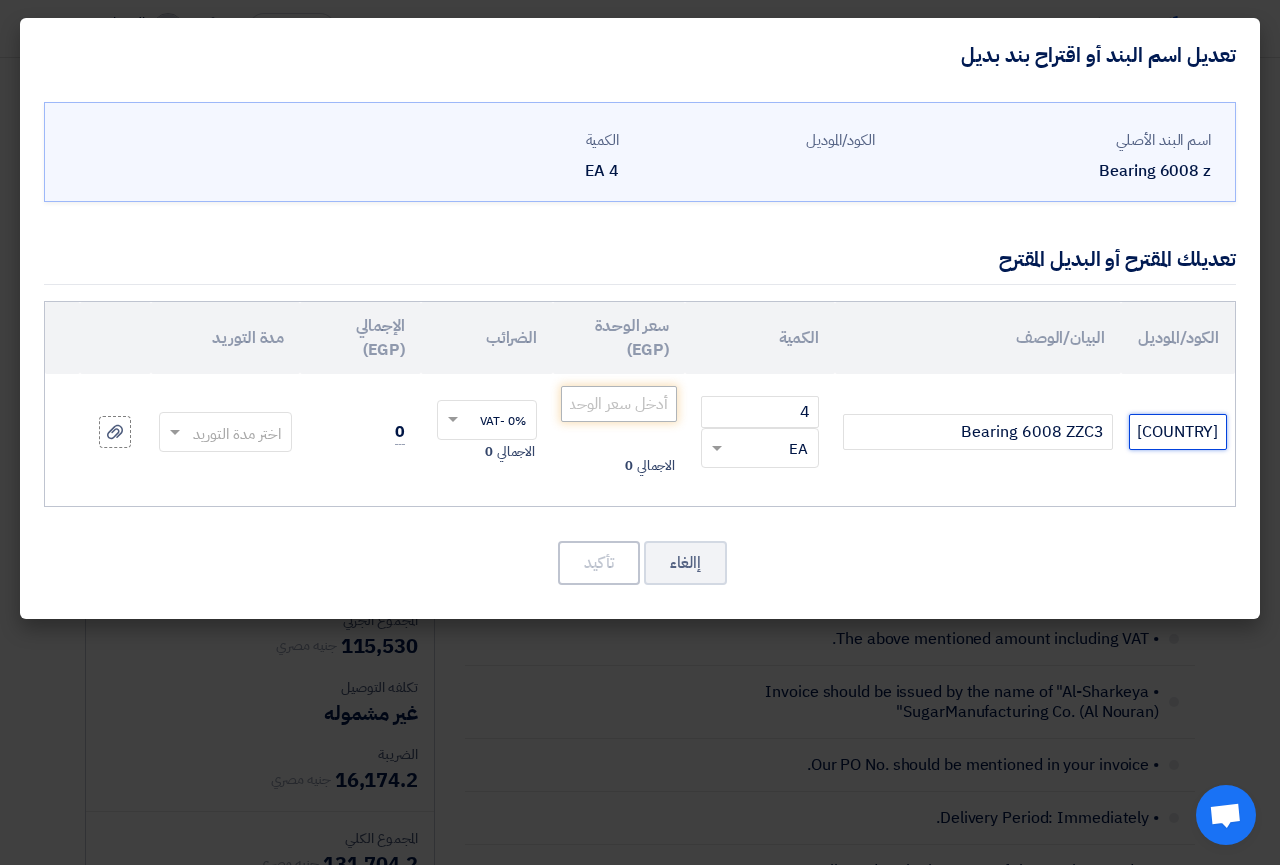 type on "STC/[COUNTRY]" 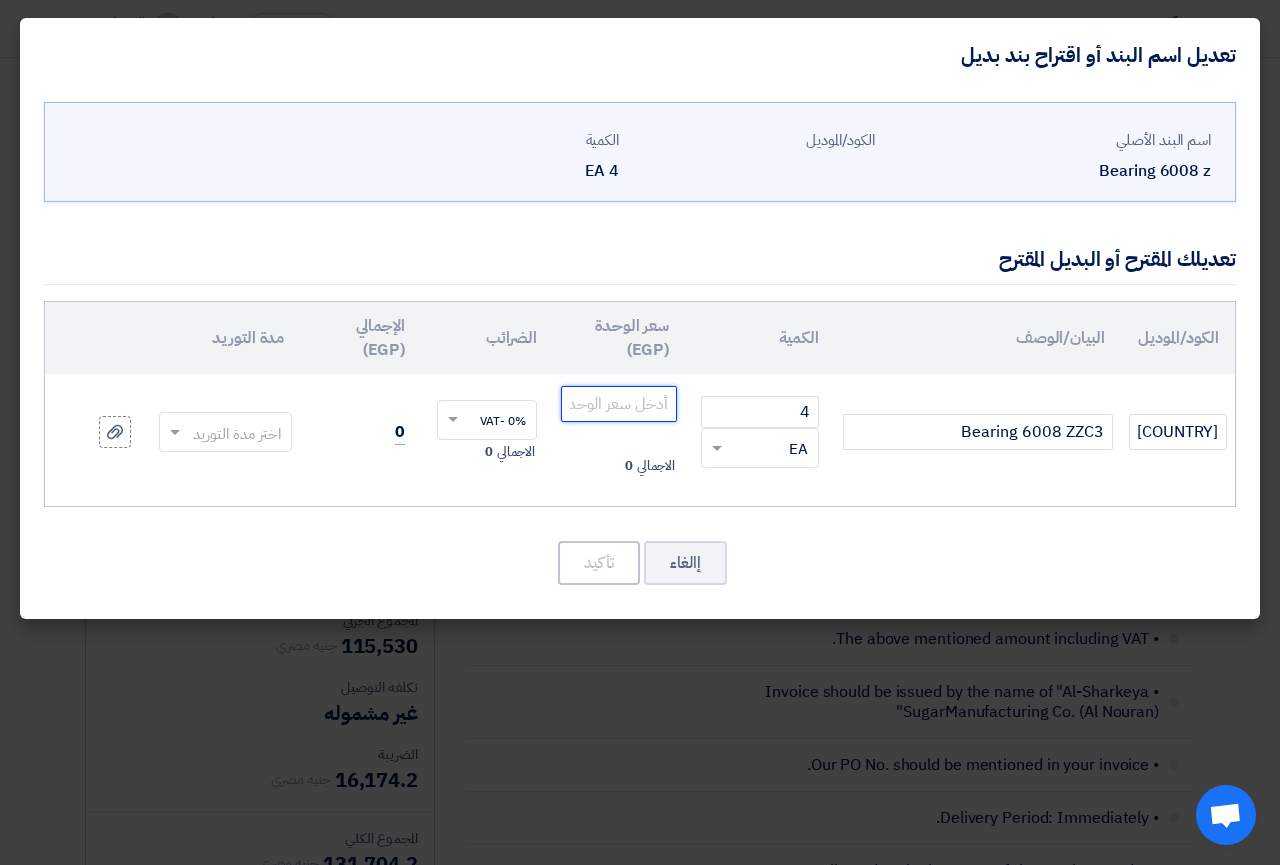 click 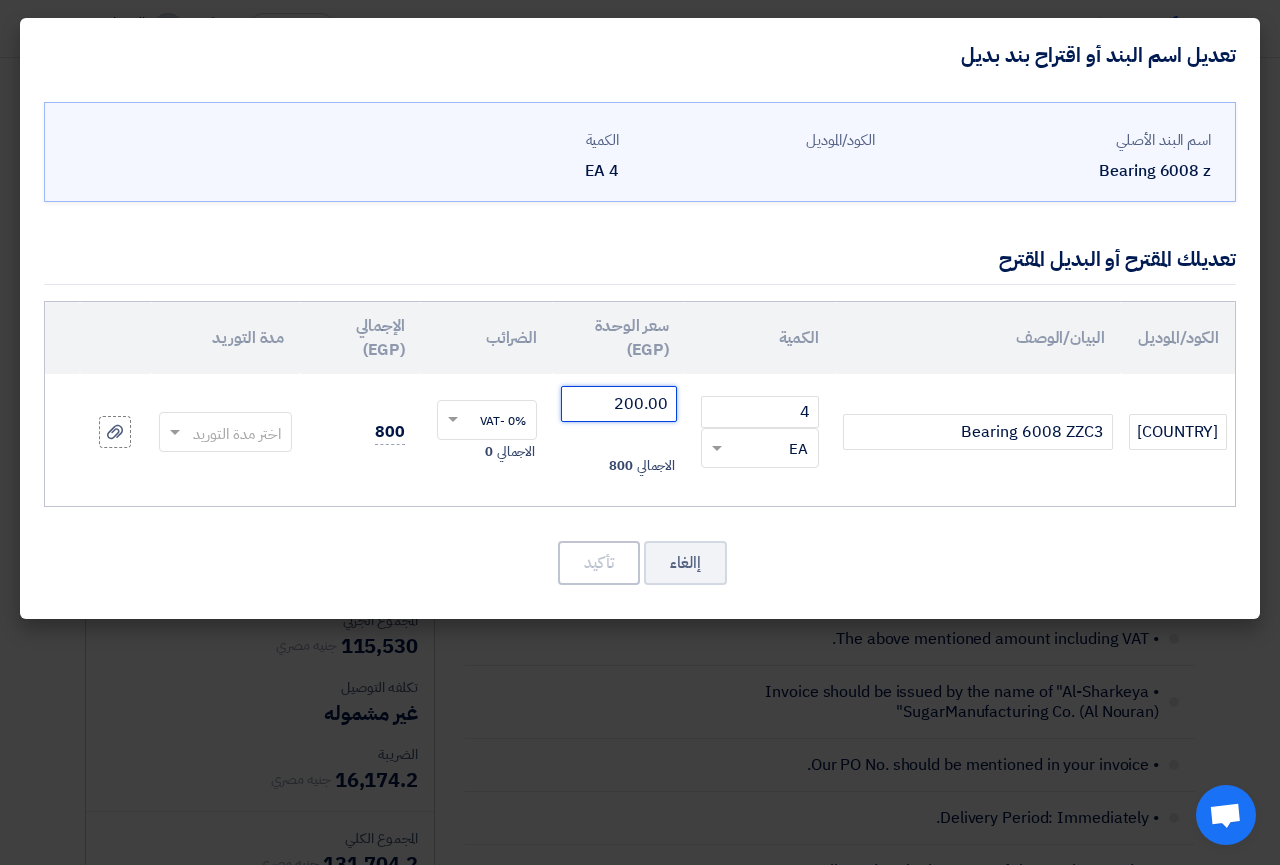 click on "0% -VAT
×" 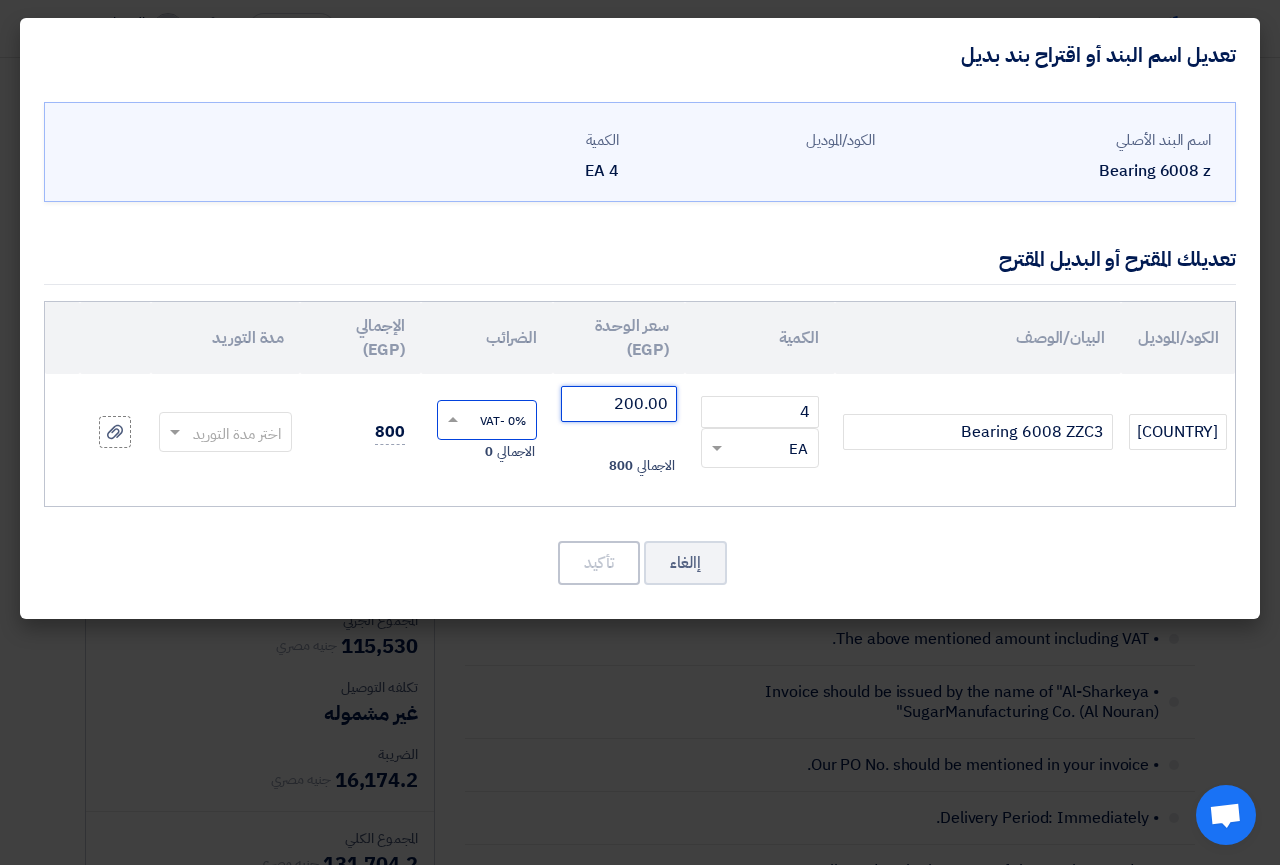 type on "200.00" 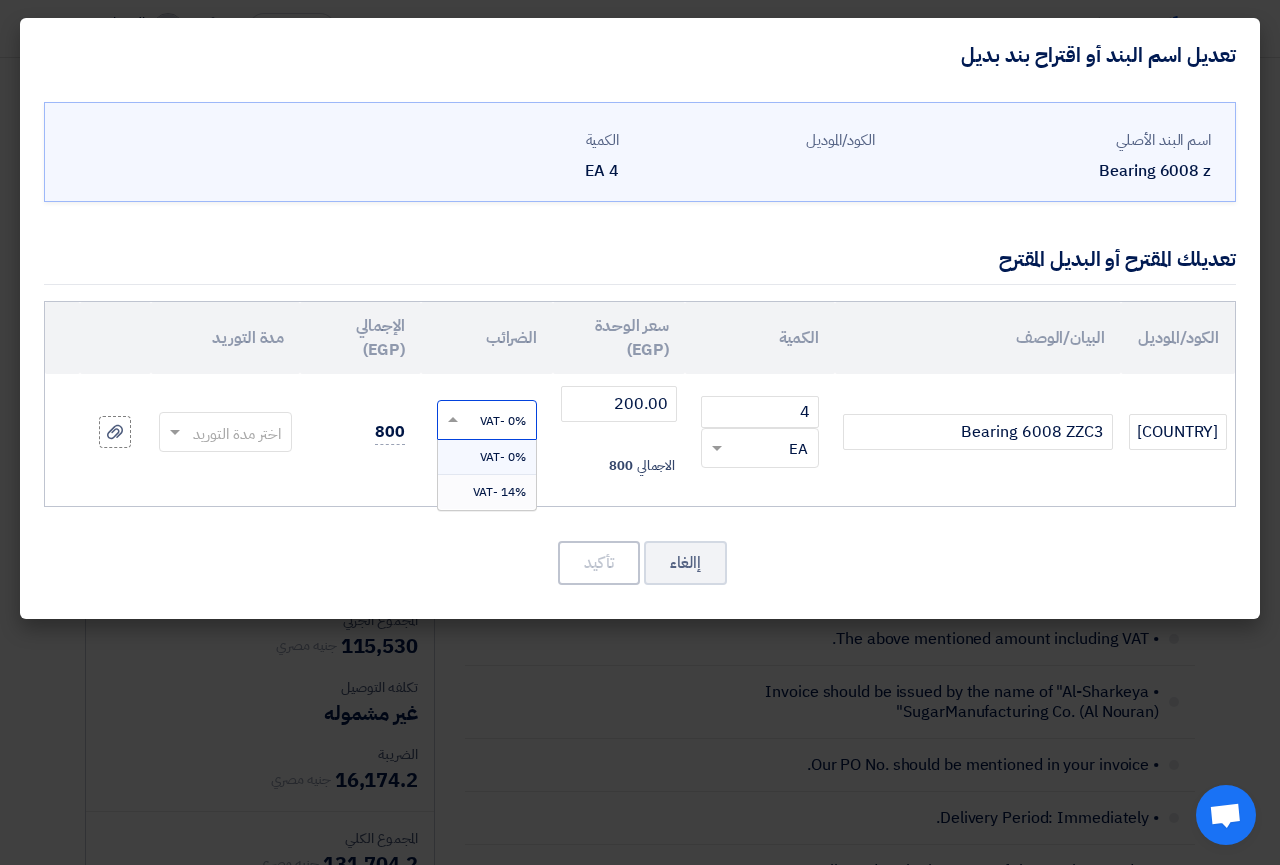 click on "14% -VAT" at bounding box center [499, 492] 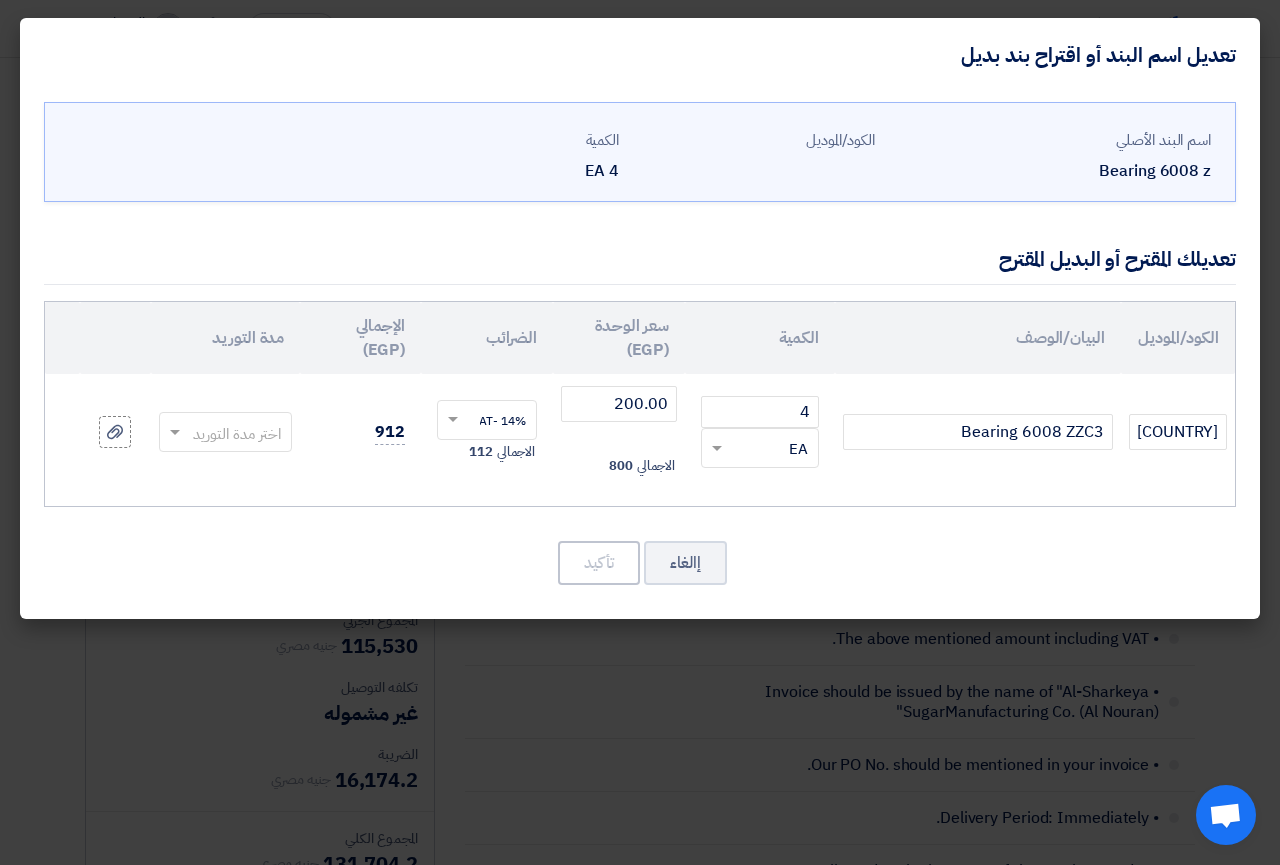 click 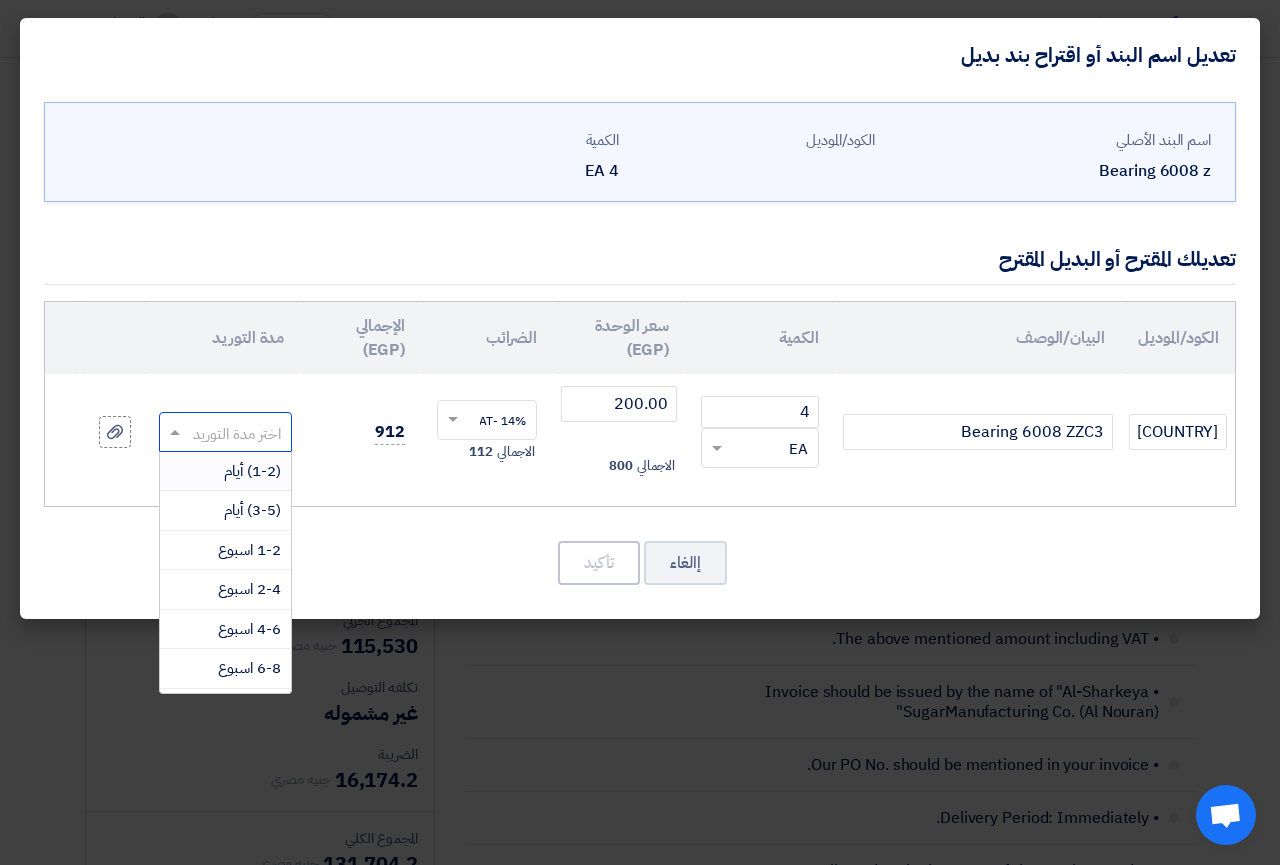click on "(1-2) أيام" at bounding box center (252, 471) 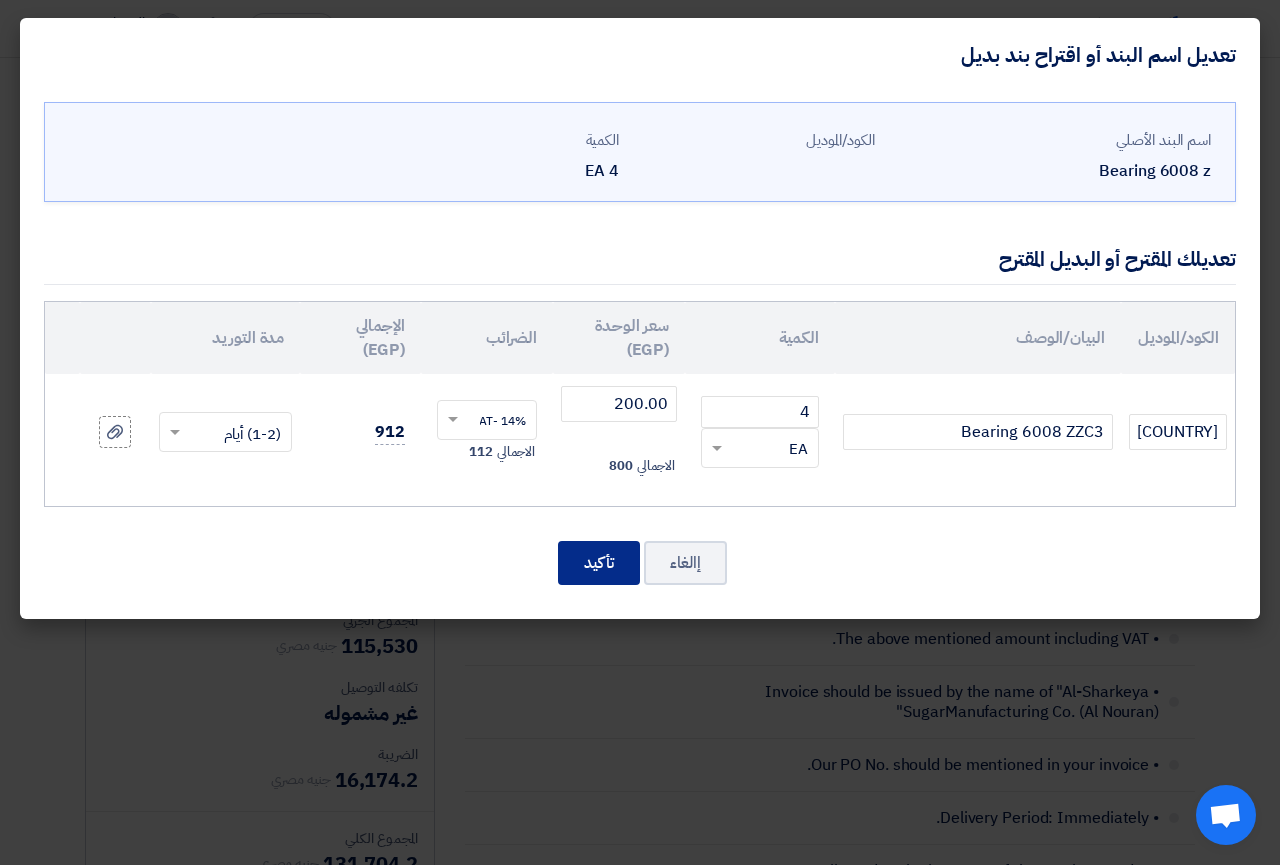 click on "تأكيد" 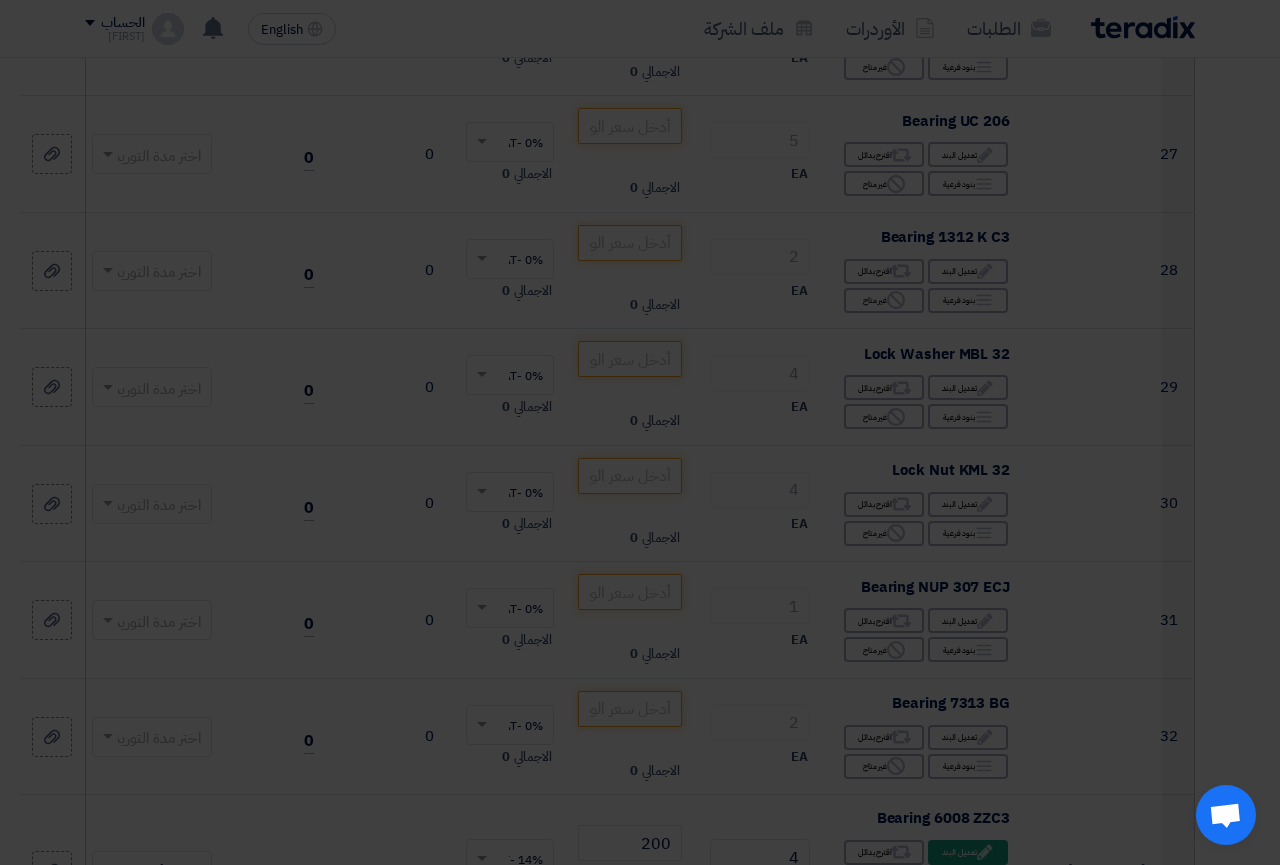 scroll, scrollTop: 3978, scrollLeft: 0, axis: vertical 